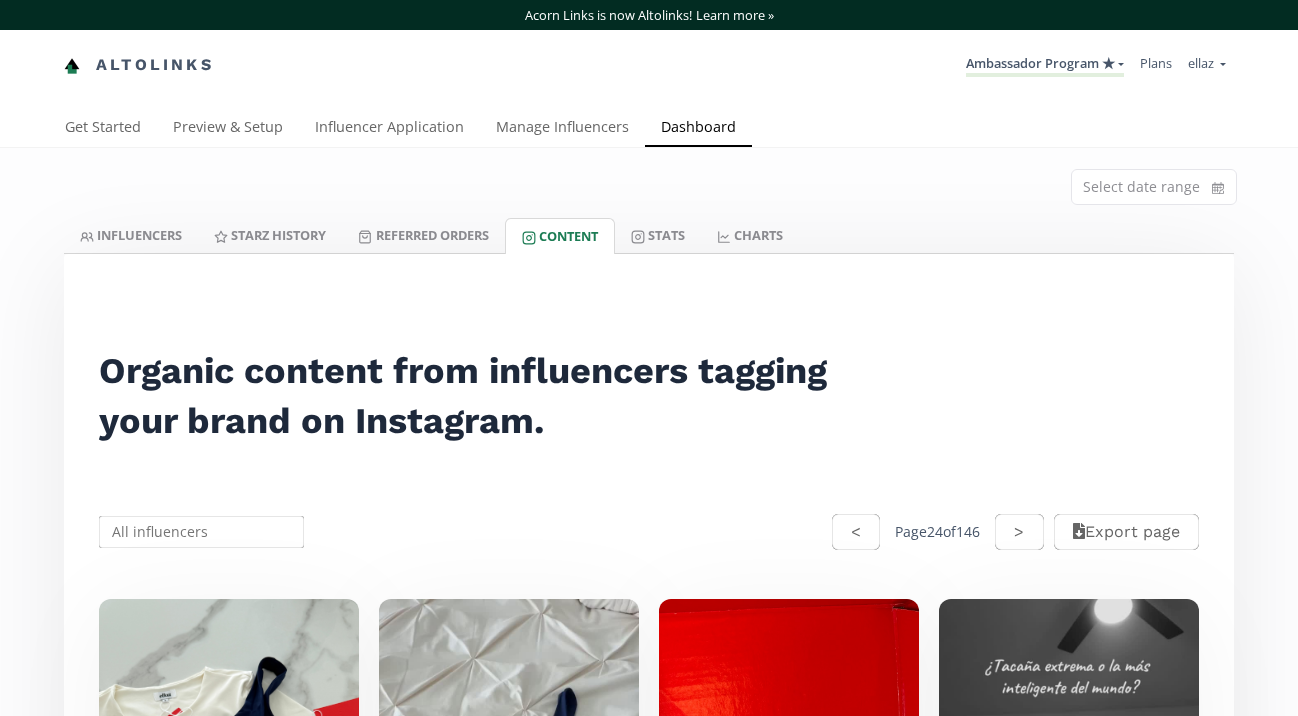scroll, scrollTop: 0, scrollLeft: 0, axis: both 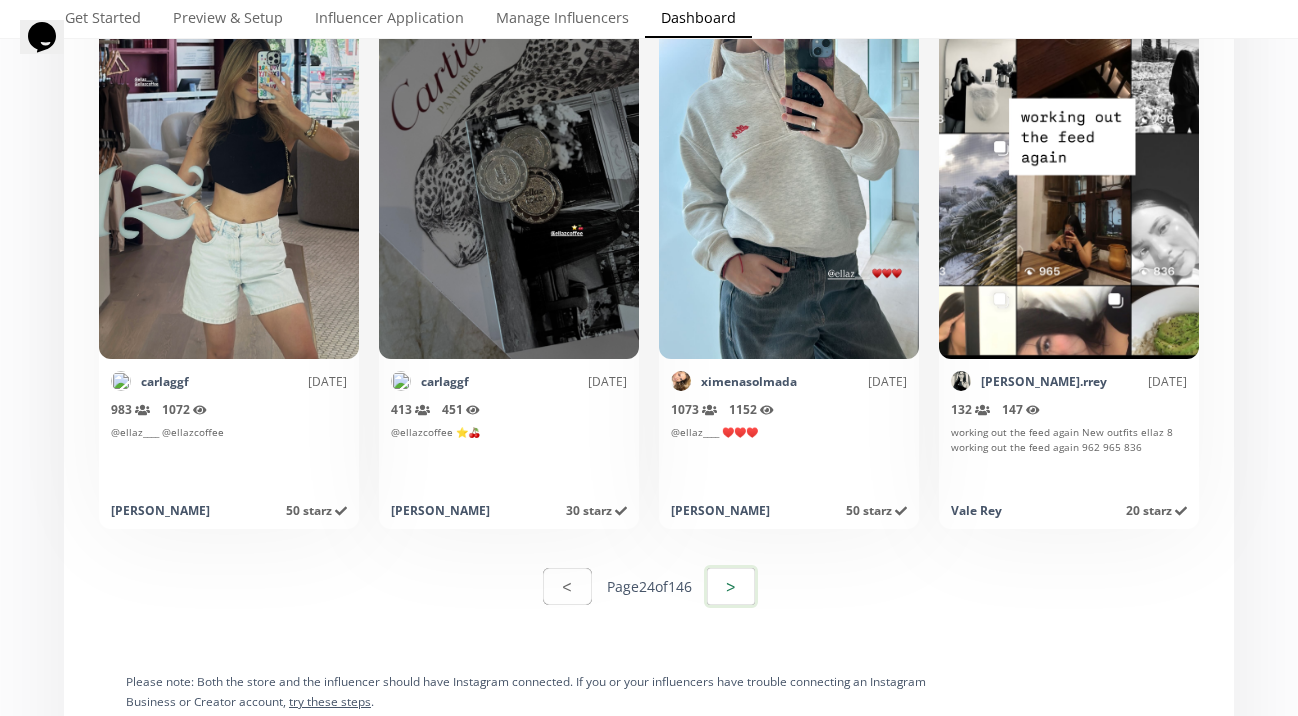 click on ">" at bounding box center [731, 586] 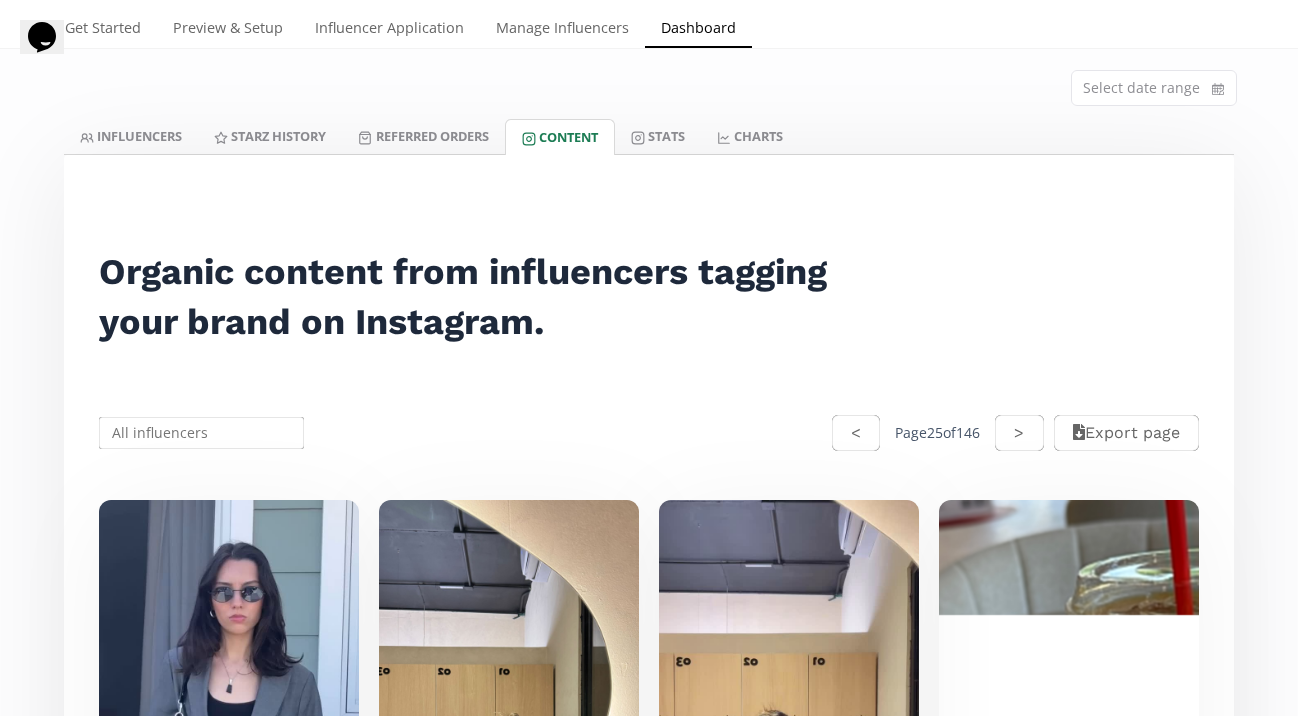 scroll, scrollTop: 98, scrollLeft: 0, axis: vertical 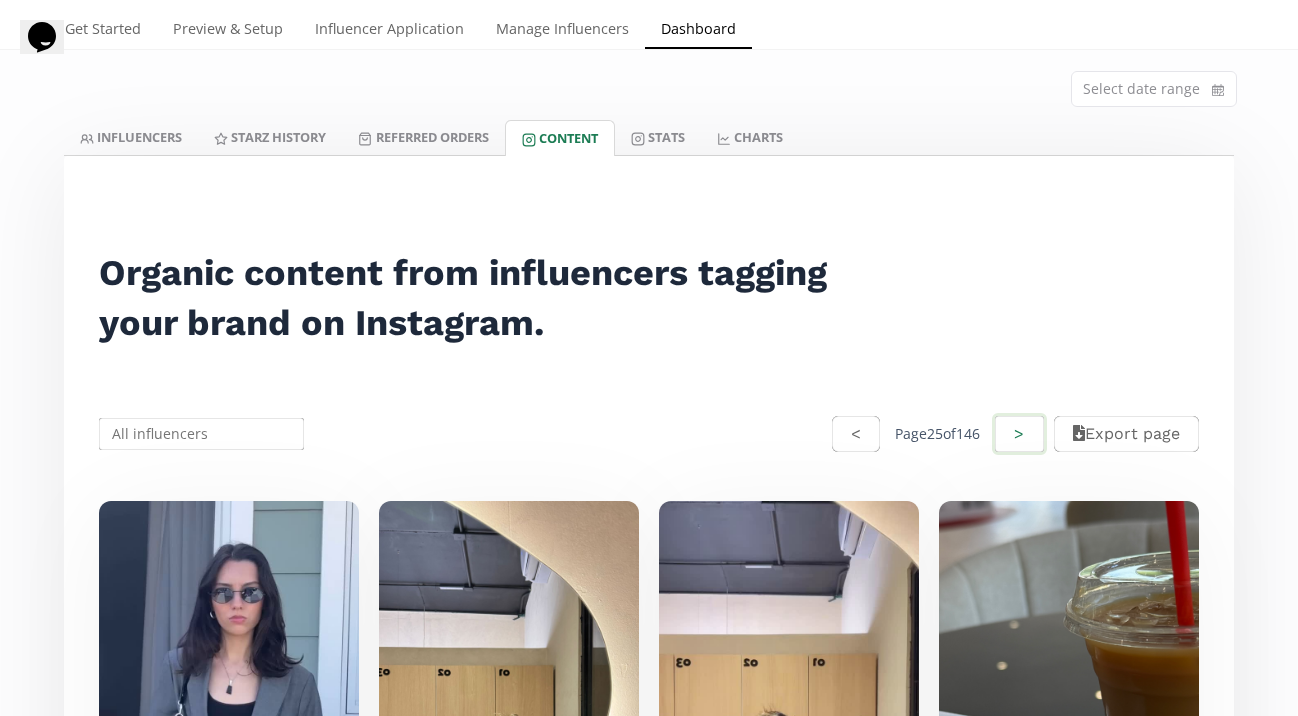 click on ">" at bounding box center [1019, 434] 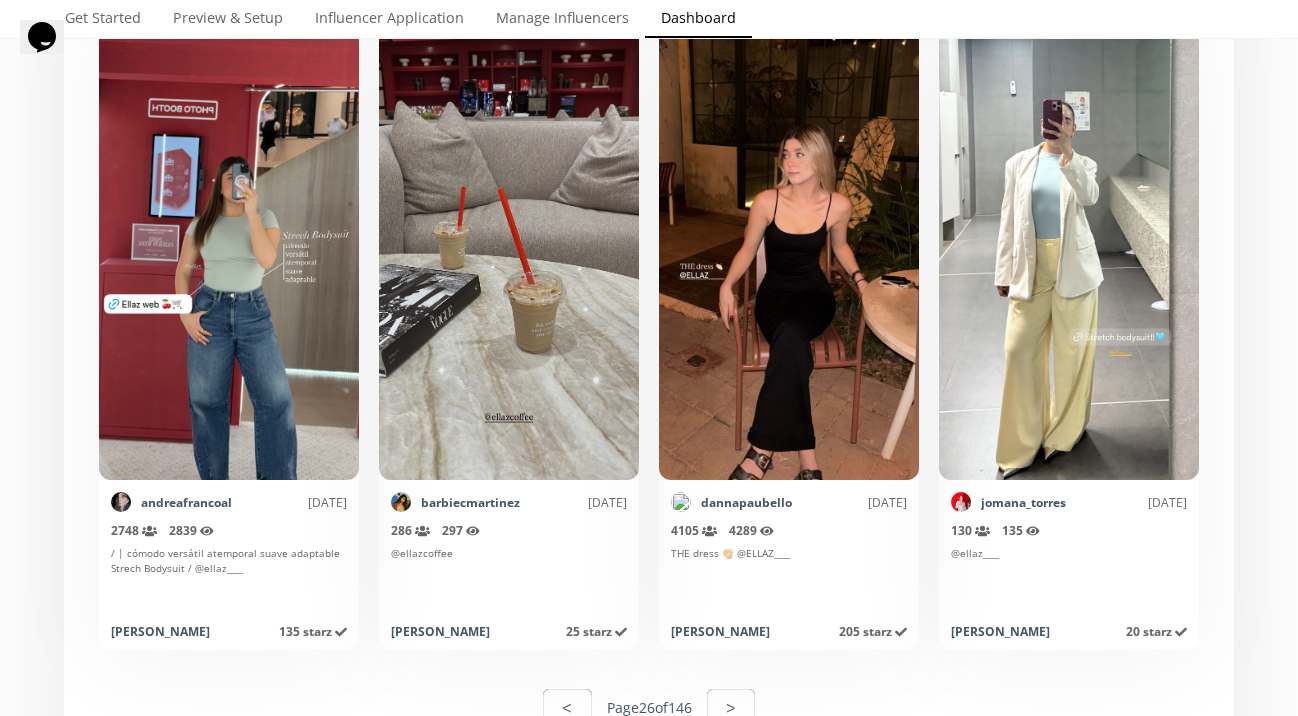 scroll, scrollTop: 10014, scrollLeft: 0, axis: vertical 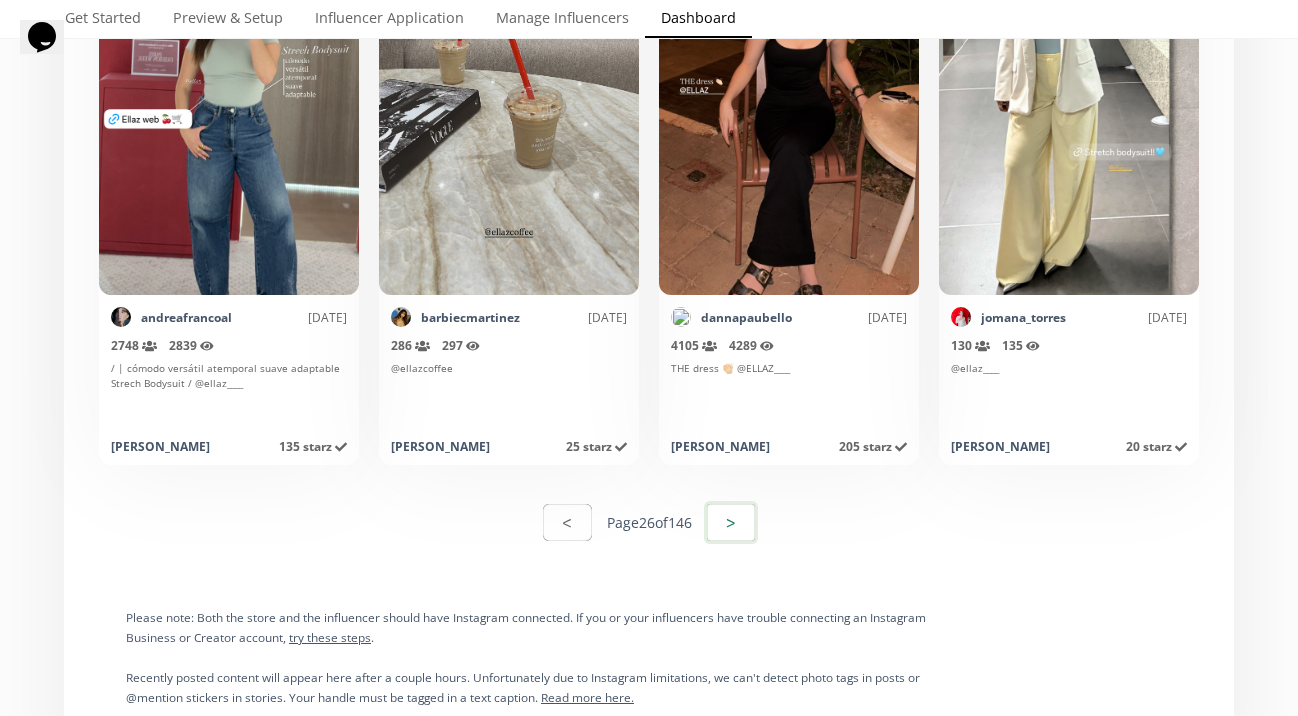 click on ">" at bounding box center (731, 522) 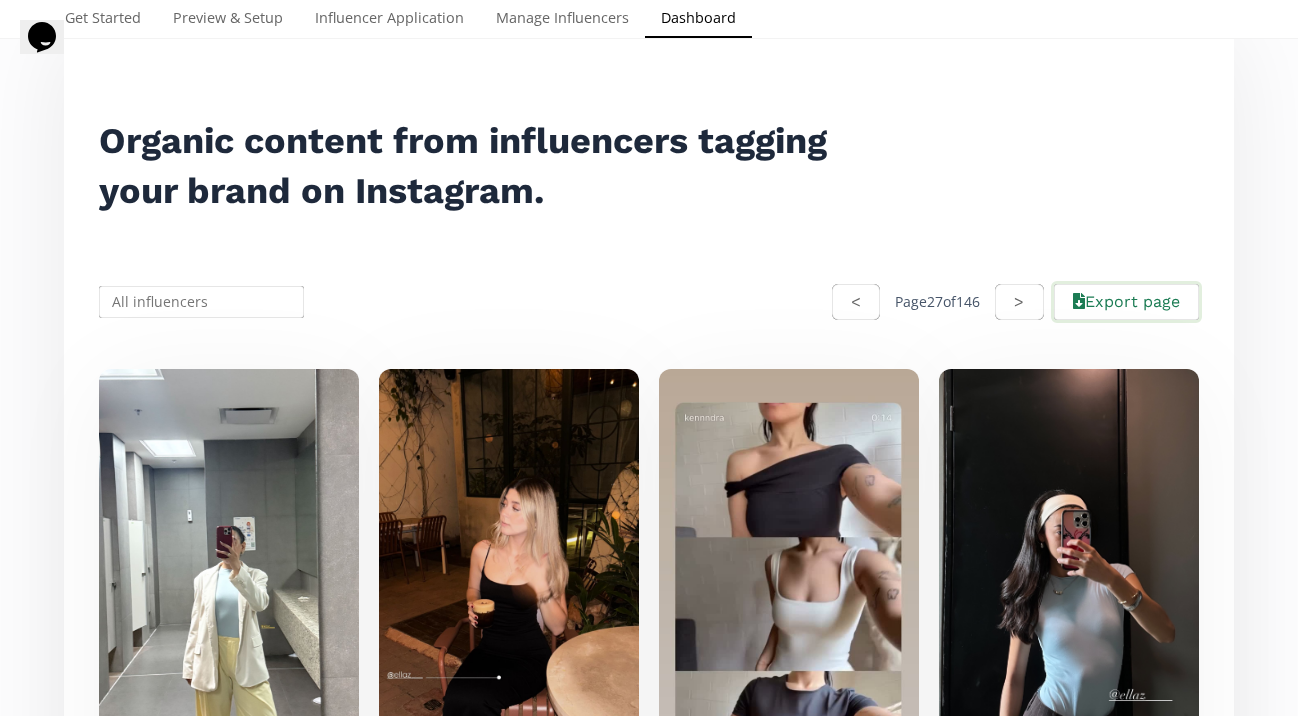 scroll, scrollTop: 230, scrollLeft: 0, axis: vertical 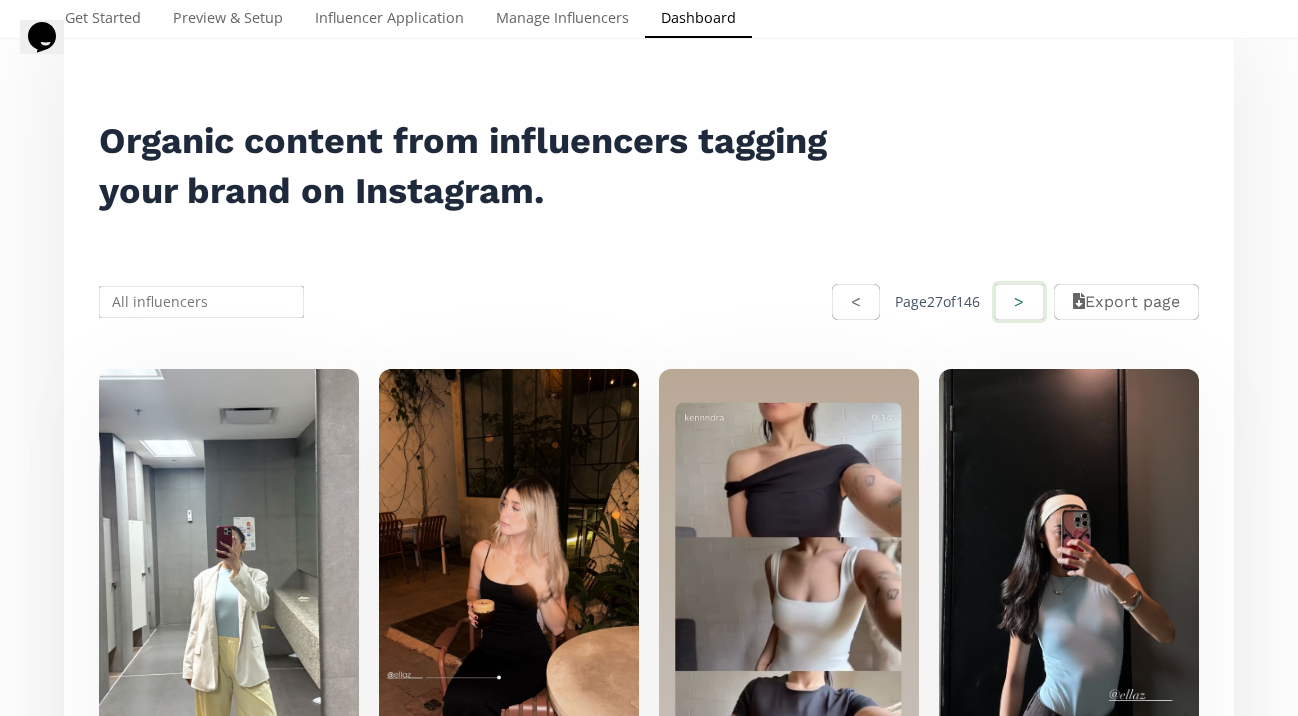 click on ">" at bounding box center [1019, 302] 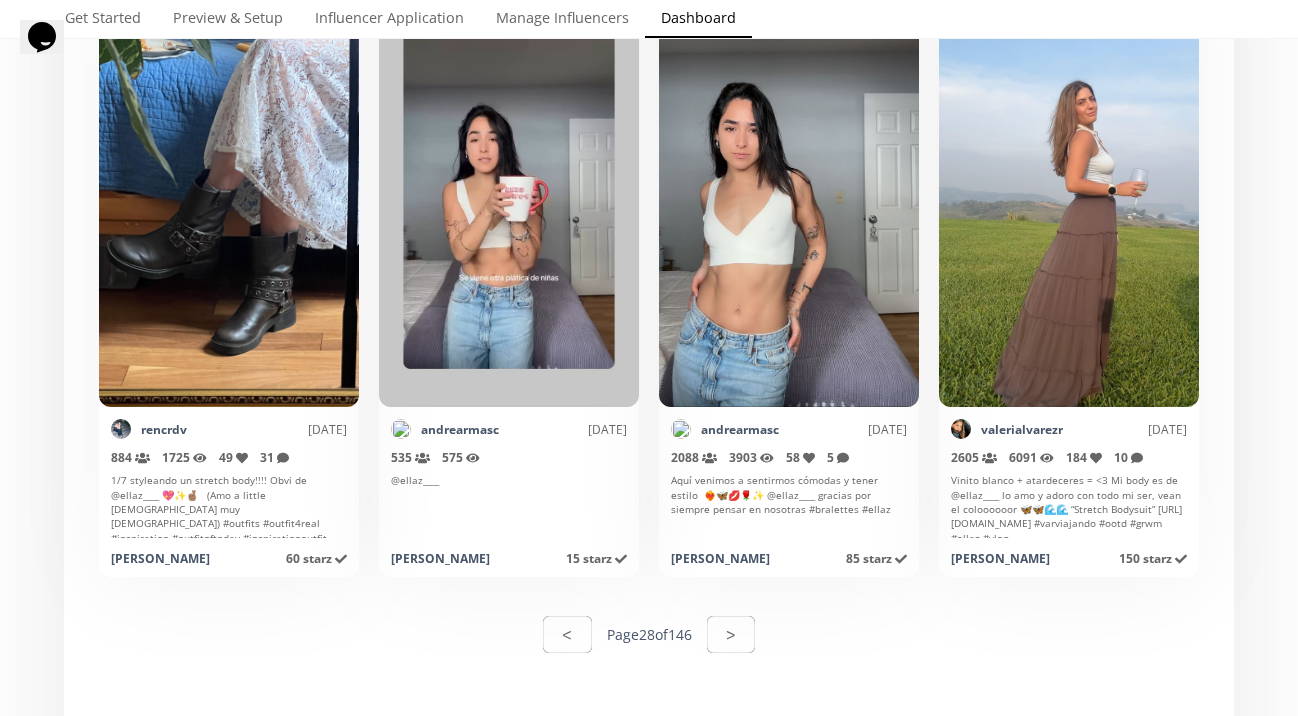 scroll, scrollTop: 9907, scrollLeft: 0, axis: vertical 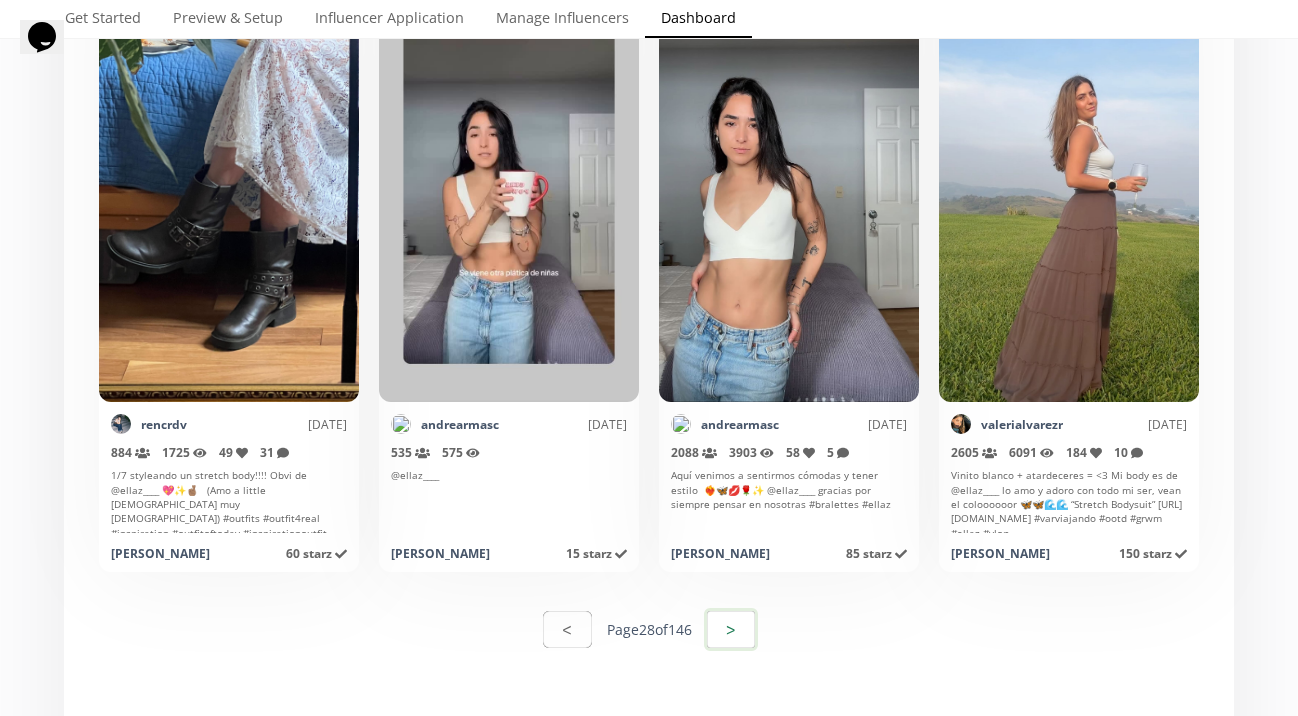 click on ">" at bounding box center (731, 629) 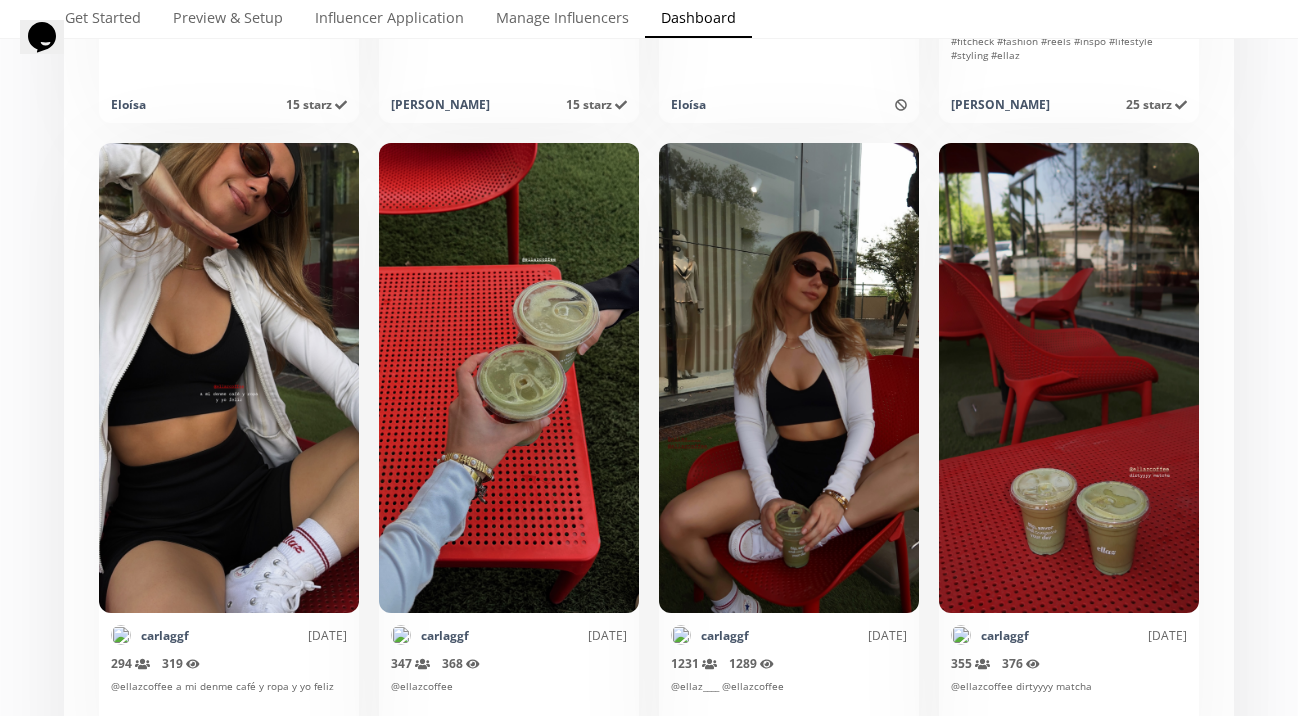 scroll, scrollTop: 7705, scrollLeft: 0, axis: vertical 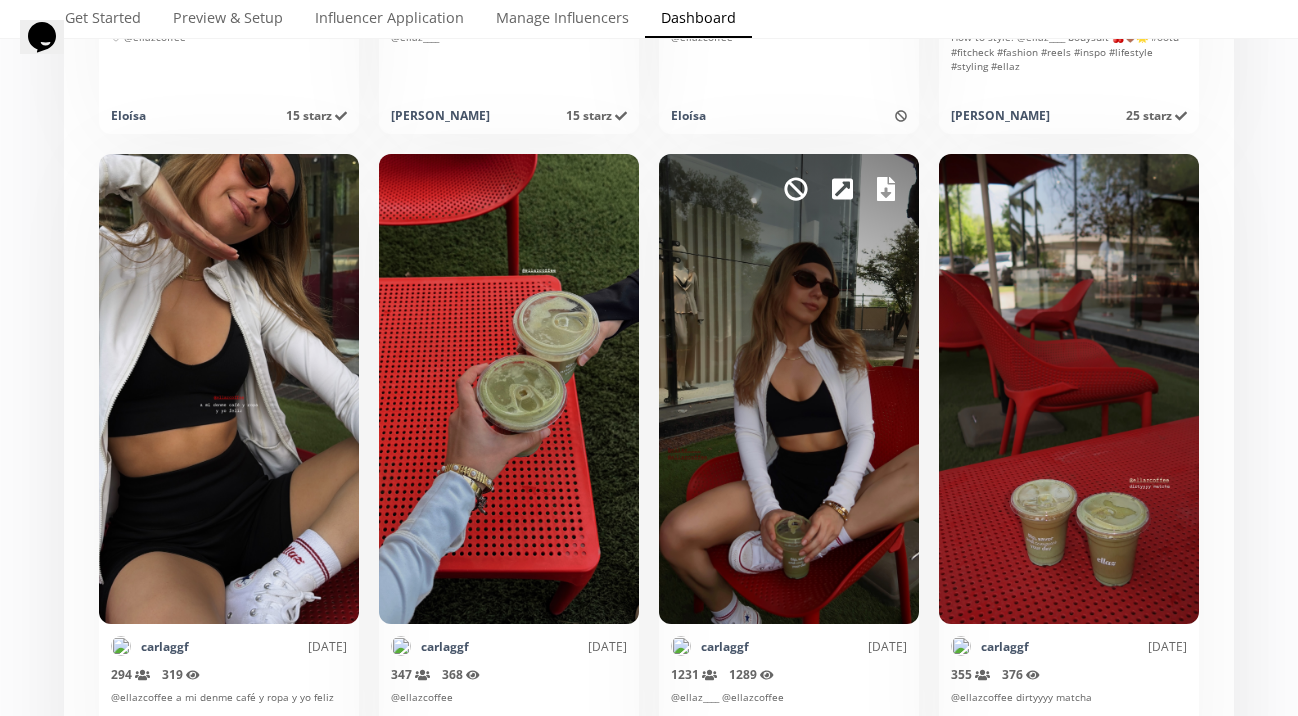 click 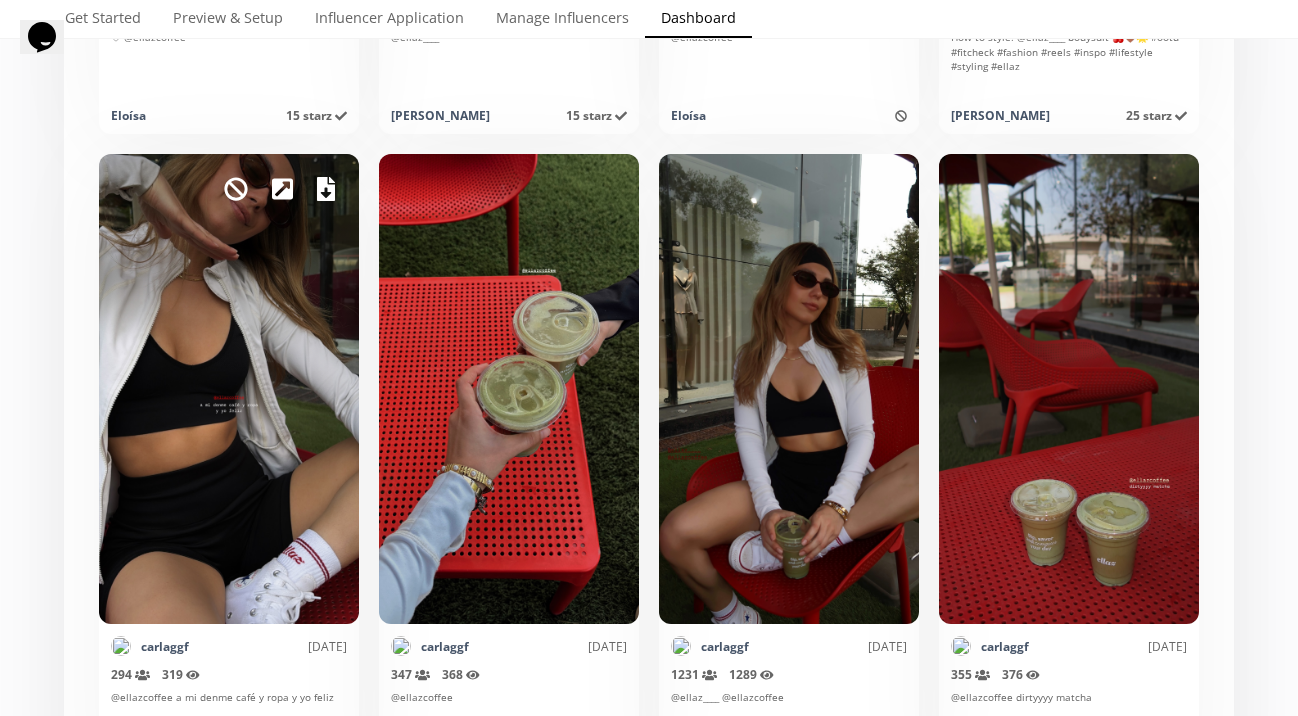 click 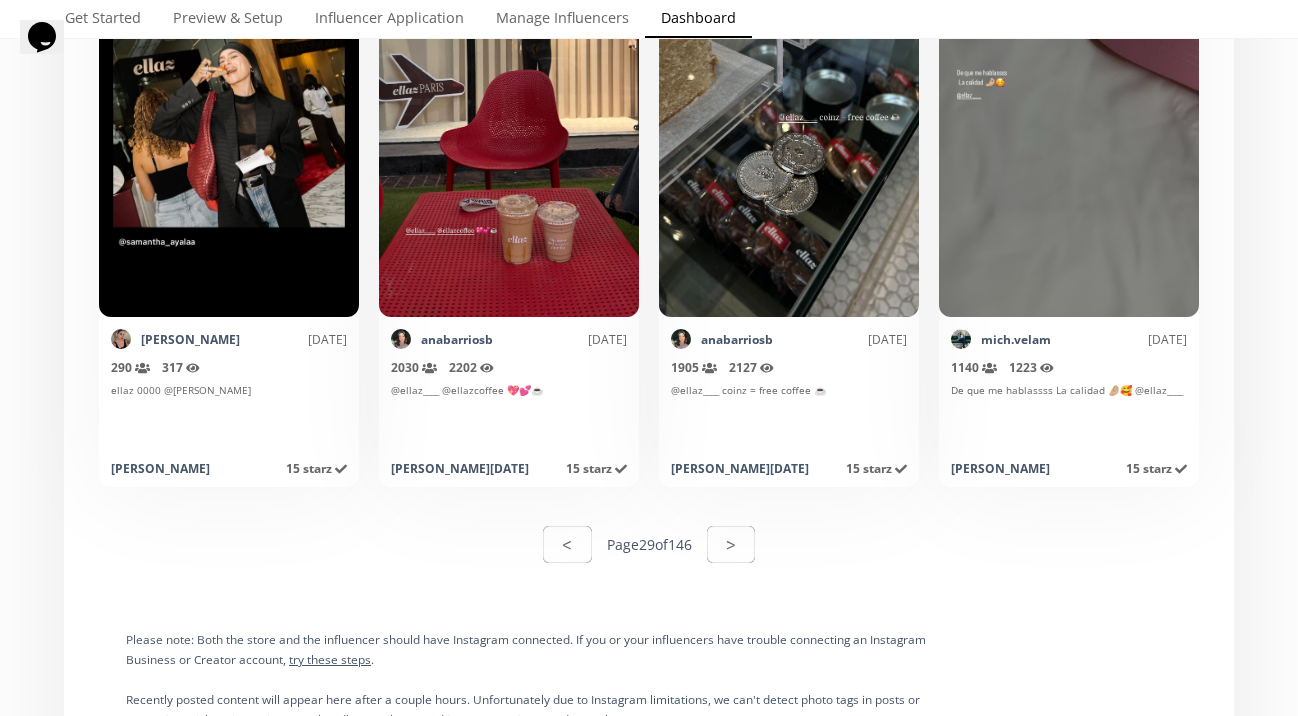 scroll, scrollTop: 9992, scrollLeft: 0, axis: vertical 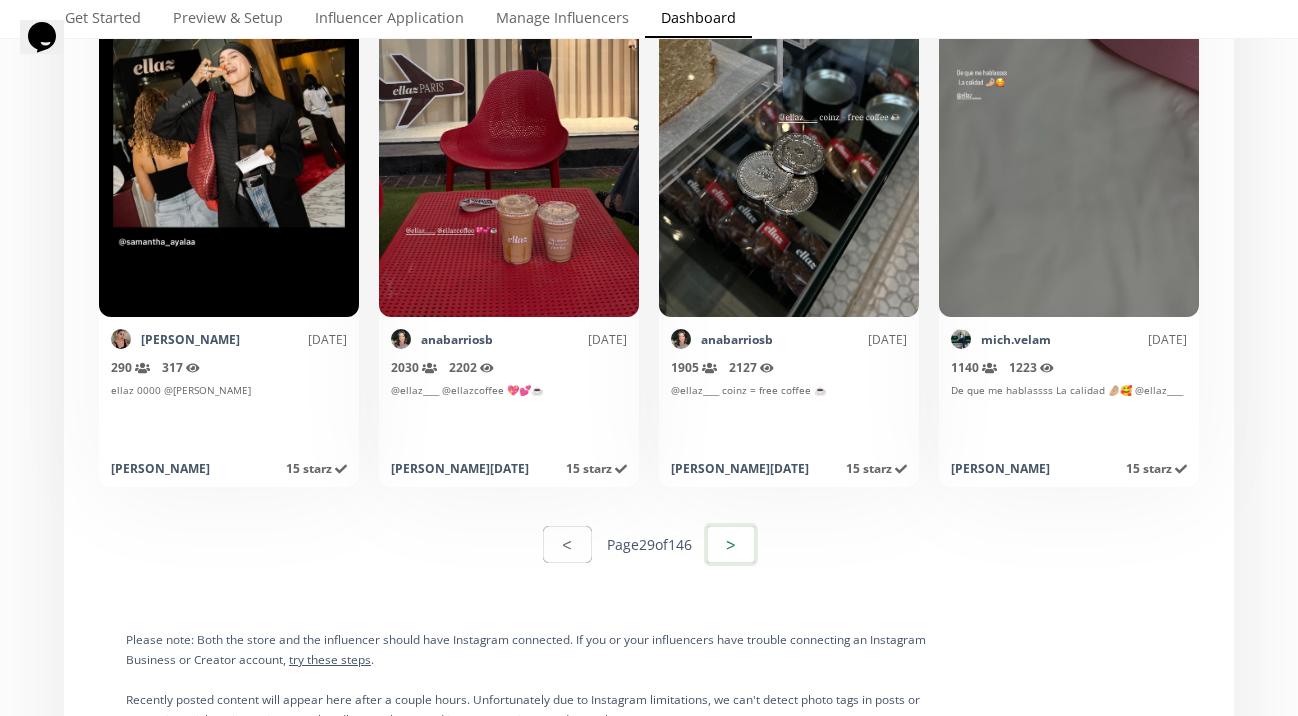 click on ">" at bounding box center (731, 544) 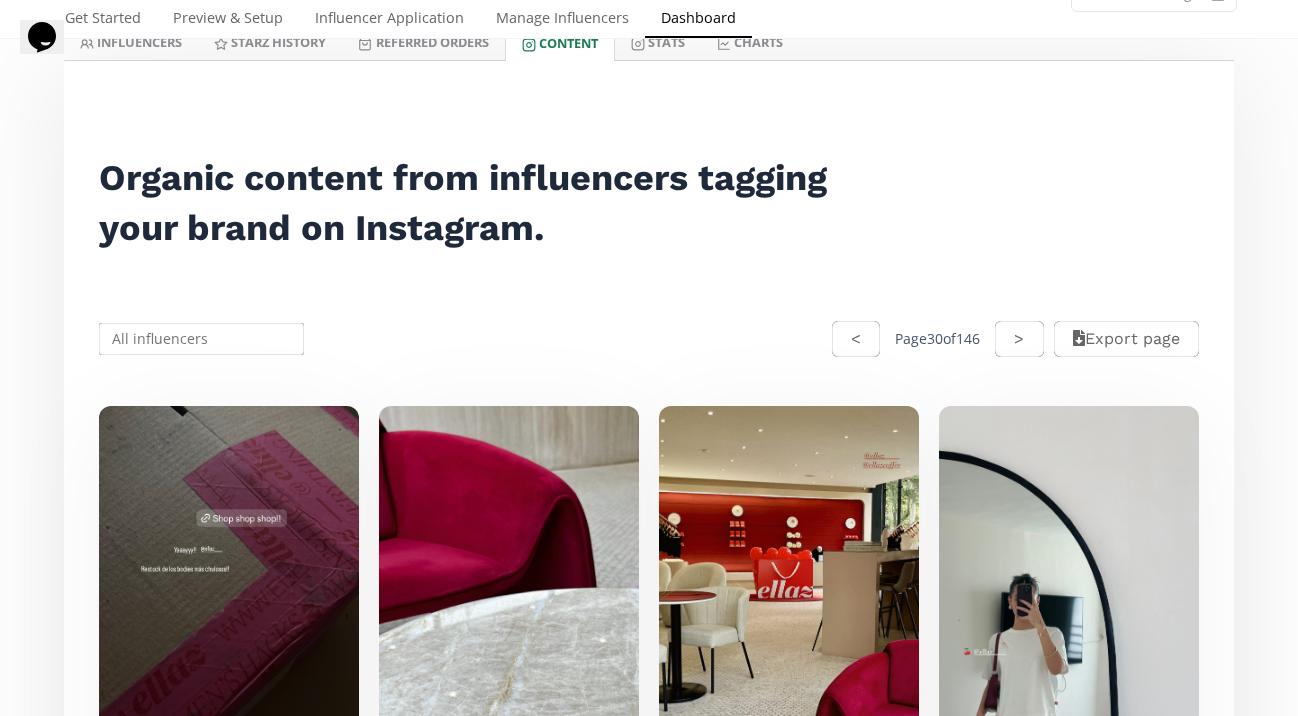 scroll, scrollTop: 184, scrollLeft: 0, axis: vertical 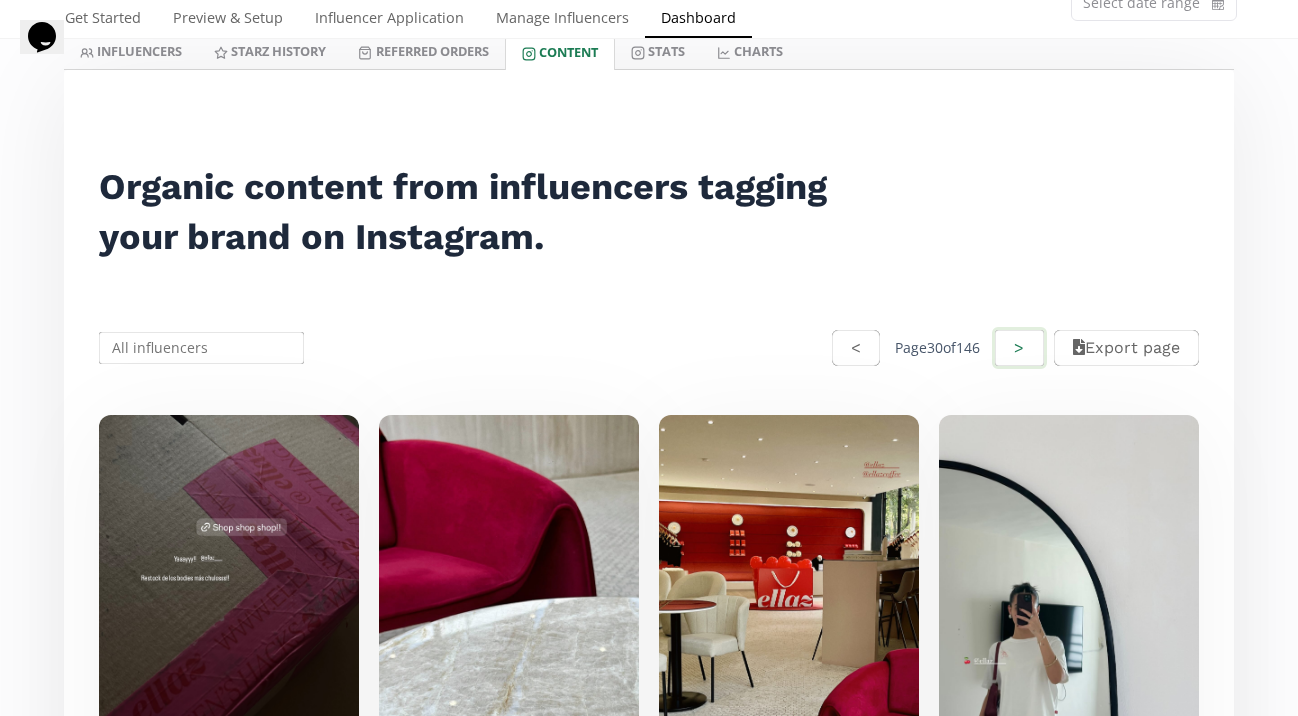 click on ">" at bounding box center [1019, 348] 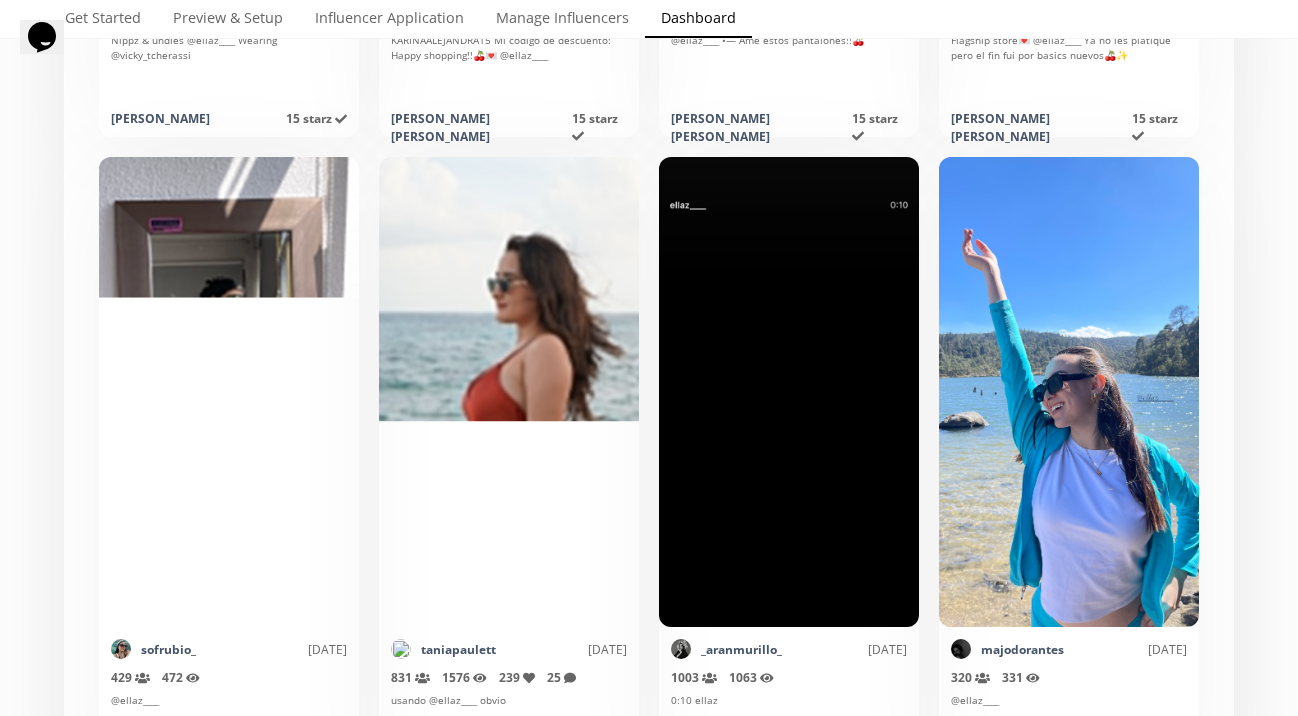 scroll, scrollTop: 5720, scrollLeft: 0, axis: vertical 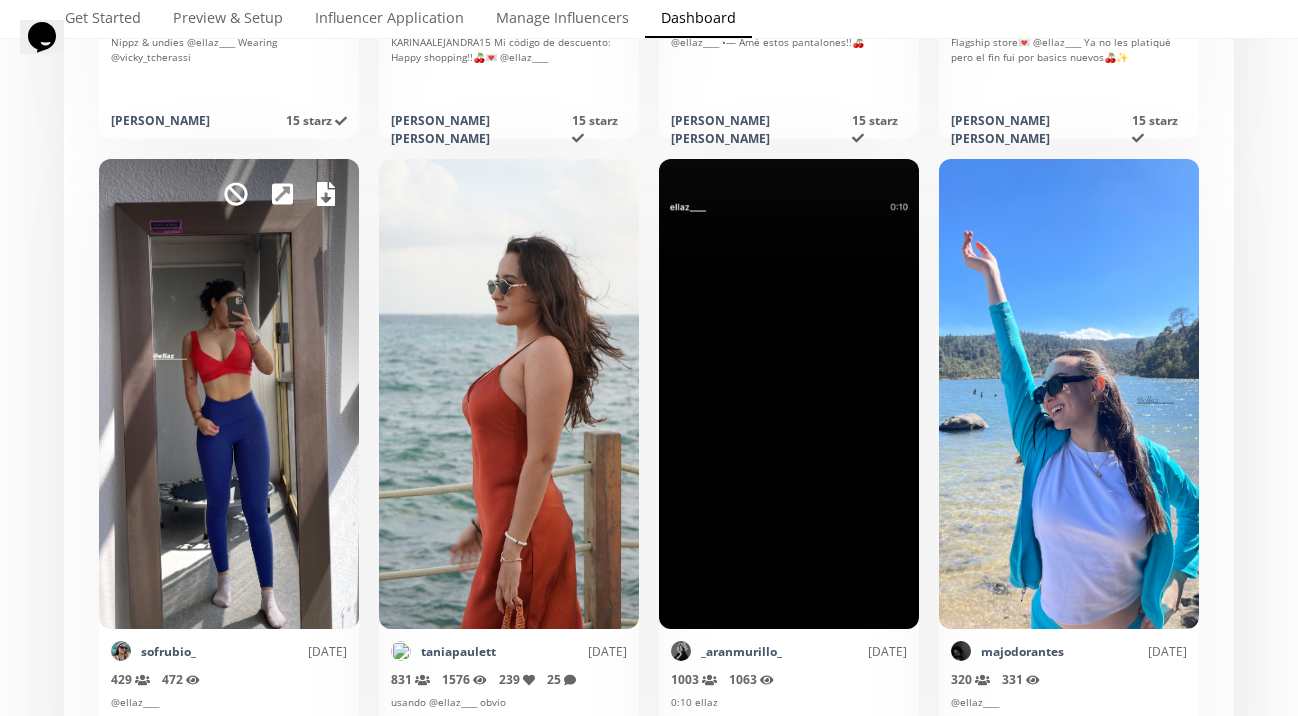 click at bounding box center (326, 194) 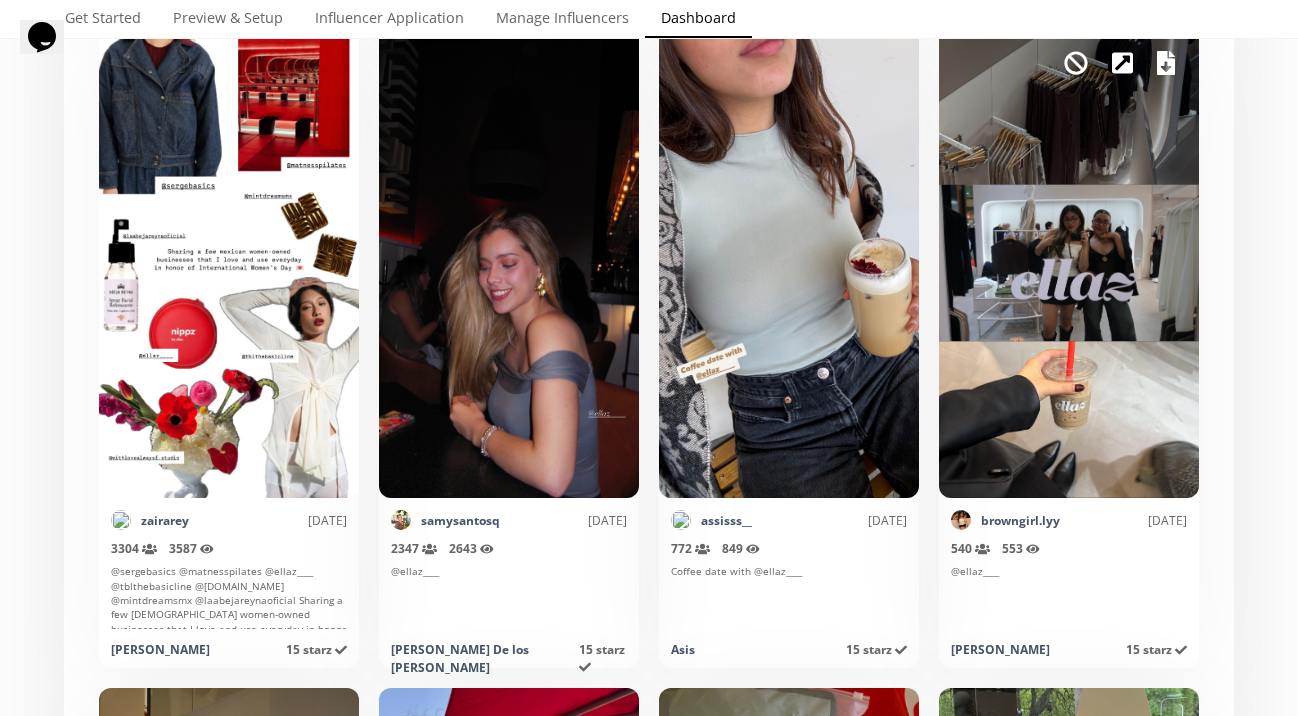 scroll, scrollTop: 8495, scrollLeft: 0, axis: vertical 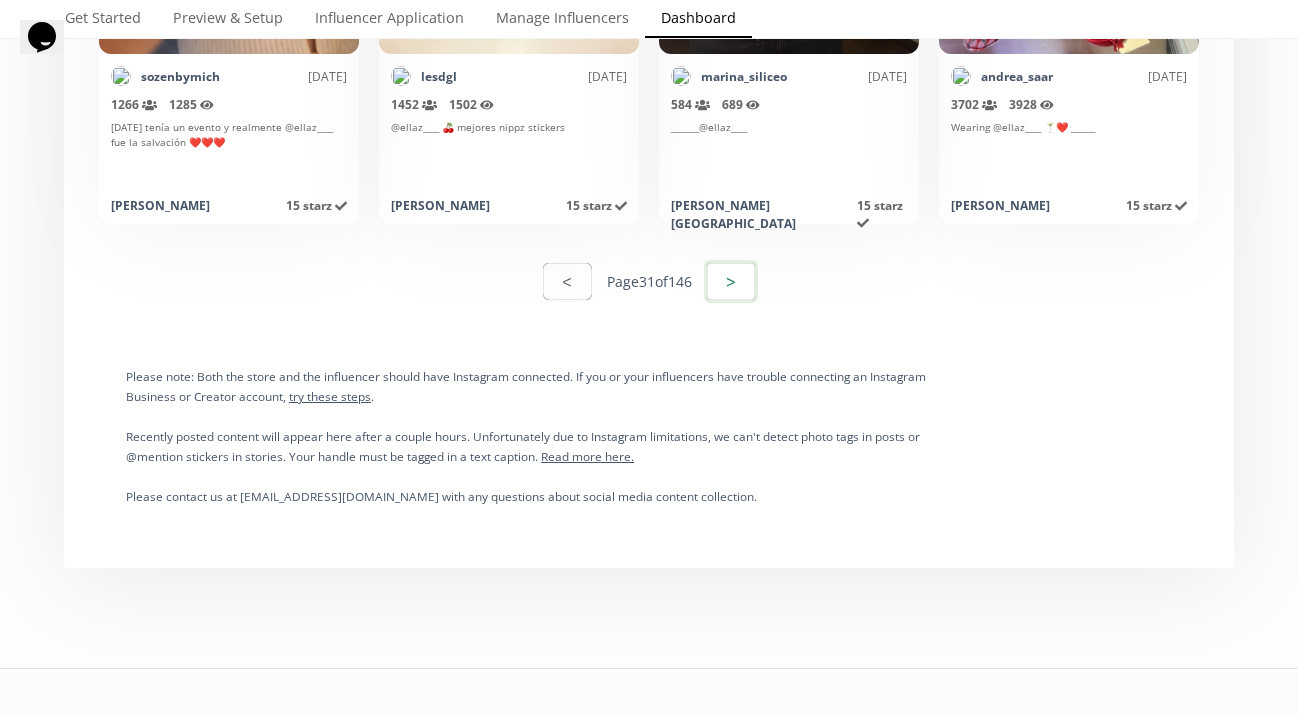 click on ">" at bounding box center (731, 281) 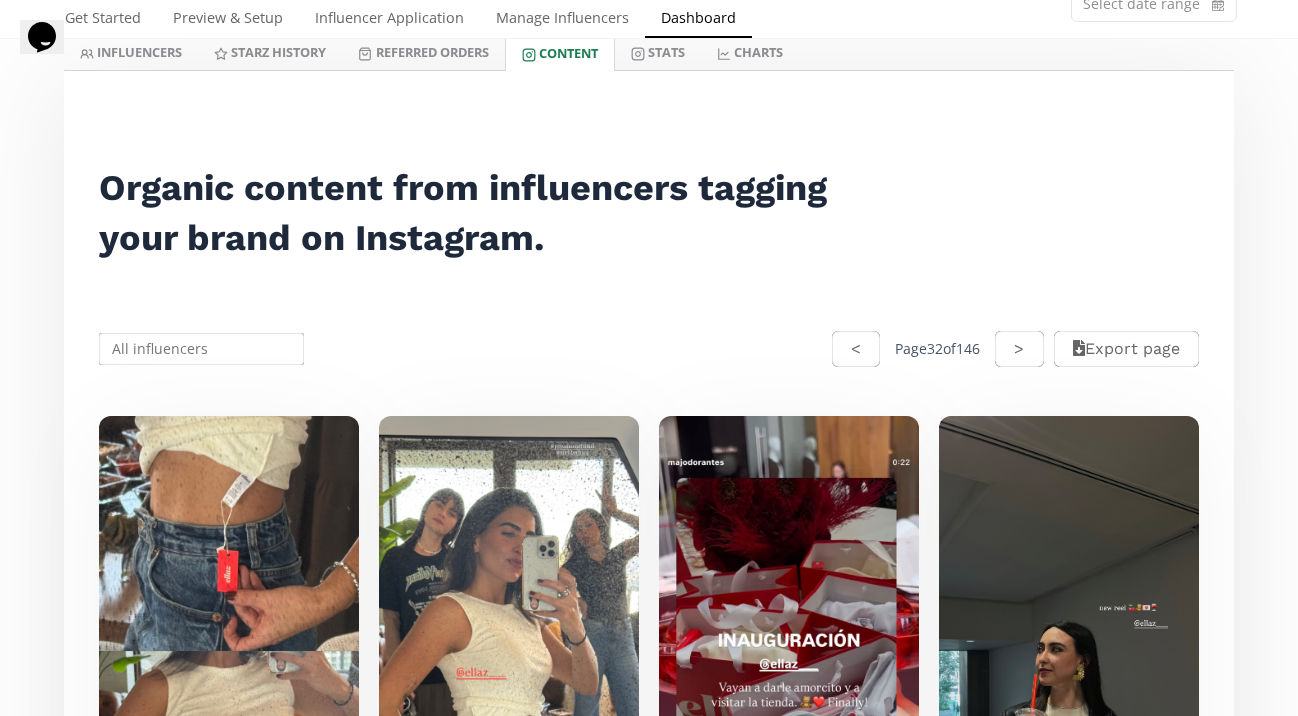 scroll, scrollTop: 181, scrollLeft: 0, axis: vertical 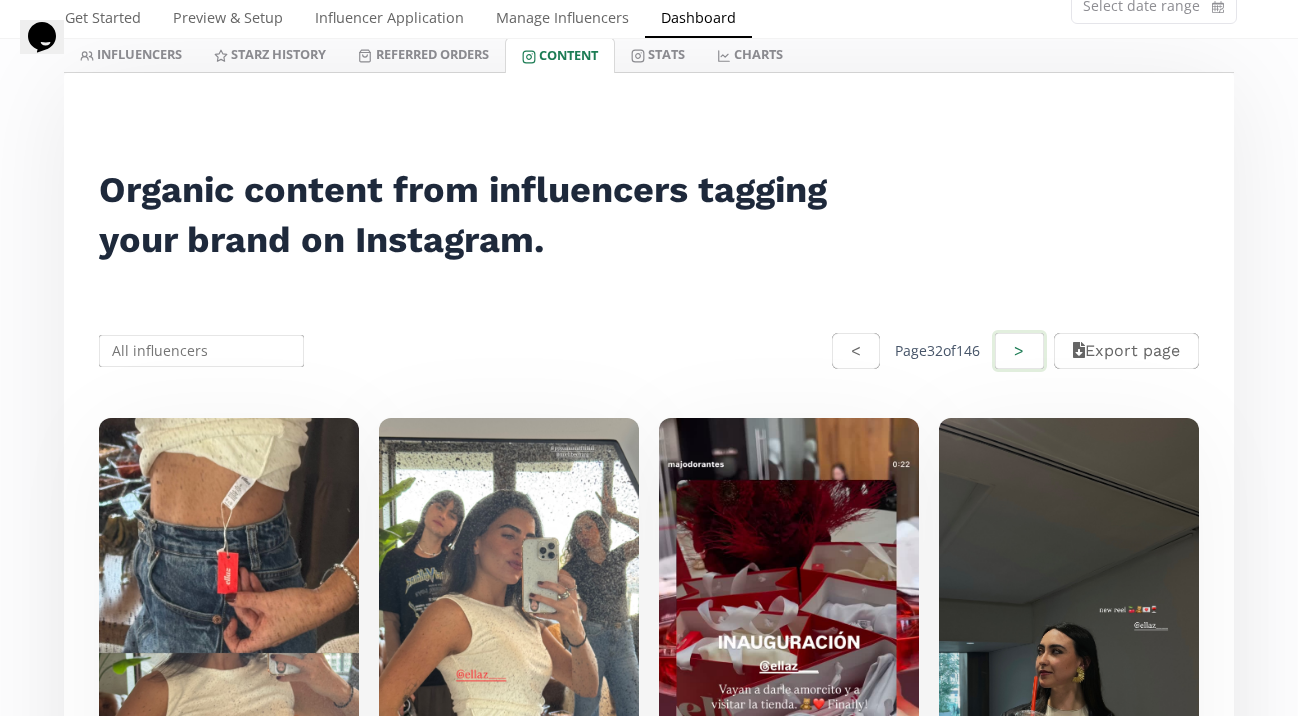 click on ">" at bounding box center (1019, 351) 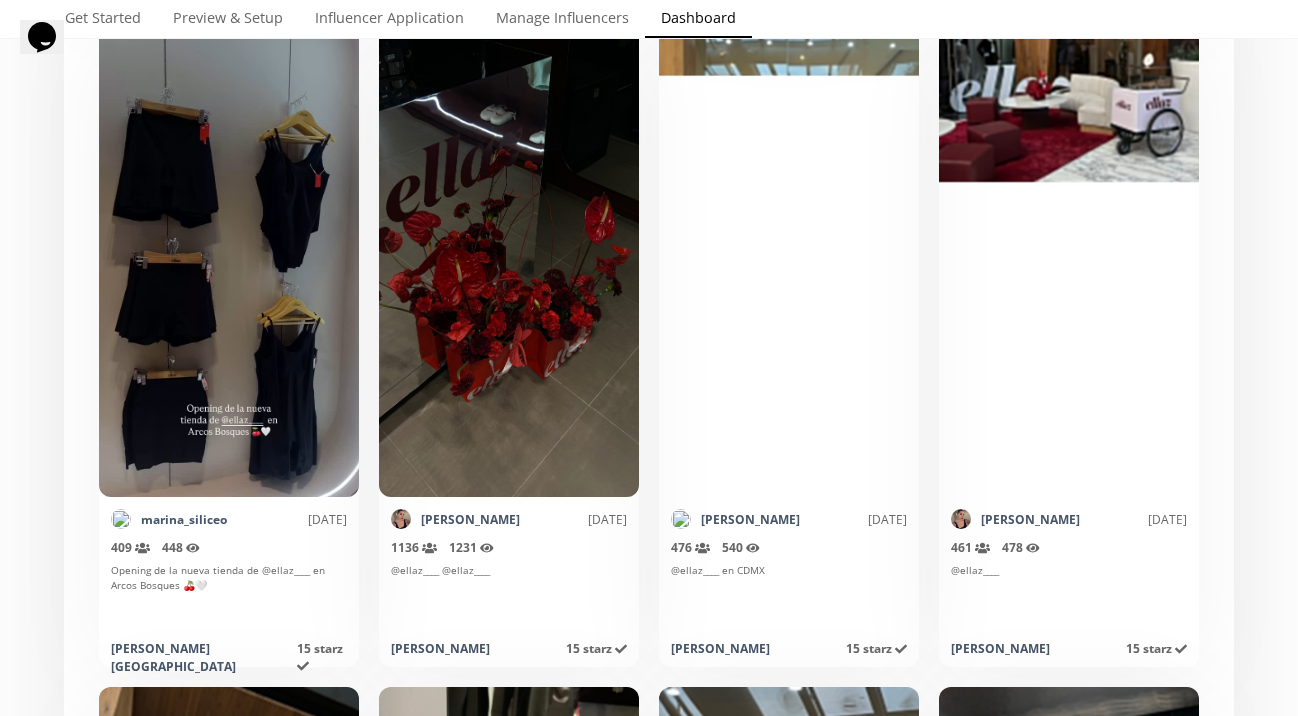 scroll, scrollTop: 3873, scrollLeft: 0, axis: vertical 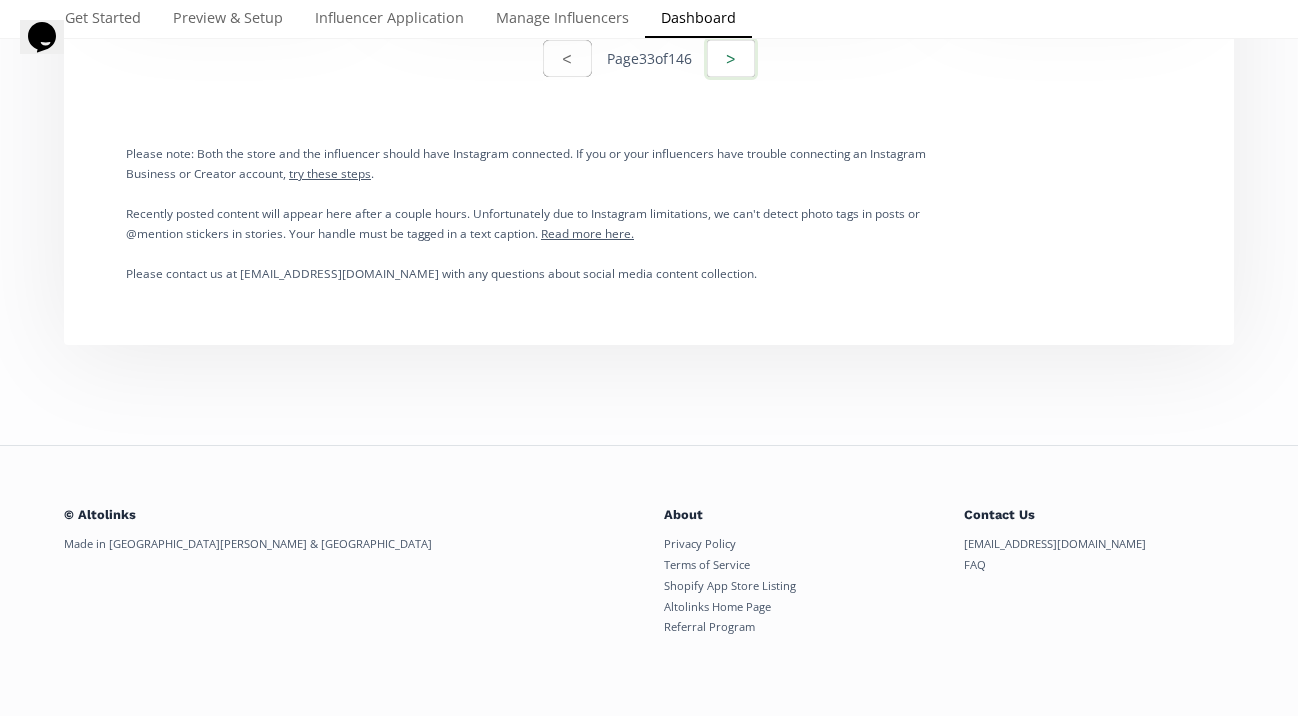 click on ">" at bounding box center [731, 58] 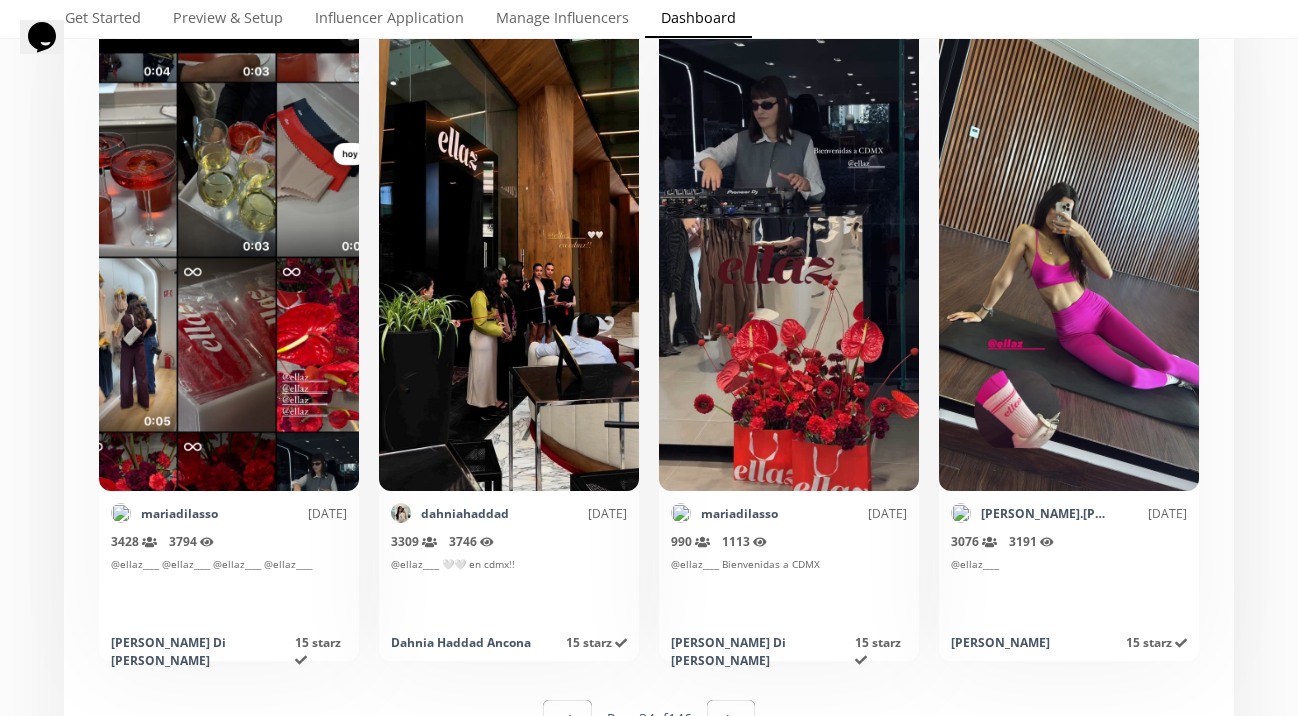 scroll, scrollTop: 9784, scrollLeft: 0, axis: vertical 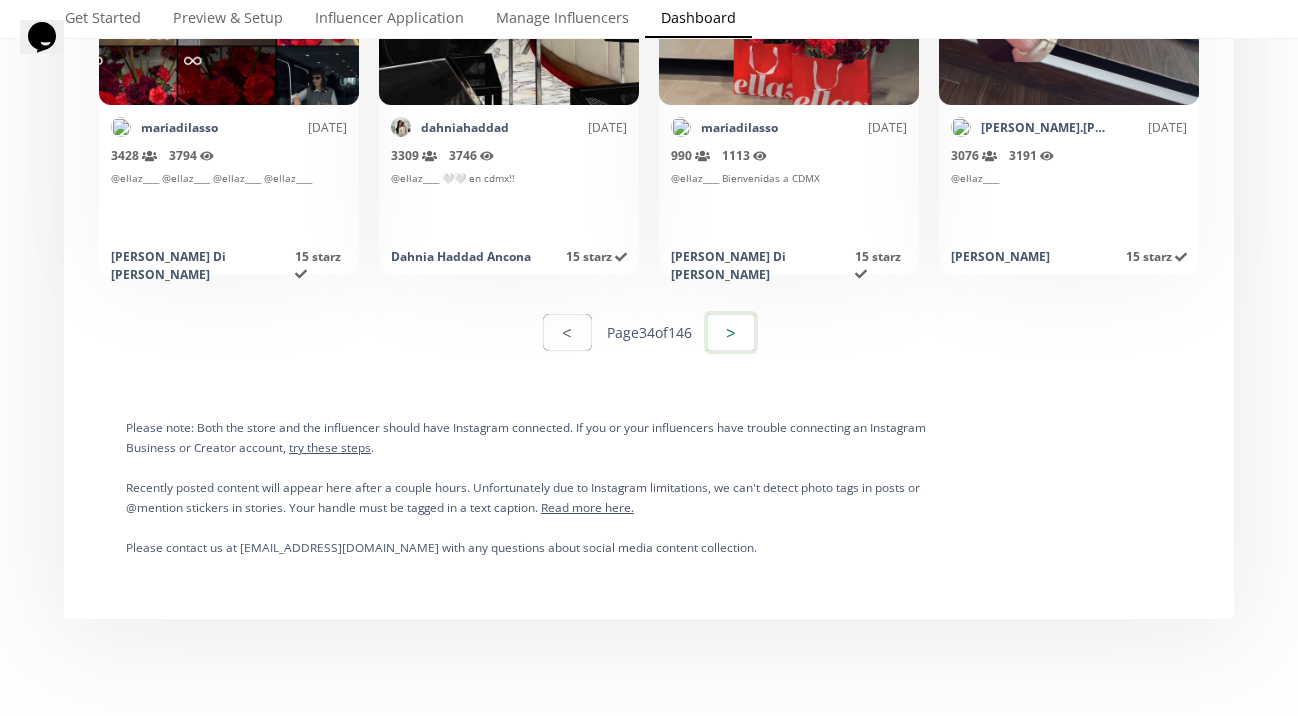 click on ">" at bounding box center (731, 332) 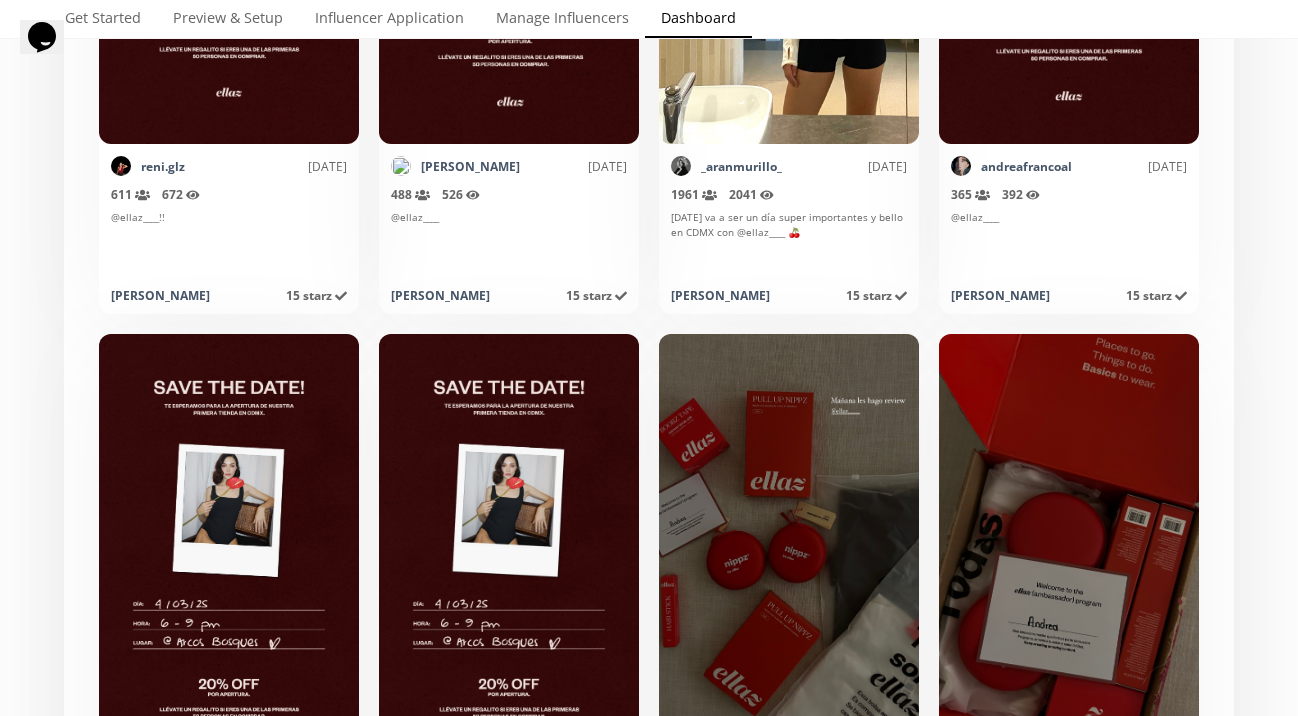scroll, scrollTop: 4916, scrollLeft: 0, axis: vertical 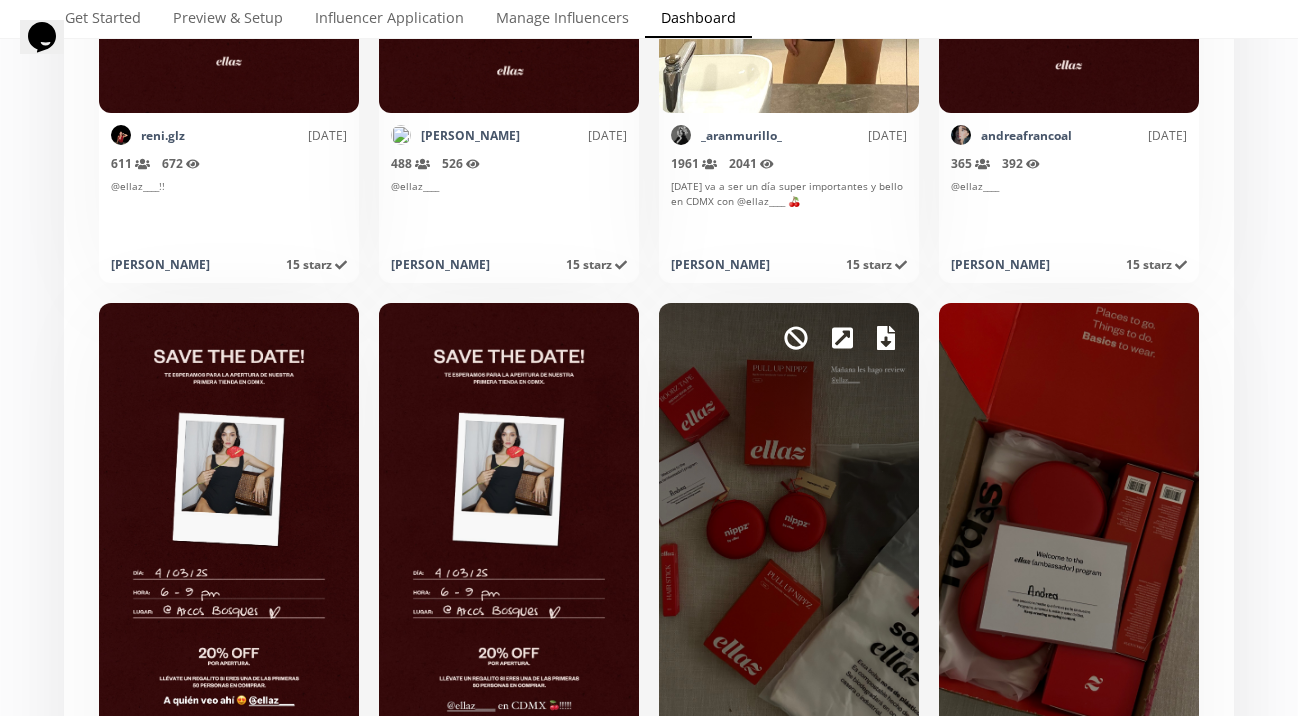 click 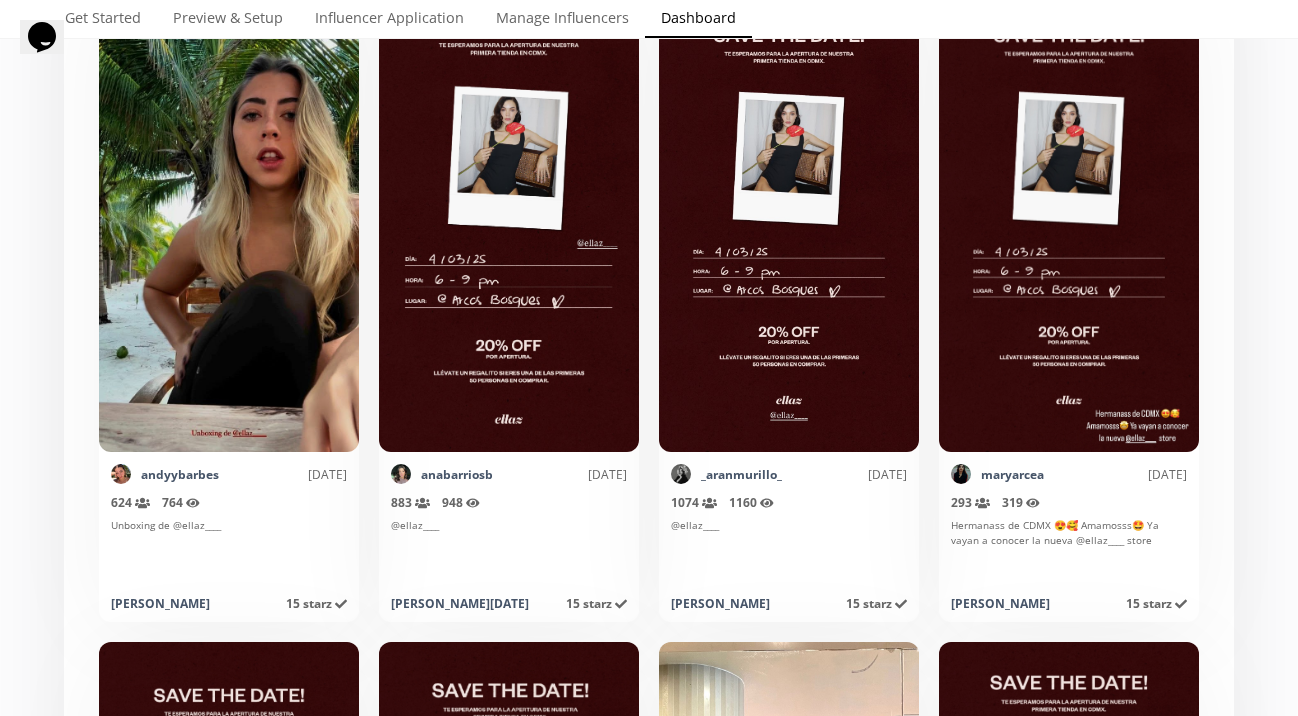 click on "Select date range INFLUENCERS Starz HISTORY Referred Orders Content Stats CHARTS INFLUENCERS Starz HISTORY Referred Orders Content Stats CHARTS Organic content from influencers tagging your brand on Instagram. < Page  35  of  146 >  Export   page Mark as invalid so that no points awarded. _aranmurillo_ [DATE] 1039   Reach (unique views) 1122   Impressions @ellaz____ [PERSON_NAME]  15 starz   Points awarded [DATE] [PERSON_NAME] as invalid so that no points awarded. [PERSON_NAME] [DATE] 782   Reach (unique views) 826   Impressions @ellaz____ [PERSON_NAME] 15 starz   Points awarded [DATE] [PERSON_NAME] as invalid so that no points awarded. marielact__ [DATE] 923   Reach (unique views) 1007   Impressions @ellaz____  #ellazsquad
#[PERSON_NAME] CT 15 starz   Points awarded [DATE] [PERSON_NAME] as invalid so that no points awarded. jimediav [DATE] 384   Reach (unique views) 406   Impressions @ELLAZ____ [PERSON_NAME] 15 starz   Points awarded [DATE] [PERSON_NAME] as invalid so that no points awarded. [PERSON_NAME] [DATE] 895   966     387" at bounding box center [649, 1568] 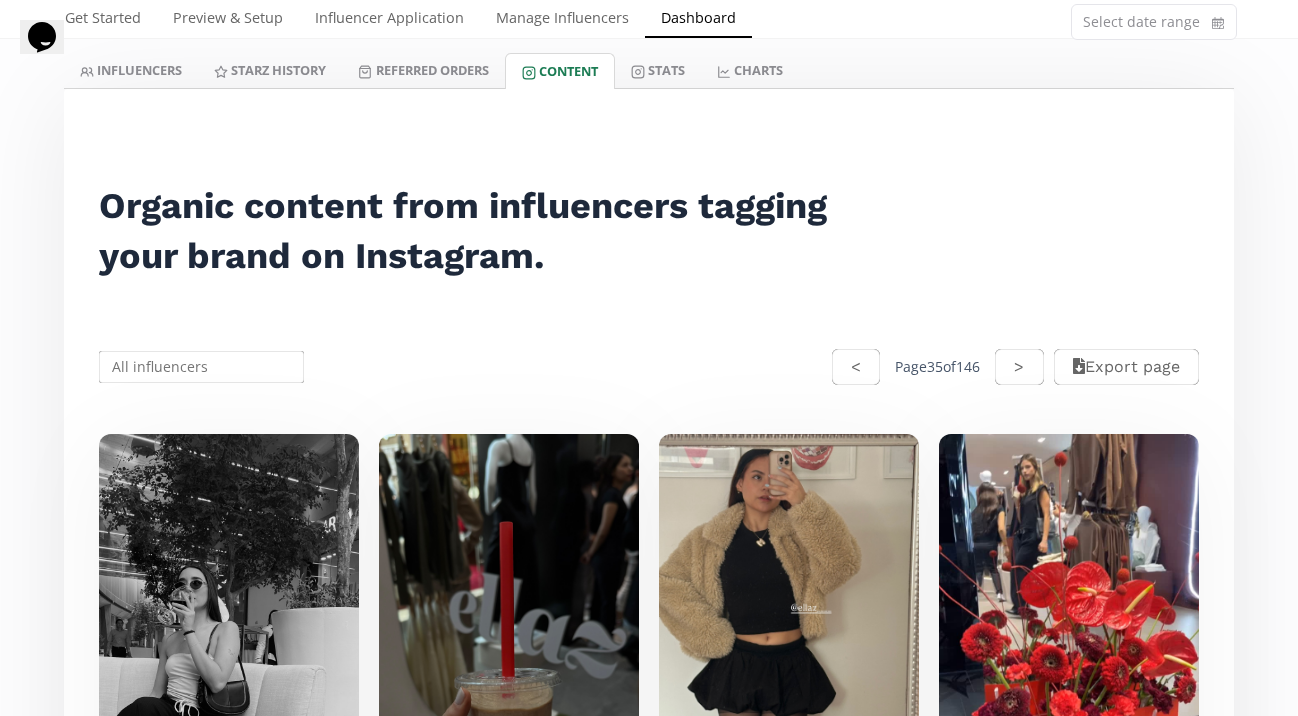 scroll, scrollTop: 207, scrollLeft: 0, axis: vertical 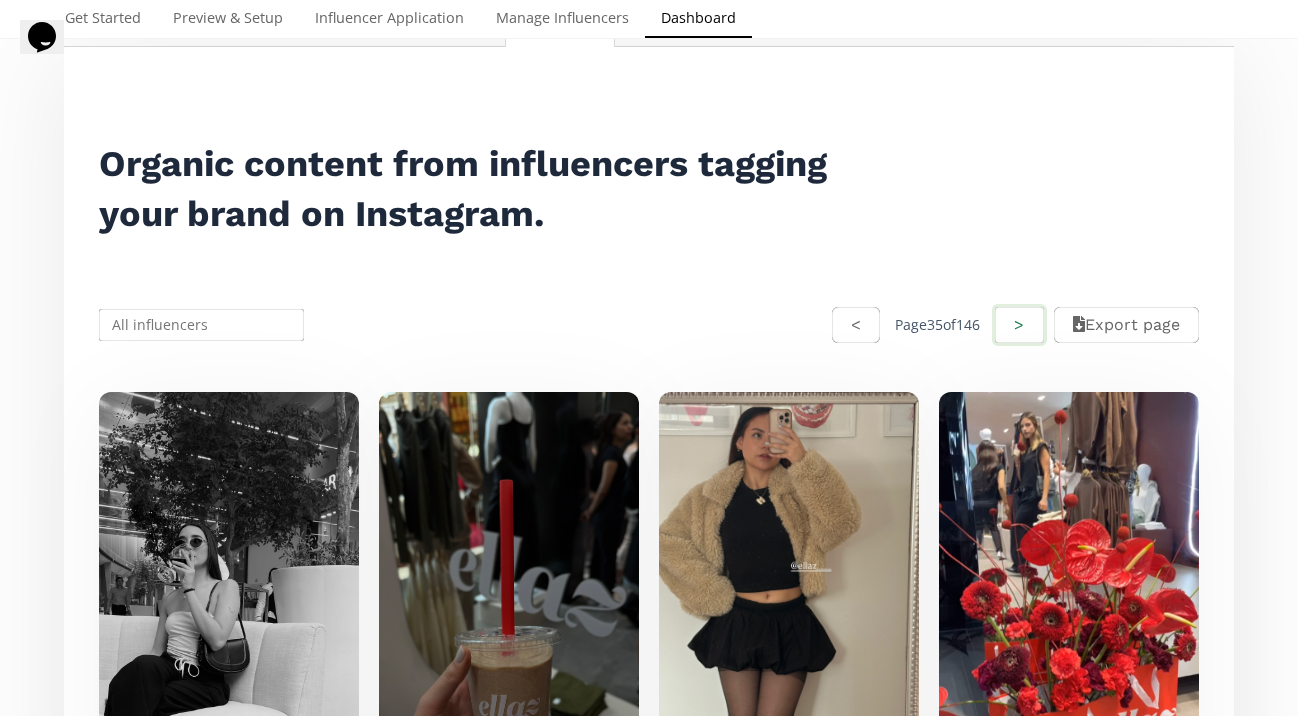 click on ">" at bounding box center [1019, 325] 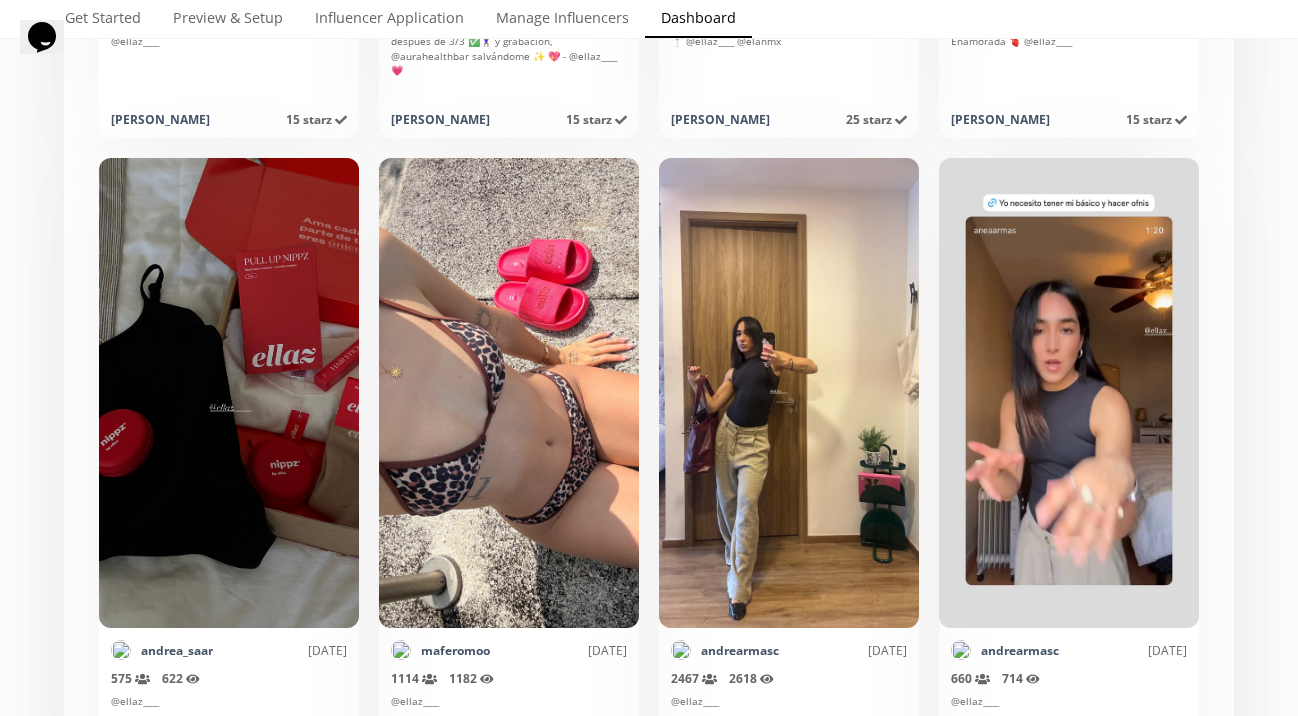 scroll, scrollTop: 1760, scrollLeft: 0, axis: vertical 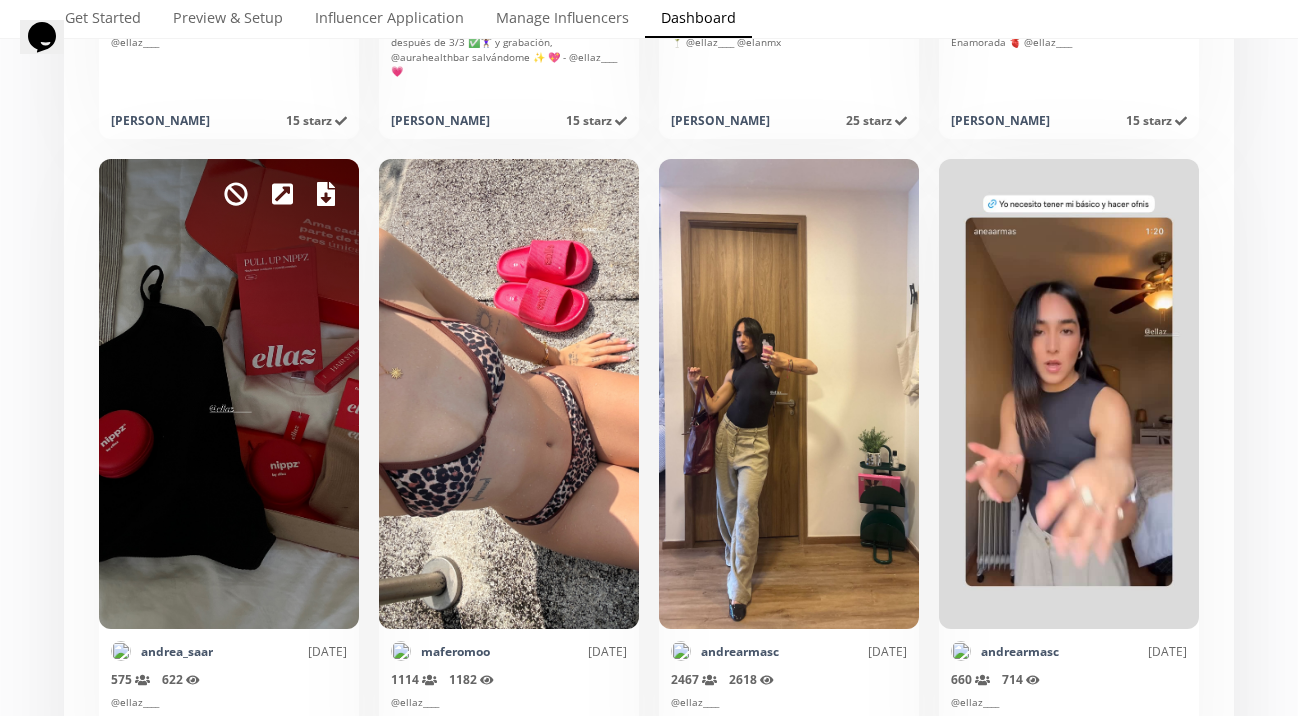 click 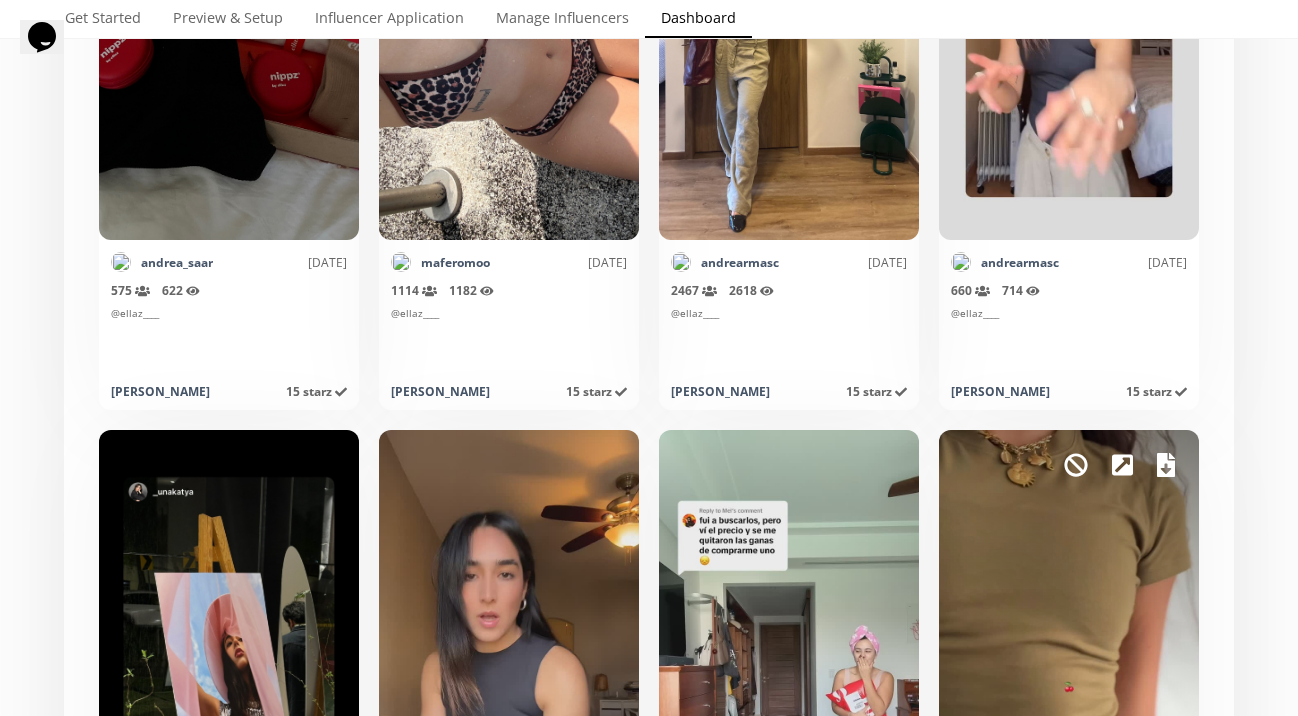scroll, scrollTop: 2150, scrollLeft: 0, axis: vertical 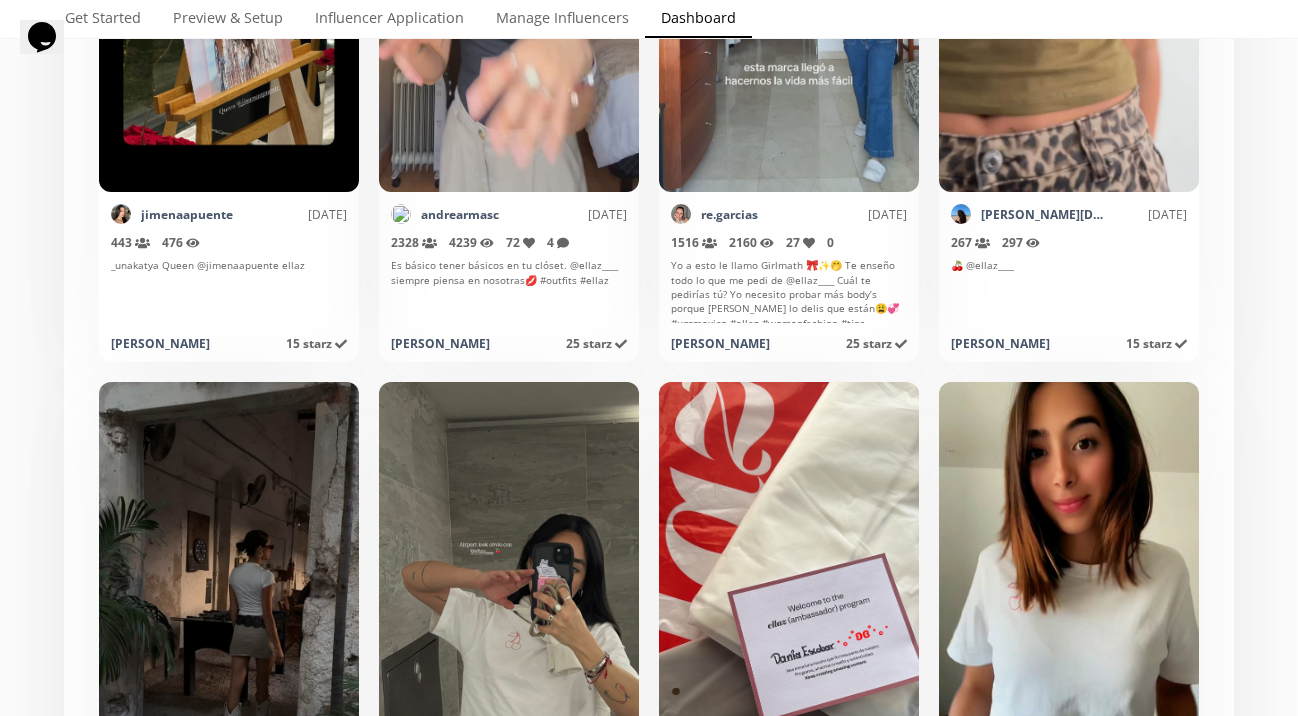 click on "Organic content from influencers tagging your brand on Instagram. < Page  36  of  146 >  Export   page Mark as invalid so that no points awarded. mariareyeessm [DATE] 1497   Reach (unique views) 1635   Impressions el paquete más esperado
@ellaz____ 🍒 [PERSON_NAME] [PERSON_NAME]  15 starz   Points awarded [DATE] [PERSON_NAME] as invalid so that no points awarded. perezn.romiina [DATE] 527   Reach (unique views) 583   Impressions @ellaz____ [PERSON_NAME] 15 starz   Points awarded [DATE] [PERSON_NAME] as invalid so that no points awarded. andreafrancoal [DATE] 1011   Reach (unique views) 1058   Impressions @ellaz____  @maika_mx_  ___ [PERSON_NAME] 15 starz   Points awarded [DATE] [PERSON_NAME] as invalid so that no points awarded. marianaririve [DATE] 2993   Reach (unique views) 3168   Impressions @ellaz____  las quiero, son mis íntimas! [PERSON_NAME] 15 starz   Points awarded [DATE] Mark as invalid so that no points awarded. maryarcea [DATE] 225   Reach (unique views) 238   Impressions" at bounding box center (649, 2682) 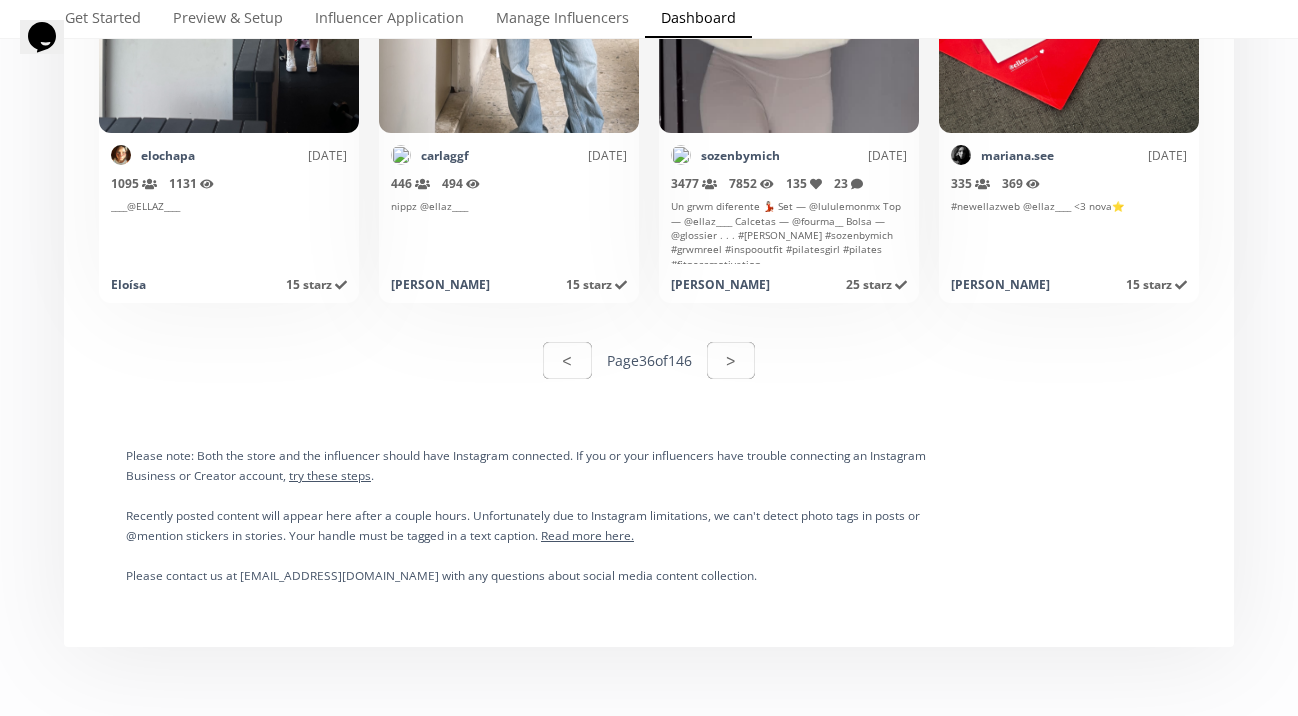 scroll, scrollTop: 10189, scrollLeft: 0, axis: vertical 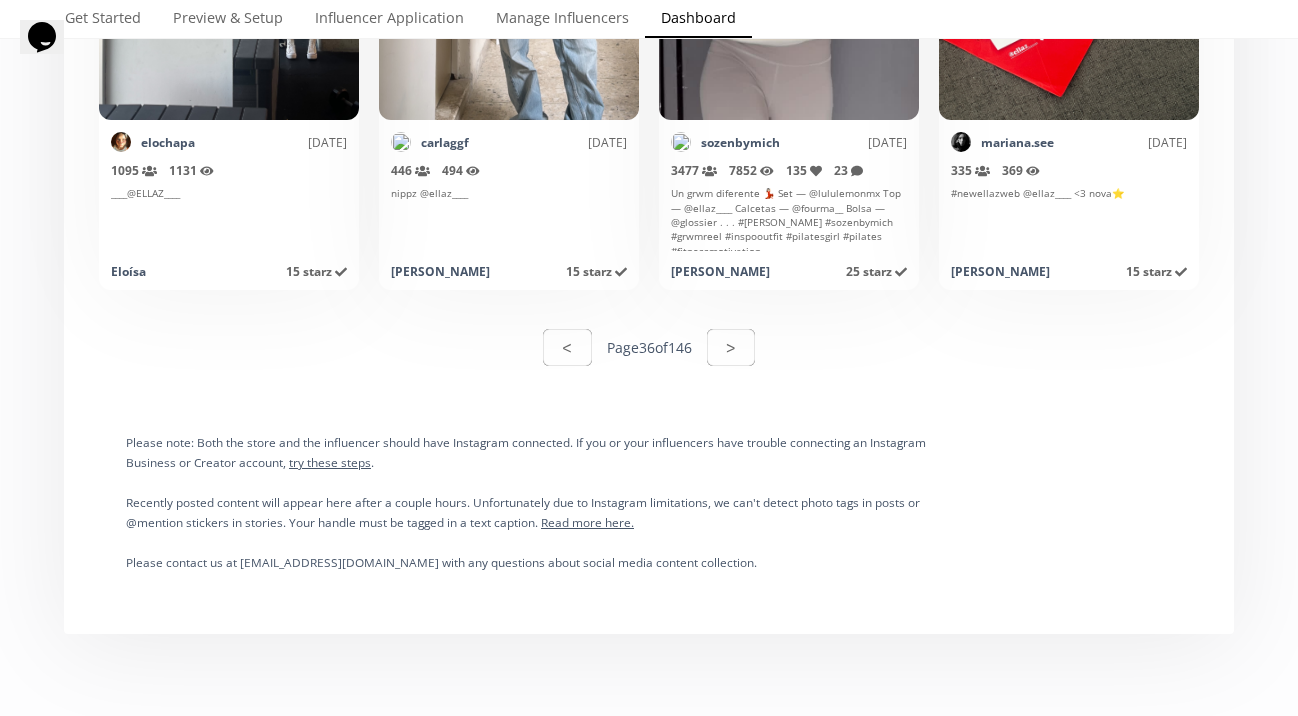 click on "sozenbymich [DATE] 3477   Reach (unique views) 7852   Impressions 135   Likes 23   Commnets Un grwm diferente 💃🏻
Set — @lululemonmx
Top — @ellaz____
Calcetas — @fourma__
Bolsa — @glossier
.
.
.
#[PERSON_NAME] #sozenbymich #grwmreel #inspooutfit #pilatesgirl #pilates #fitnessmotivation [PERSON_NAME] 25 starz   Points awarded [DATE]" at bounding box center (789, 212) 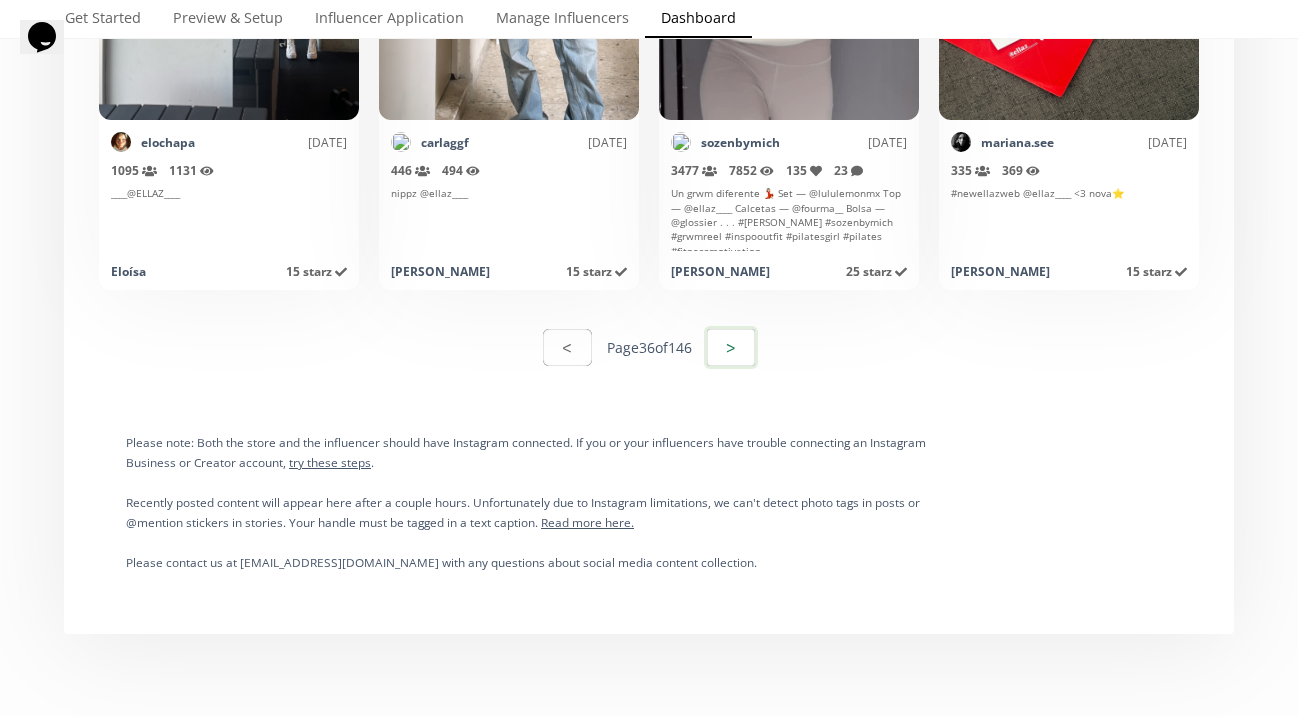 click on ">" at bounding box center [731, 347] 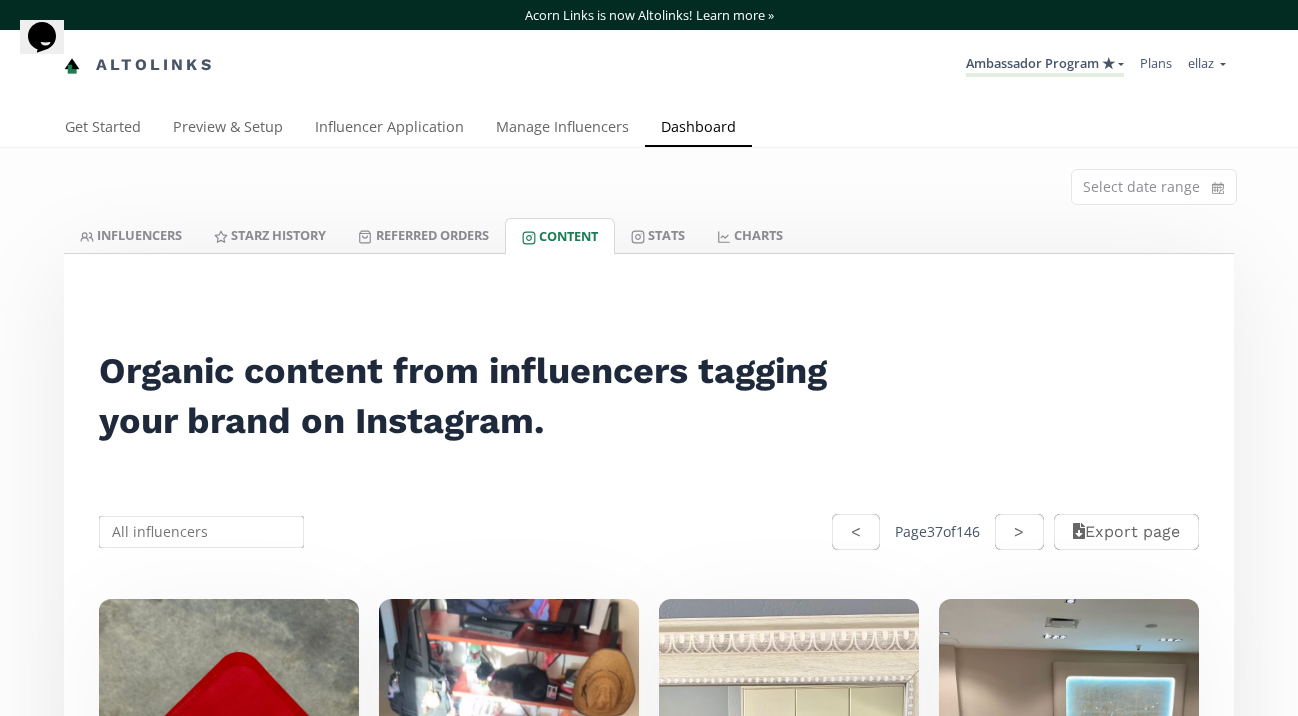 scroll, scrollTop: 1, scrollLeft: 0, axis: vertical 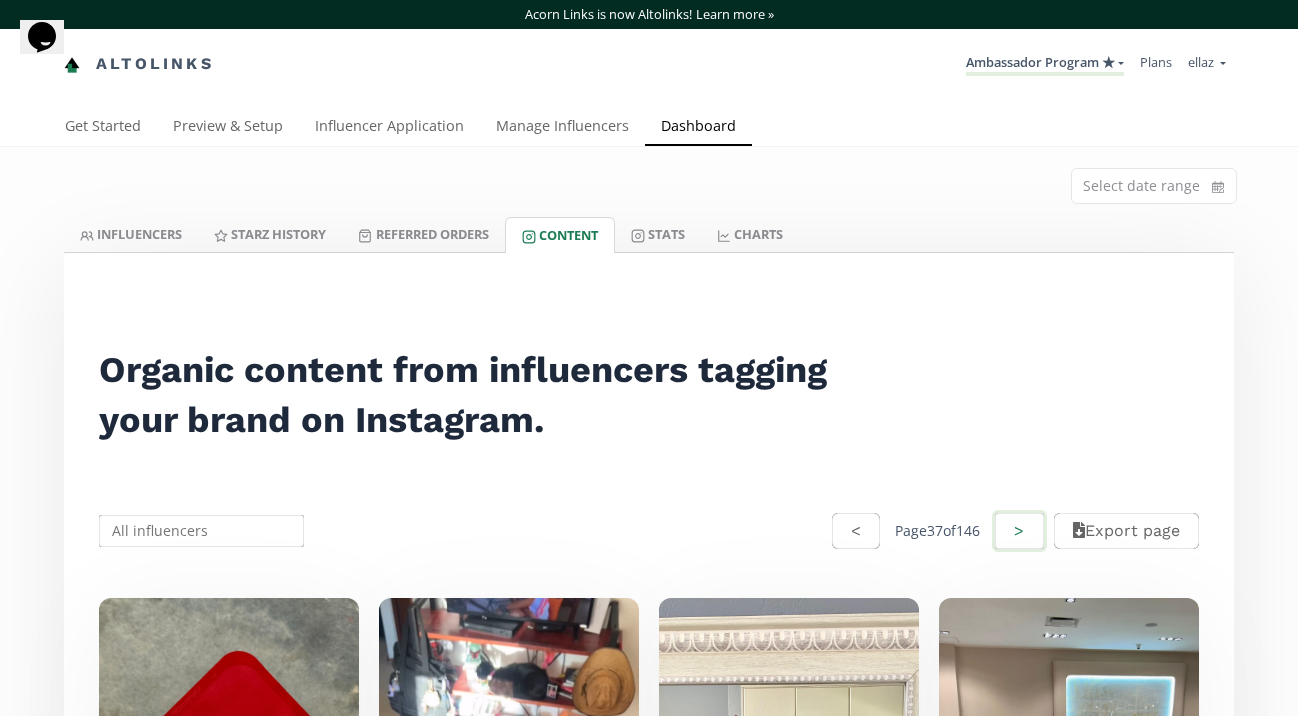 click on ">" at bounding box center (1019, 531) 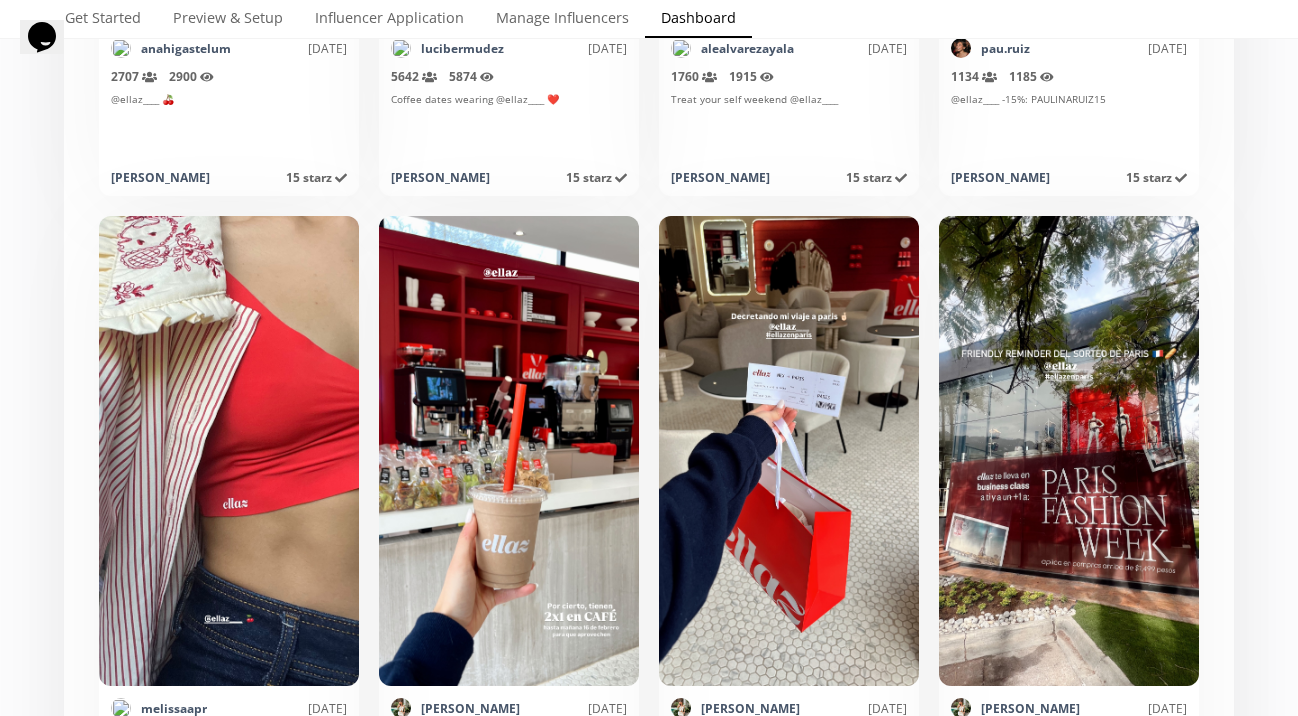 scroll, scrollTop: 4993, scrollLeft: 0, axis: vertical 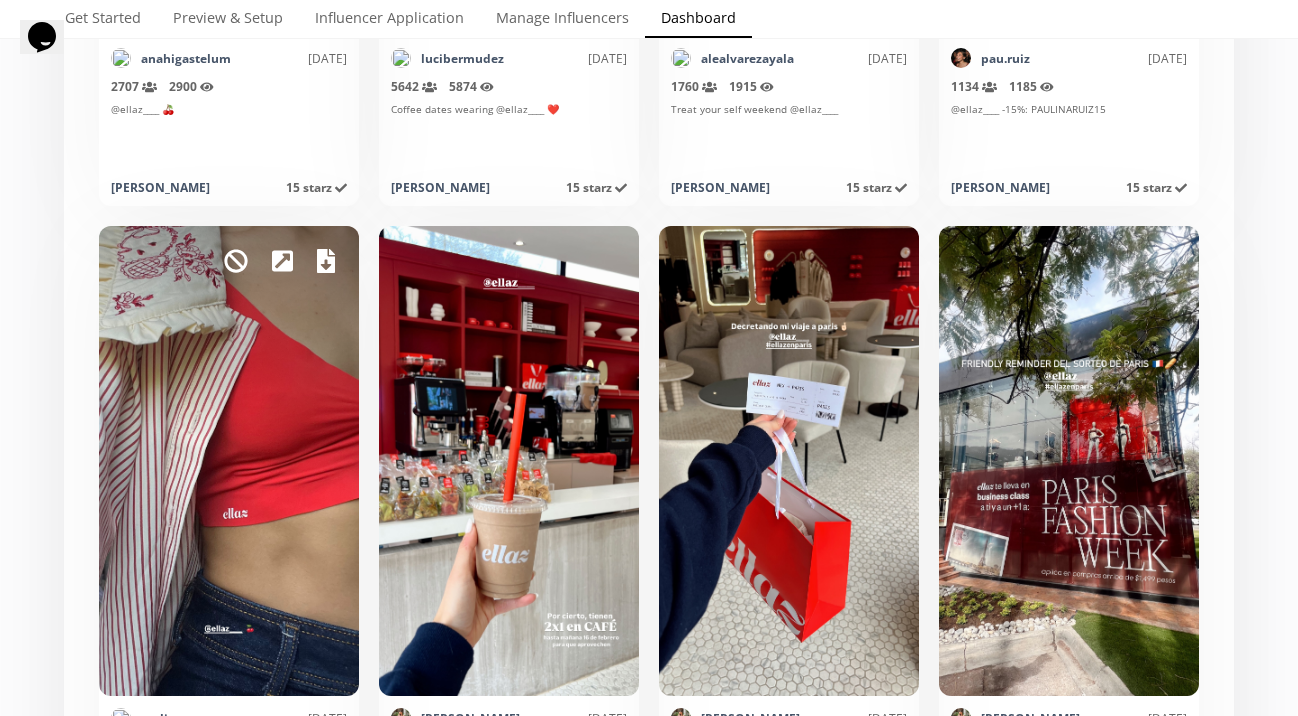 click 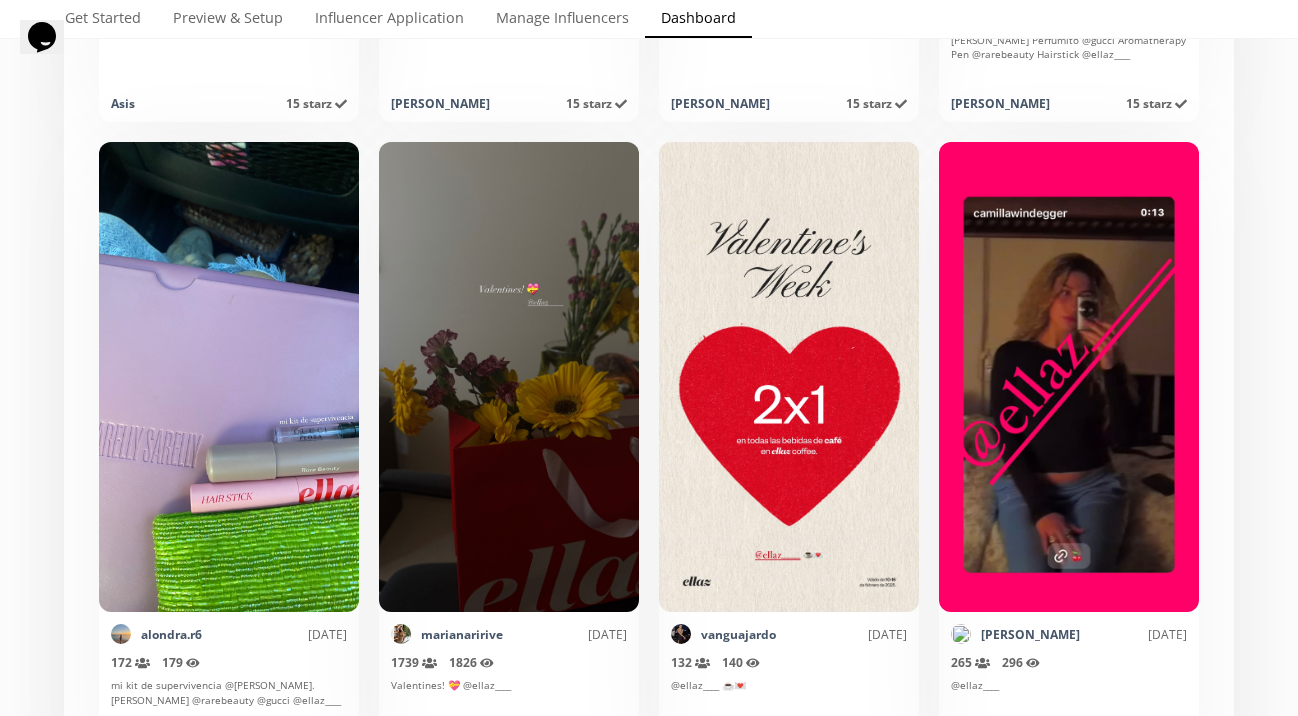 scroll, scrollTop: 6399, scrollLeft: 0, axis: vertical 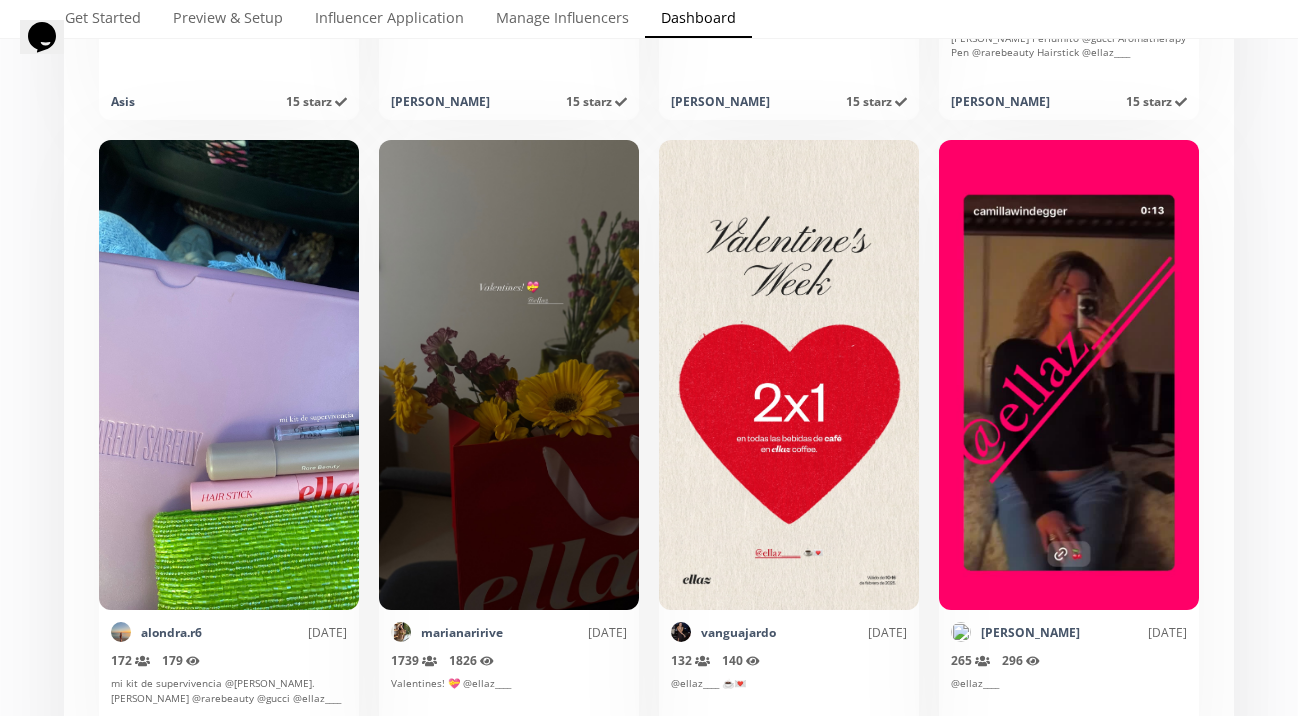 click on "Select date range INFLUENCERS Starz HISTORY Referred Orders Content Stats CHARTS INFLUENCERS Starz HISTORY Referred Orders Content Stats CHARTS Organic content from influencers tagging your brand on Instagram. < Page  38  of  146 >  Export   page Mark as invalid so that no points awarded. constanzanavarro [DATE] 5730   Reach (unique views) 5998   Impressions @ellaz____ [PERSON_NAME] 15 starz   Points awarded [DATE] Mark as invalid so that no points awarded. constanzanavarro [DATE] 559   Reach (unique views) 594   Impressions @ellaz____ 🤍 🤍 [PERSON_NAME] 15 starz   Points awarded [DATE] Mark as invalid so that no points awarded. sozenbymich [DATE] 877   Reach (unique views) 889   Impressions @ellaz____ 🤍 Estaba buscando algo básico de manga larga para hacer ejercicio y 10/10 [PERSON_NAME] 15 starz   Points awarded [DATE] [PERSON_NAME] as invalid so that no points awarded. sozenbymich [DATE] 908   Reach (unique views) 919   Impressions 15 starz   sozenbymich" at bounding box center [649, -914] 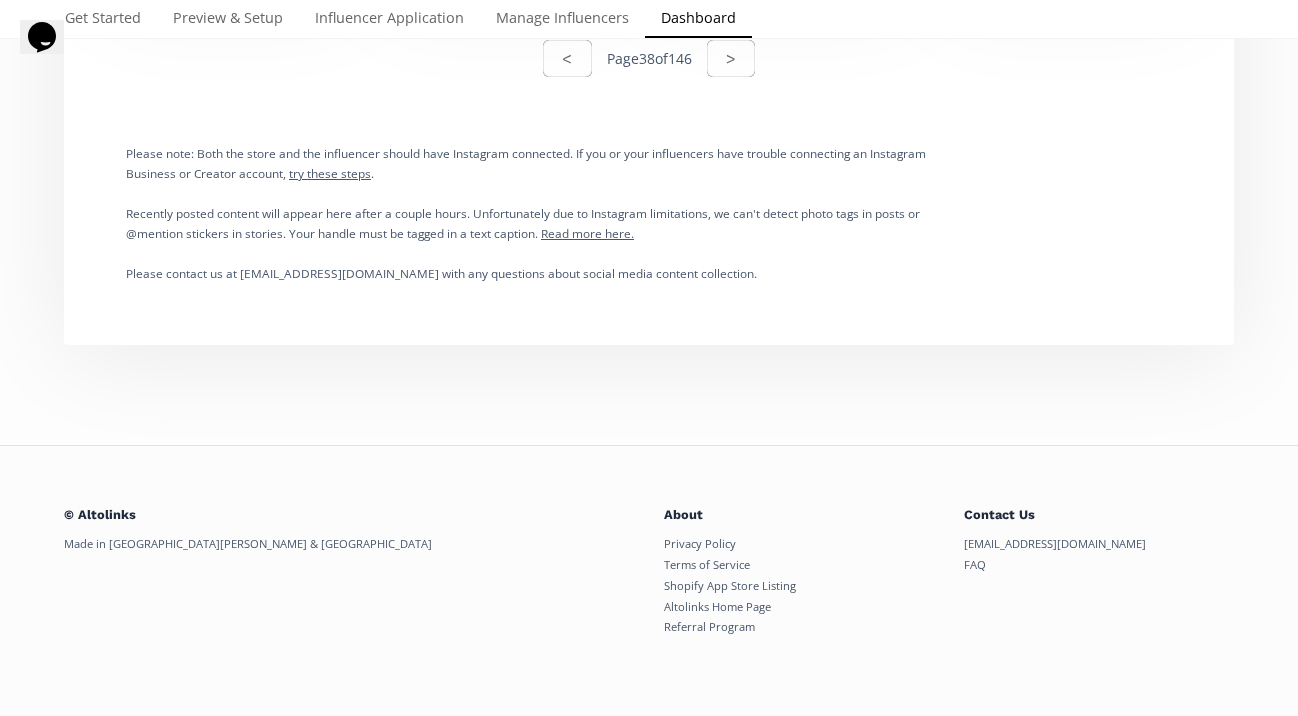 scroll, scrollTop: 10483, scrollLeft: 0, axis: vertical 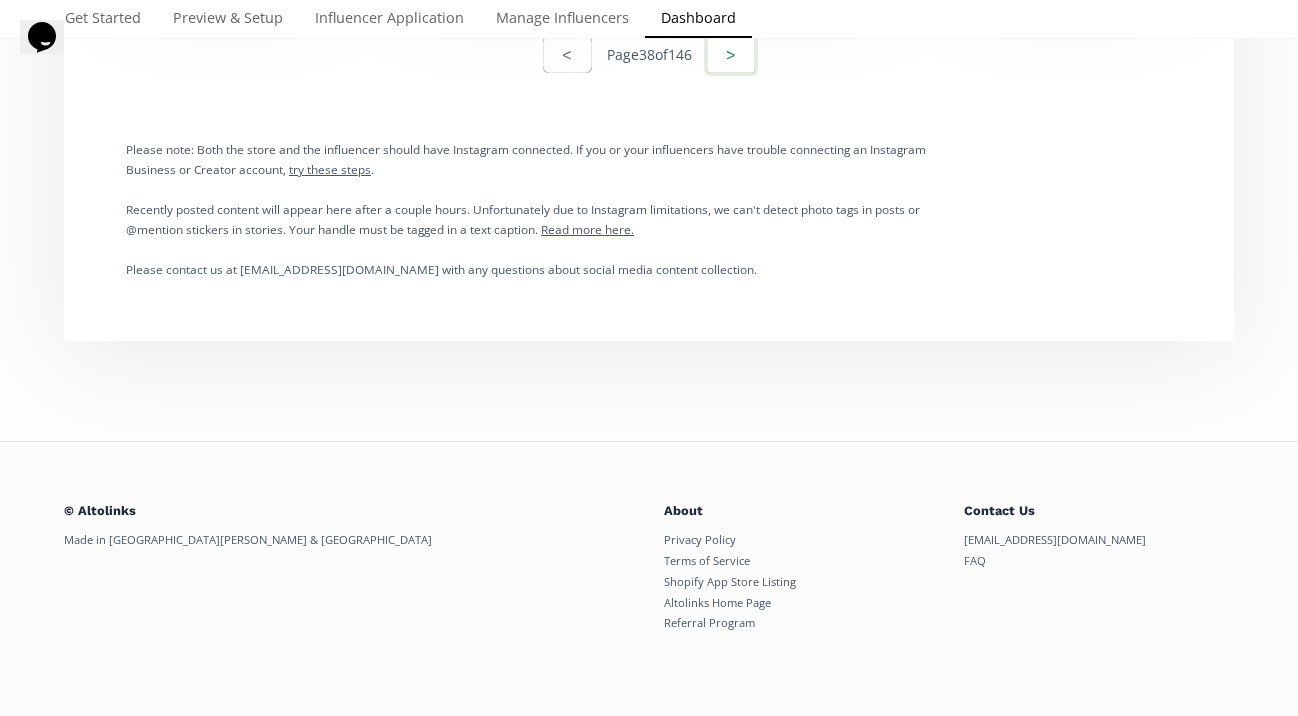 click on ">" at bounding box center [731, 54] 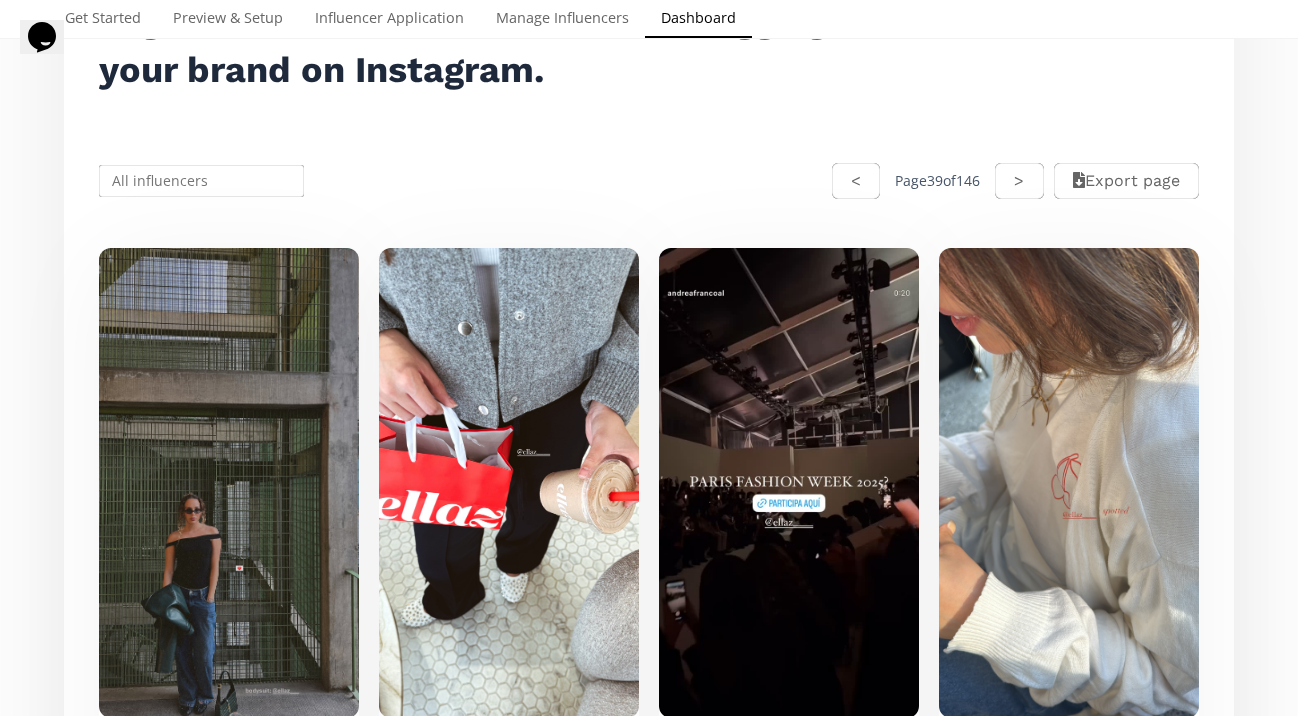 scroll, scrollTop: 334, scrollLeft: 0, axis: vertical 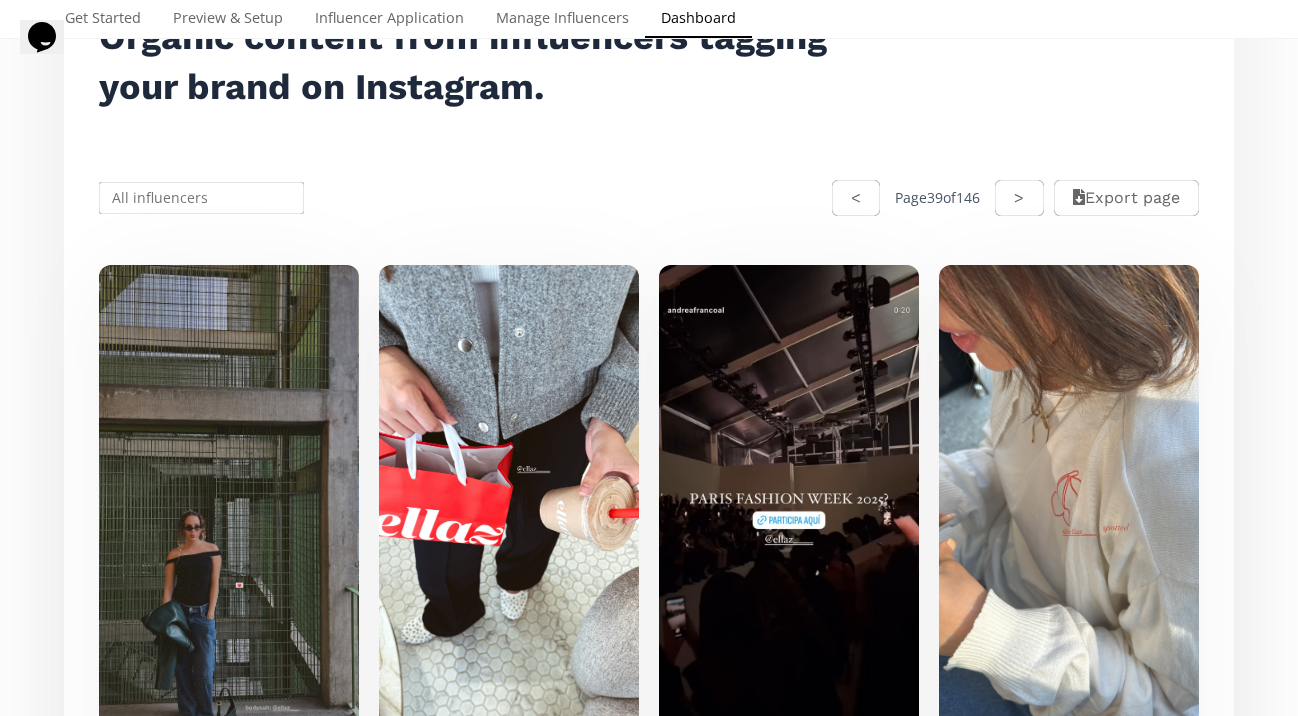 click on ">" at bounding box center (1019, 198) 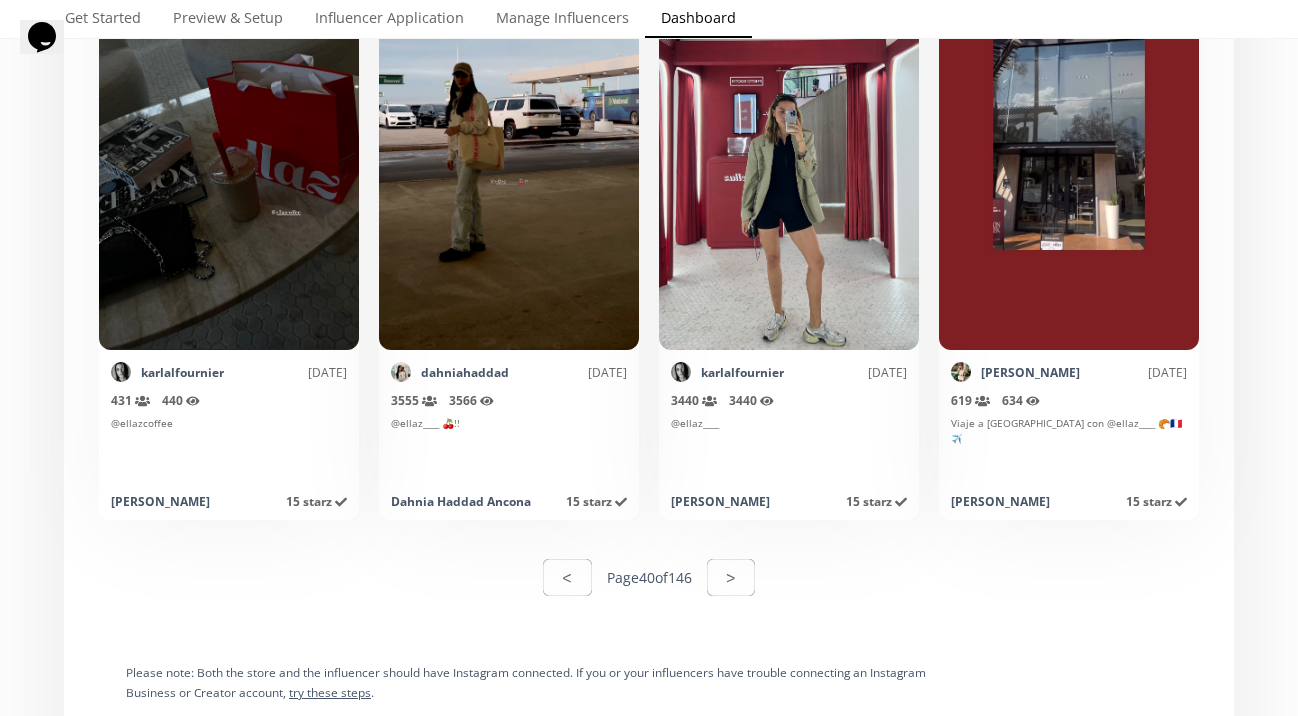 scroll, scrollTop: 10050, scrollLeft: 0, axis: vertical 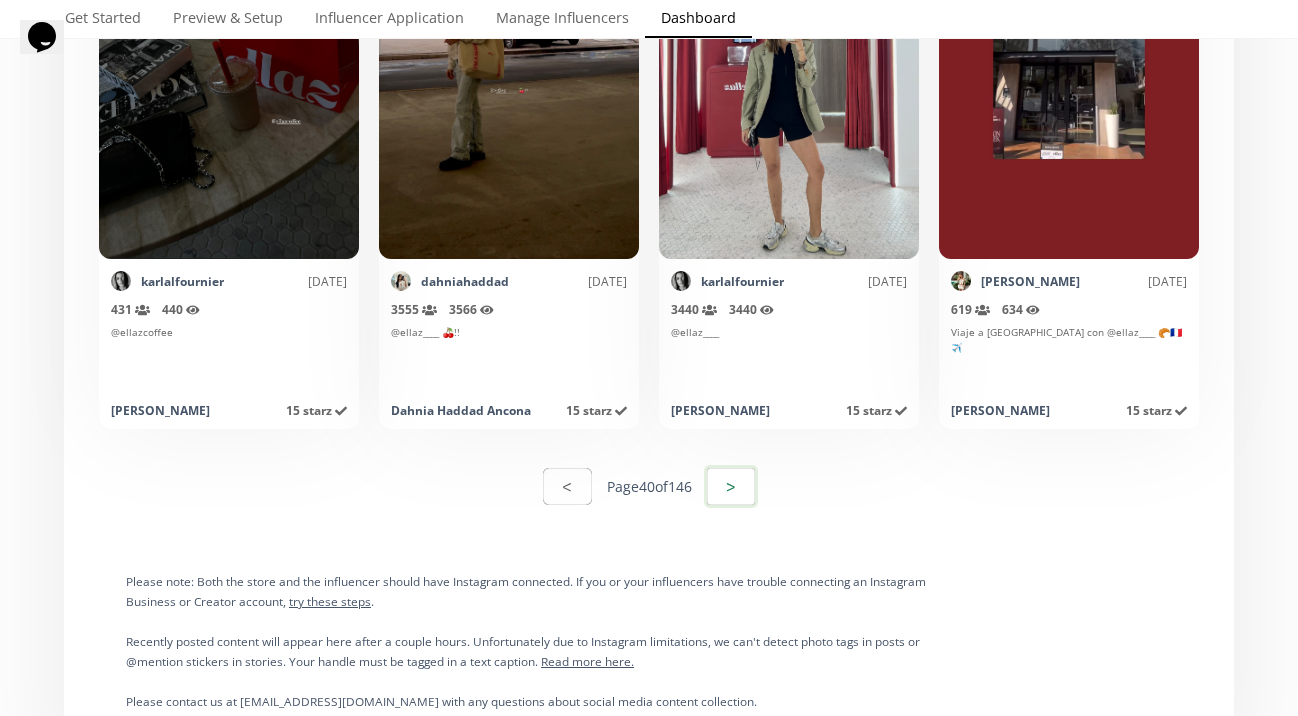 click on ">" at bounding box center (731, 486) 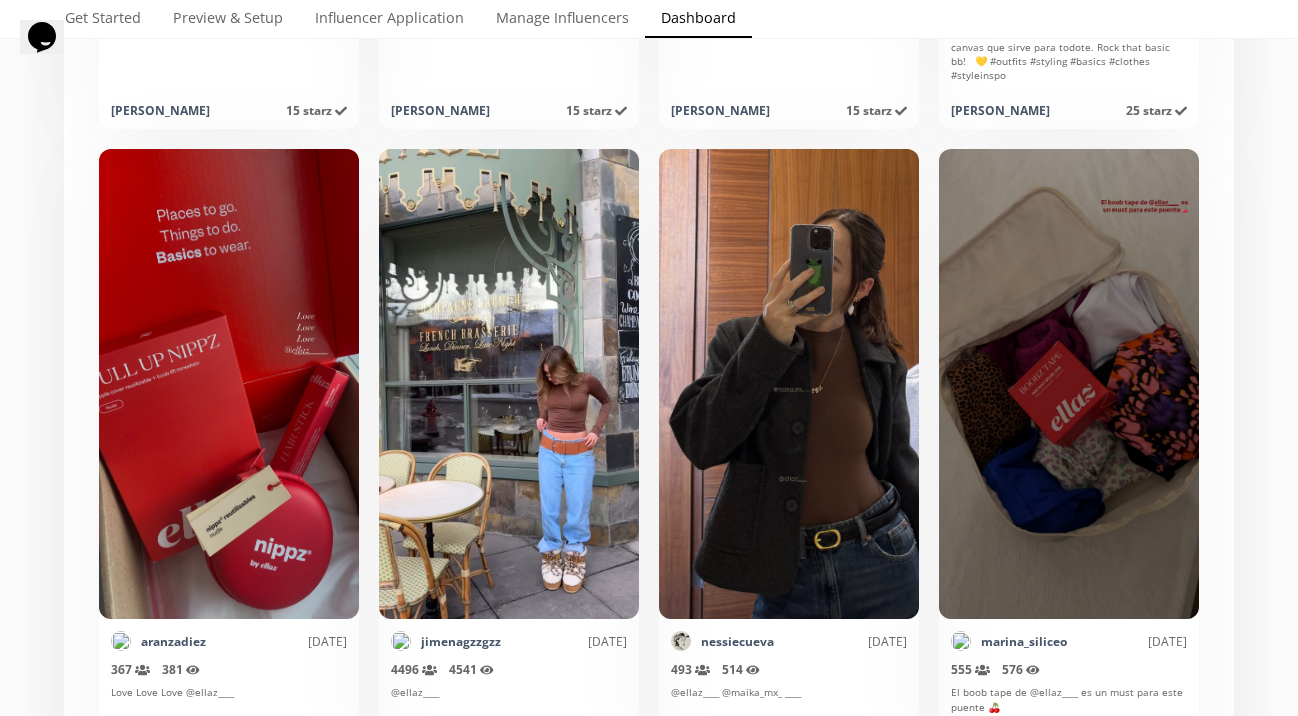 scroll, scrollTop: 3091, scrollLeft: 0, axis: vertical 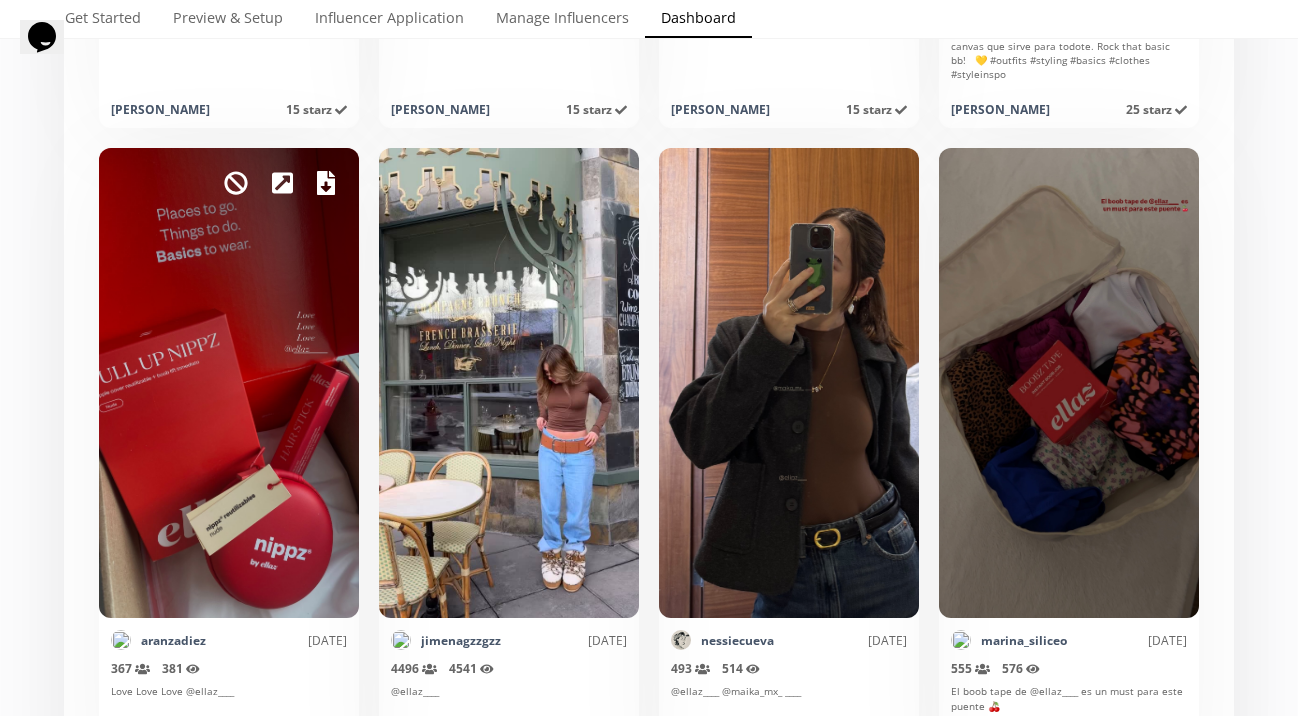 click at bounding box center [326, 183] 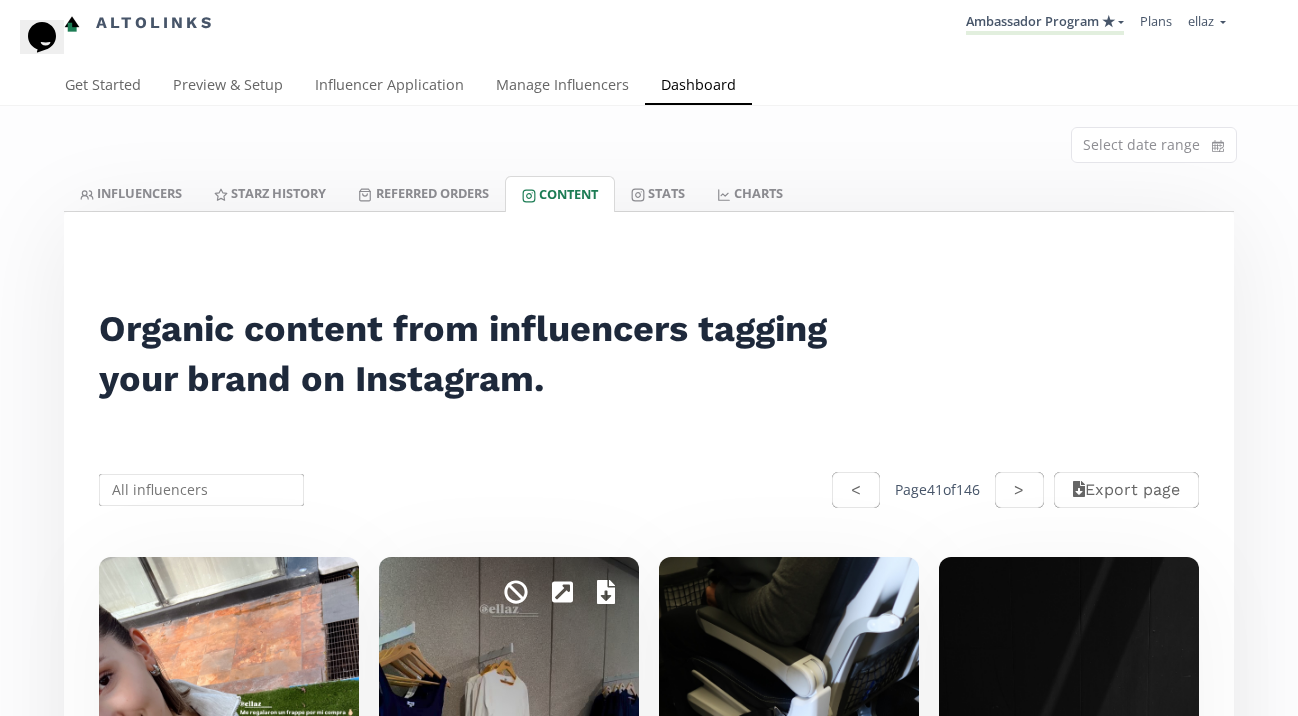 scroll, scrollTop: 0, scrollLeft: 0, axis: both 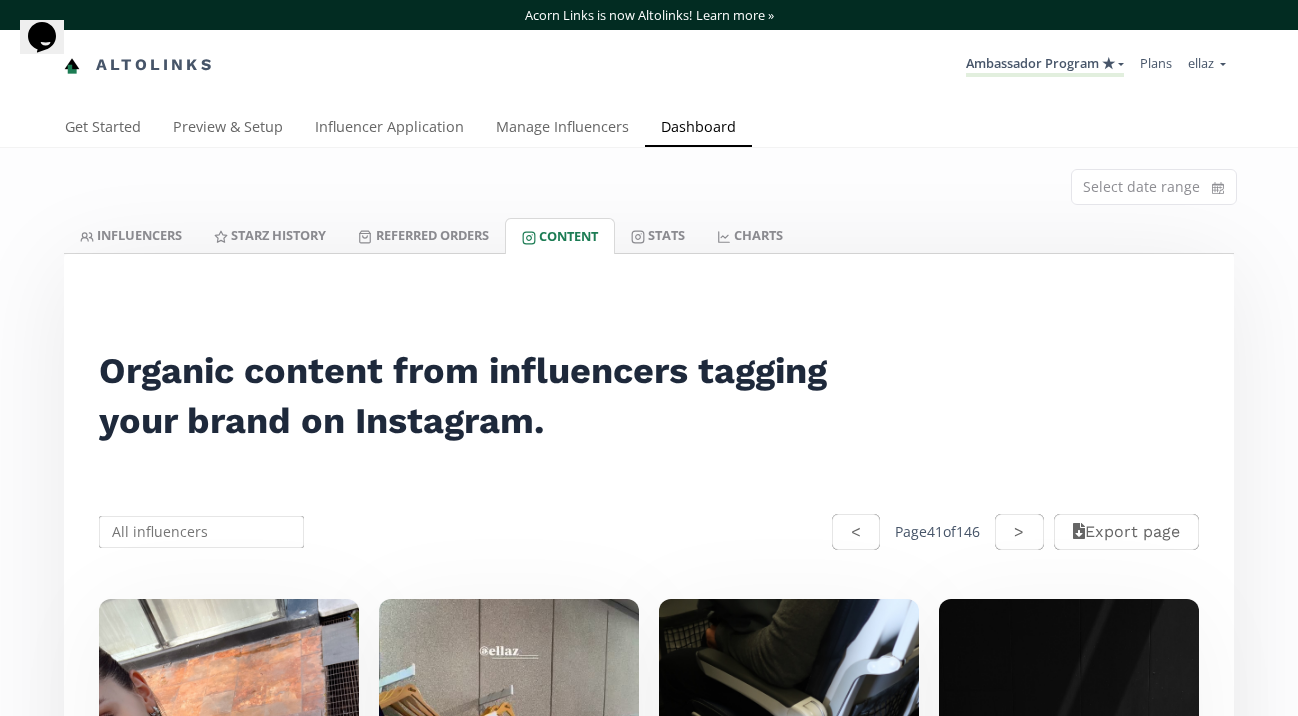 click on "< Page  41  of  146 >  Export   page" at bounding box center (649, 532) 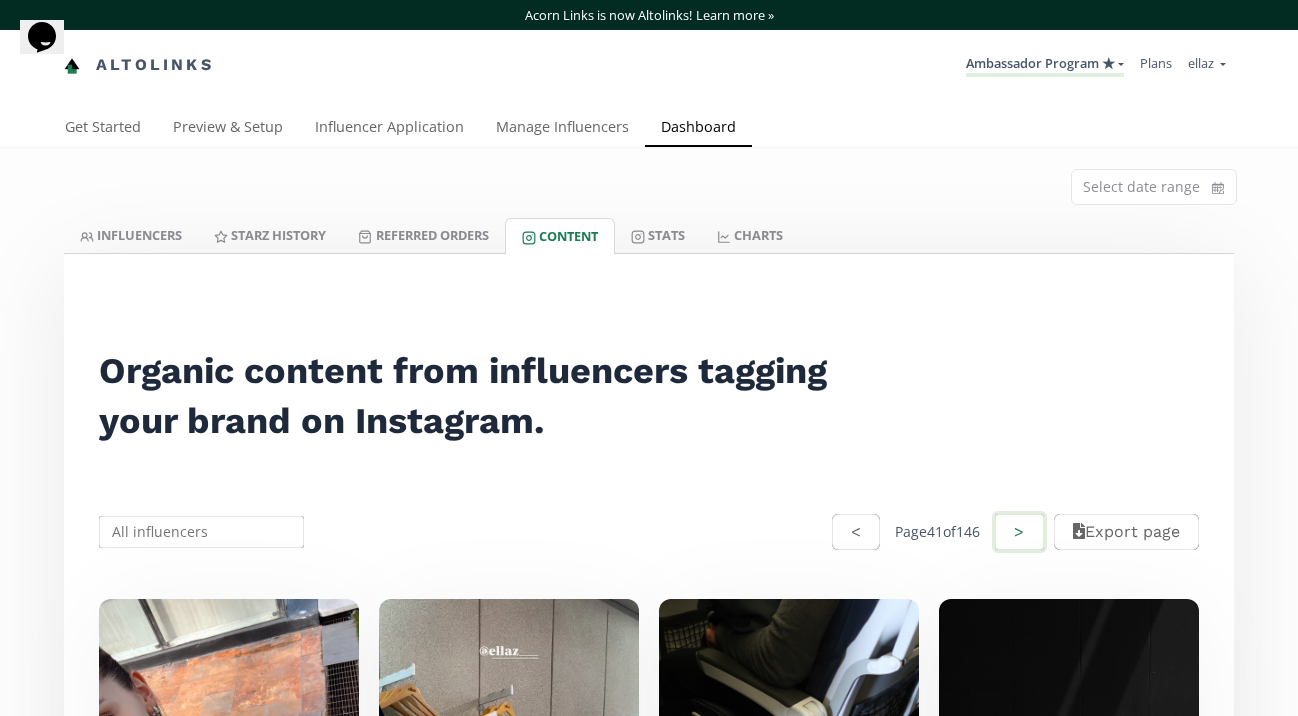 click on ">" at bounding box center (1019, 532) 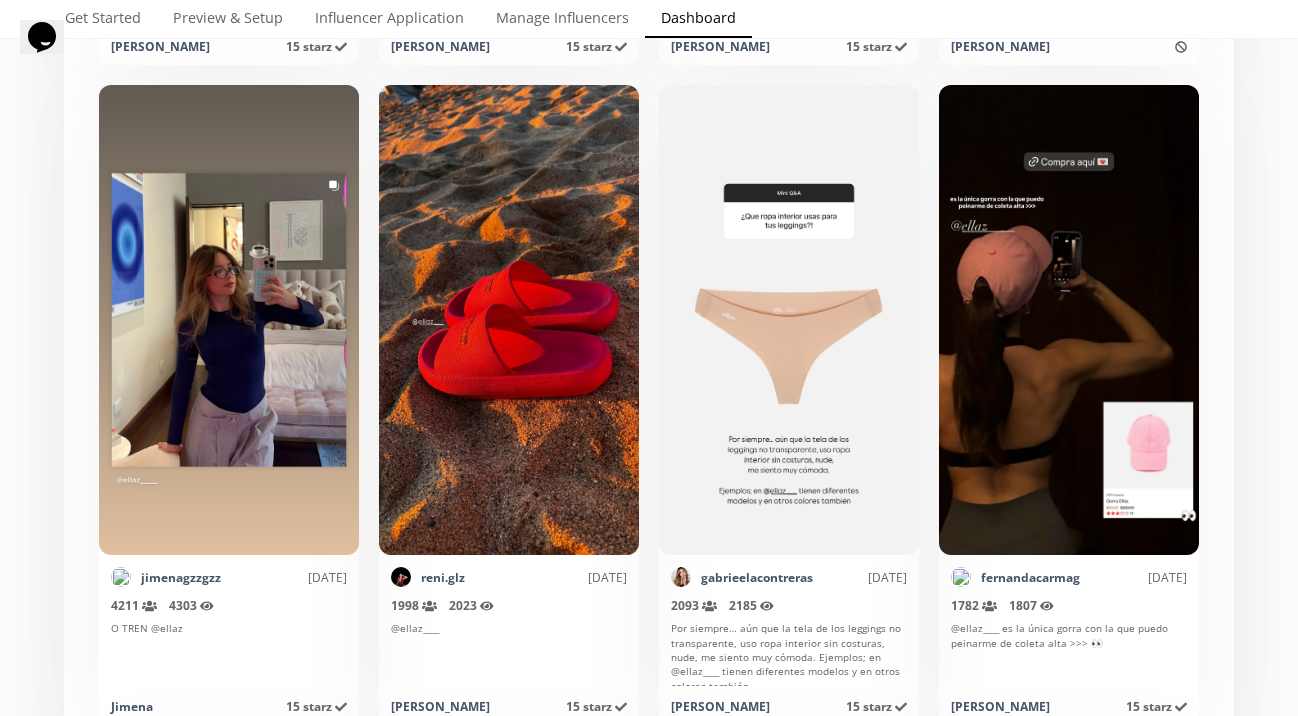 scroll, scrollTop: 4054, scrollLeft: 0, axis: vertical 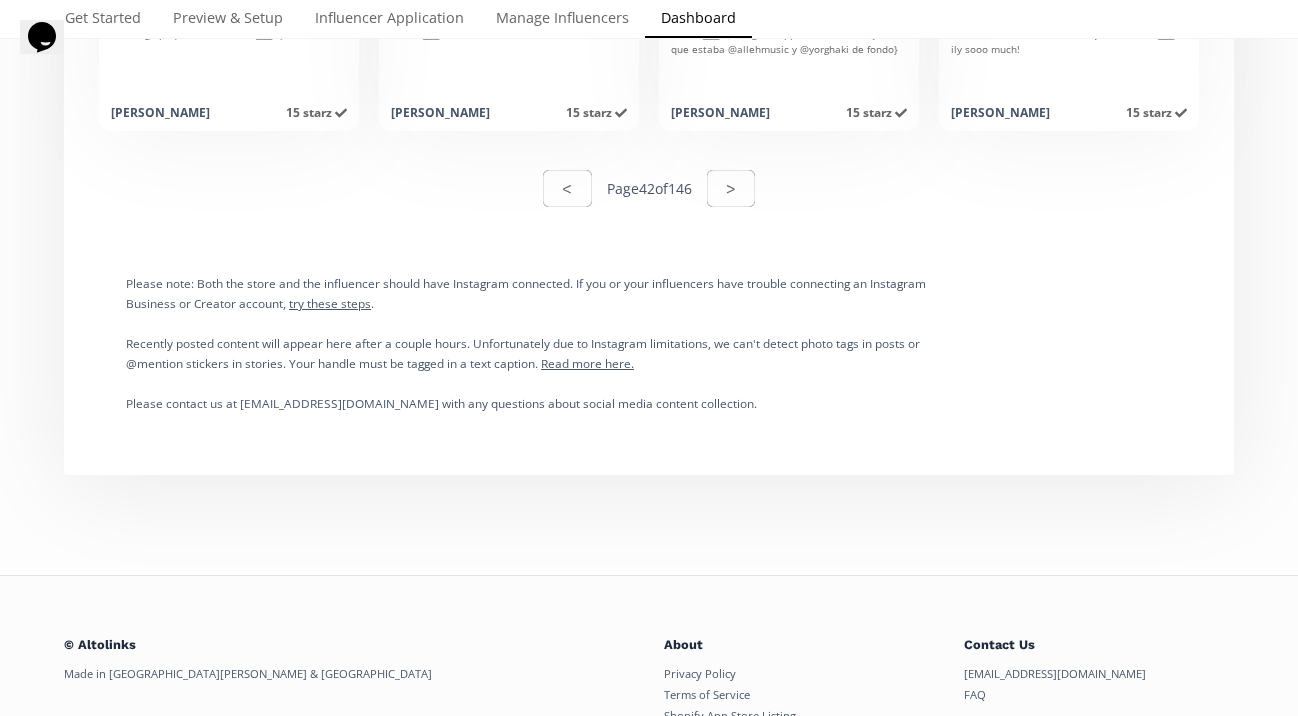 click on "< Page  42  of  146 >" at bounding box center [649, 188] 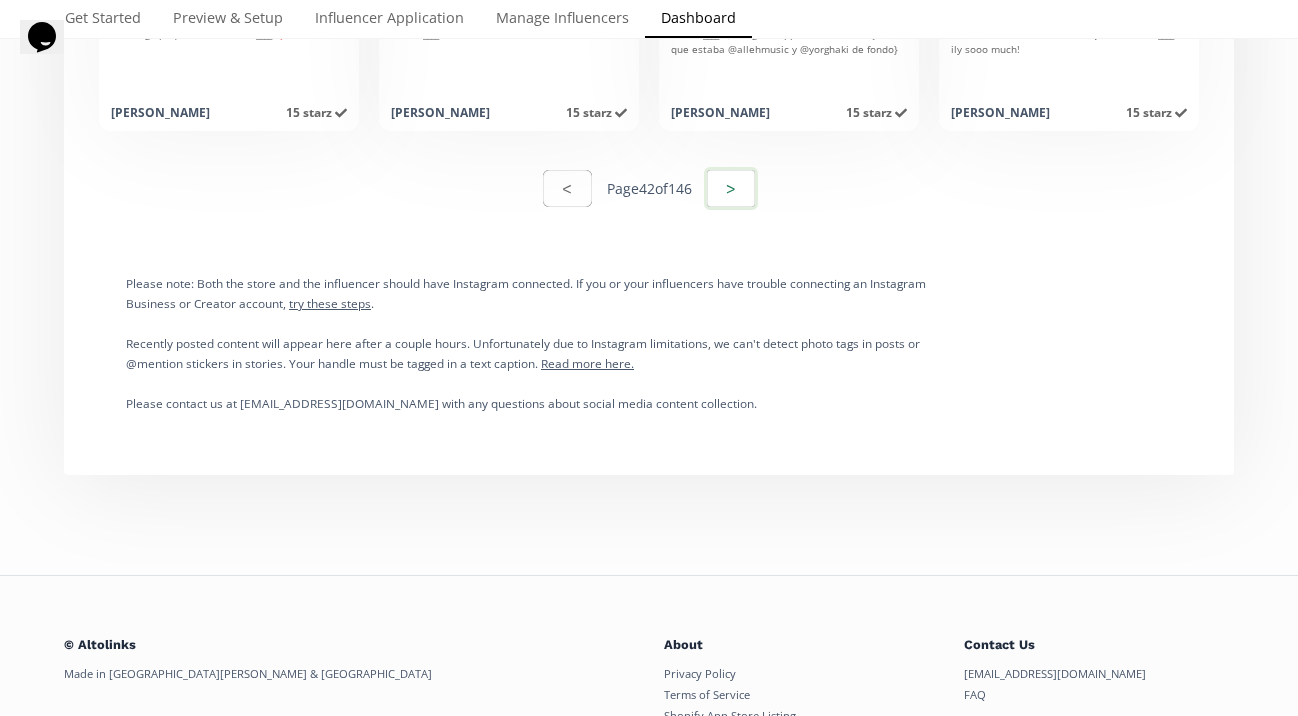 click on ">" at bounding box center (731, 188) 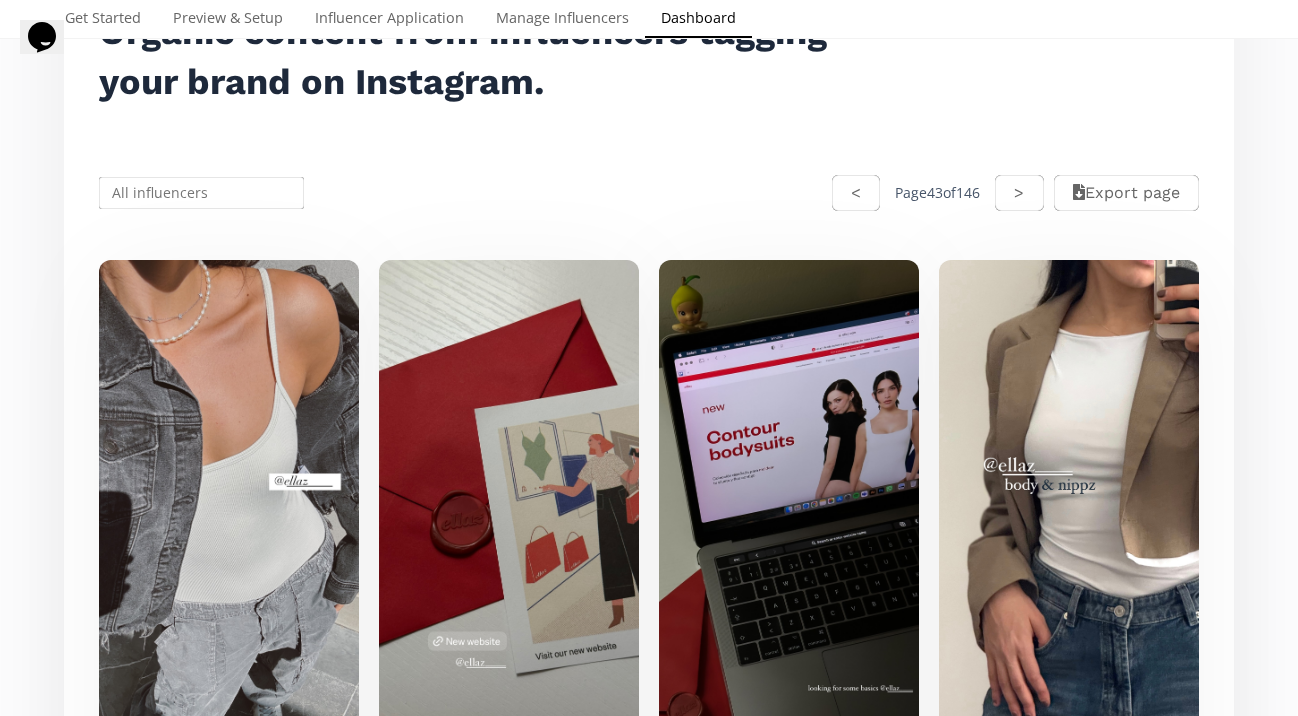 scroll, scrollTop: 324, scrollLeft: 0, axis: vertical 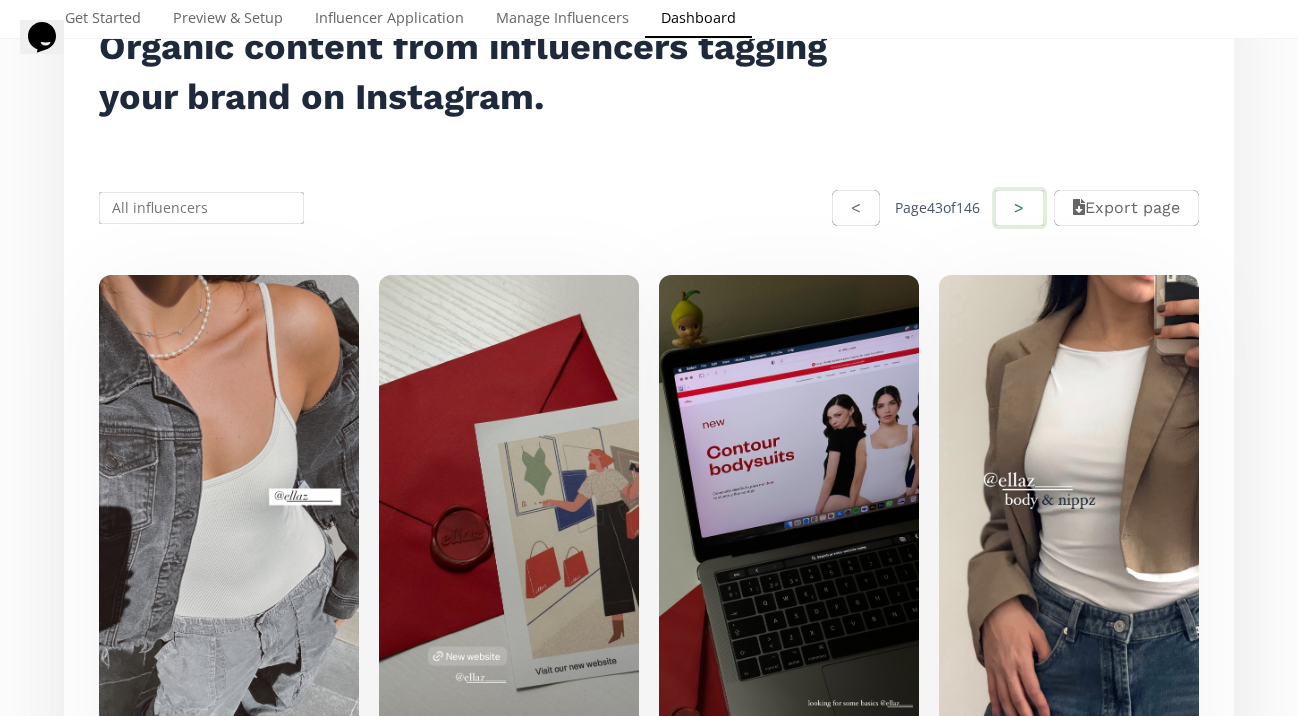 click on ">" at bounding box center [1019, 208] 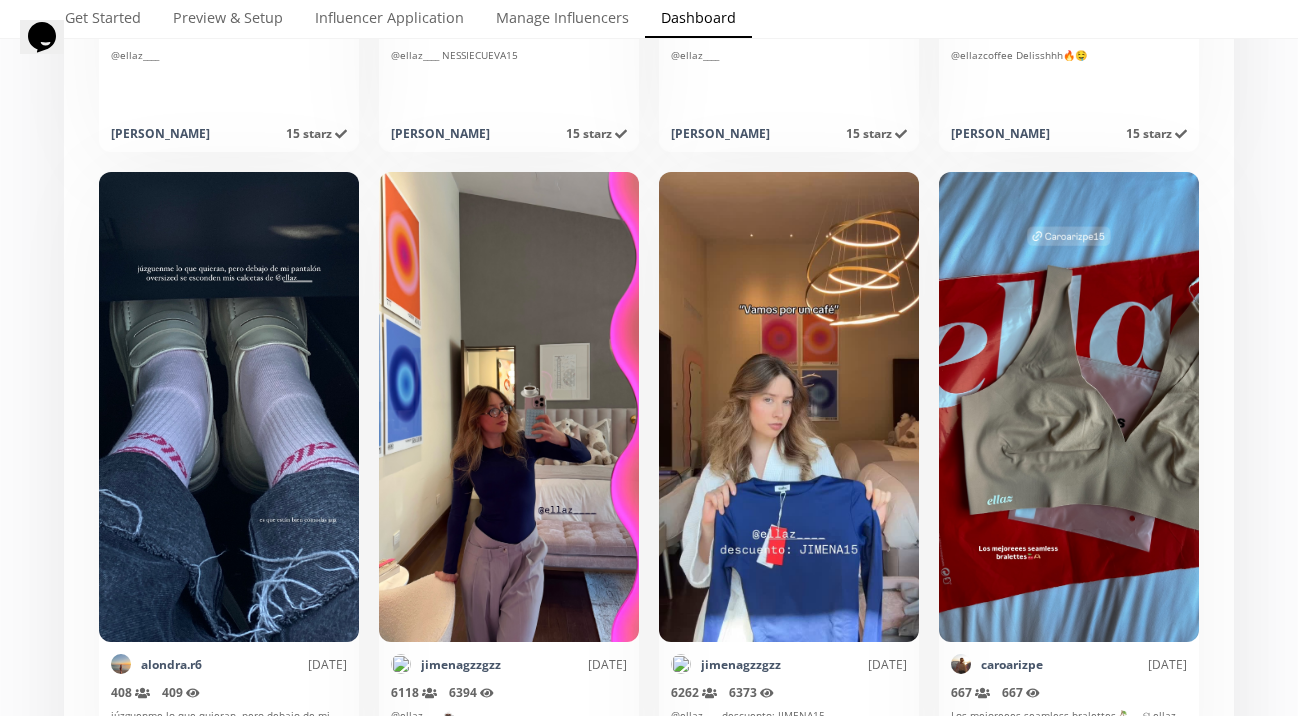 scroll, scrollTop: 7018, scrollLeft: 0, axis: vertical 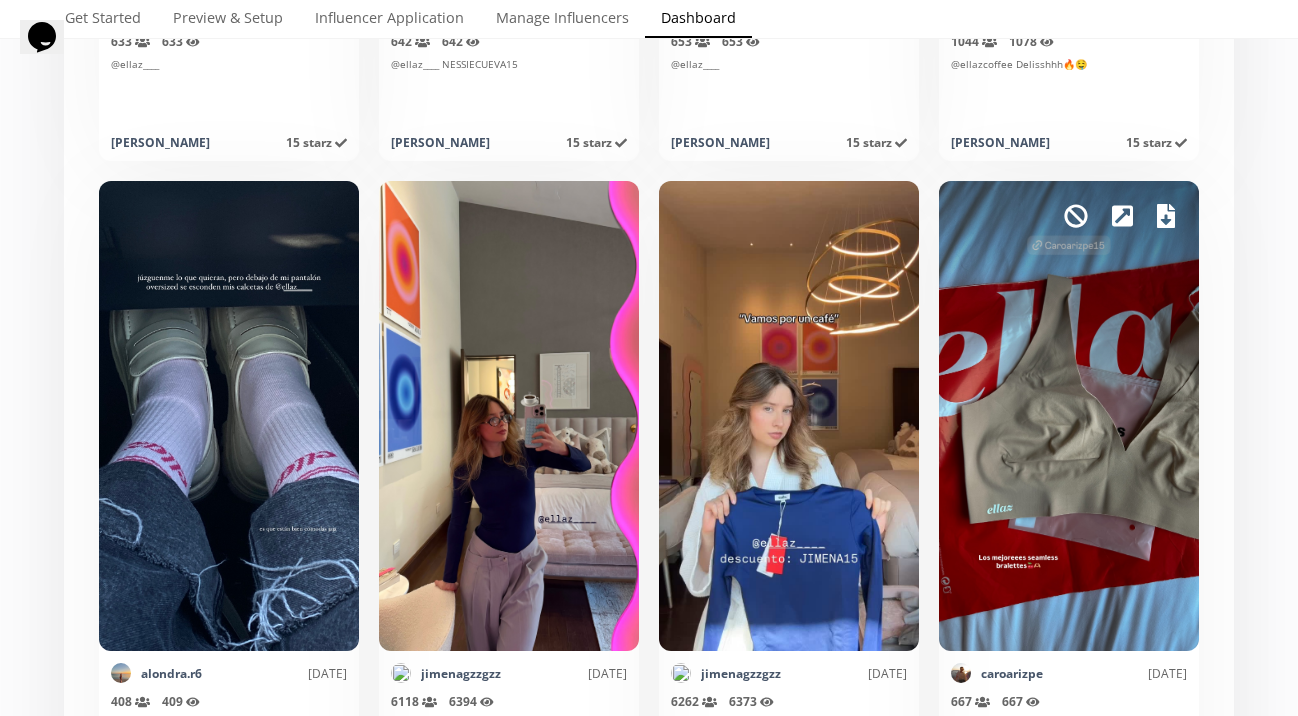 click 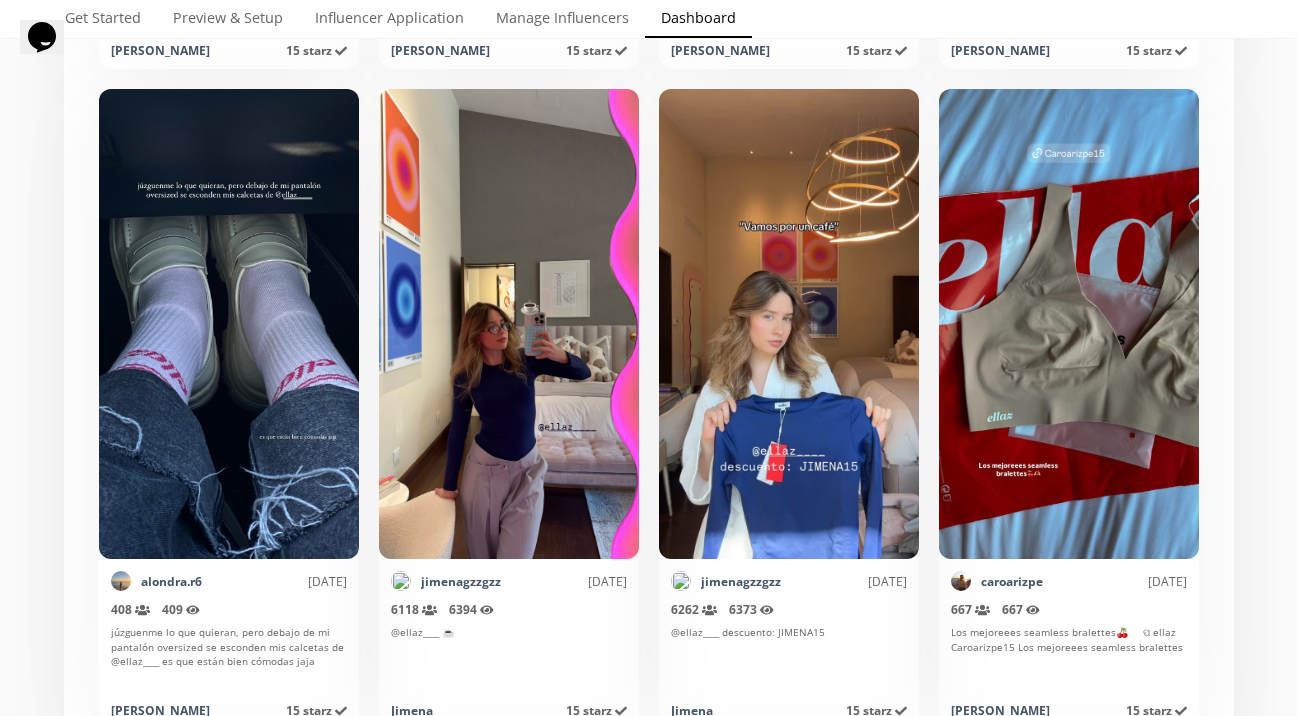 click on "Organic content from influencers tagging your brand on Instagram. < Page  44  of  146 >  Export   page Mark as invalid so that no points awarded. andsalc [DATE] 671   Reach (unique views) 730   Impressions 47   Likes 13   Commnets it’s freezing ⋆ ˚｡⋆୨୧˚
.
.
.
@ellaz_ tshirt de algodón sin mangas <3333
it’s freezing ⋆ ˚｡⋆୨୧˚
.
.
.
@ellaz____ tshirt de algodón sin mangas <3333
#outfitideas #streetstyle #style #basics [PERSON_NAME] 25 starz   Points awarded [DATE] Mark as invalid so that no points awarded. nessiecueva [DATE] 90   Reach (unique views) 109   Impressions %: NESSIECUEVA15 @ellaz____ [PERSON_NAME] No points awarded because post was deleted before the full 23 hours. [PERSON_NAME] as invalid so that no points awarded. nessiecueva [DATE] 456   Reach (unique views) 468   Impressions @ellaz____ [PERSON_NAME] 15 starz   Points awarded [DATE] [PERSON_NAME] as invalid so that no points awarded. gabrieelacontreras [DATE] 706   Reach (unique views) 706" at bounding box center (649, -1571) 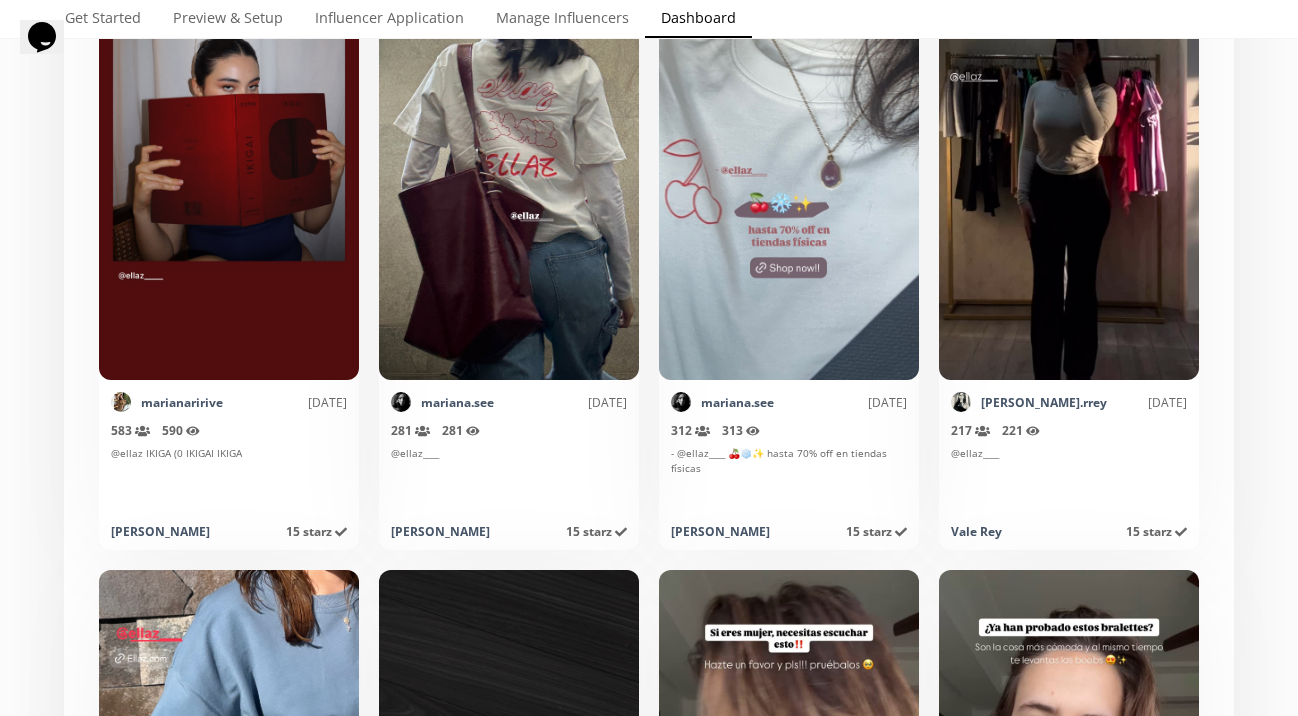 scroll, scrollTop: 8622, scrollLeft: 0, axis: vertical 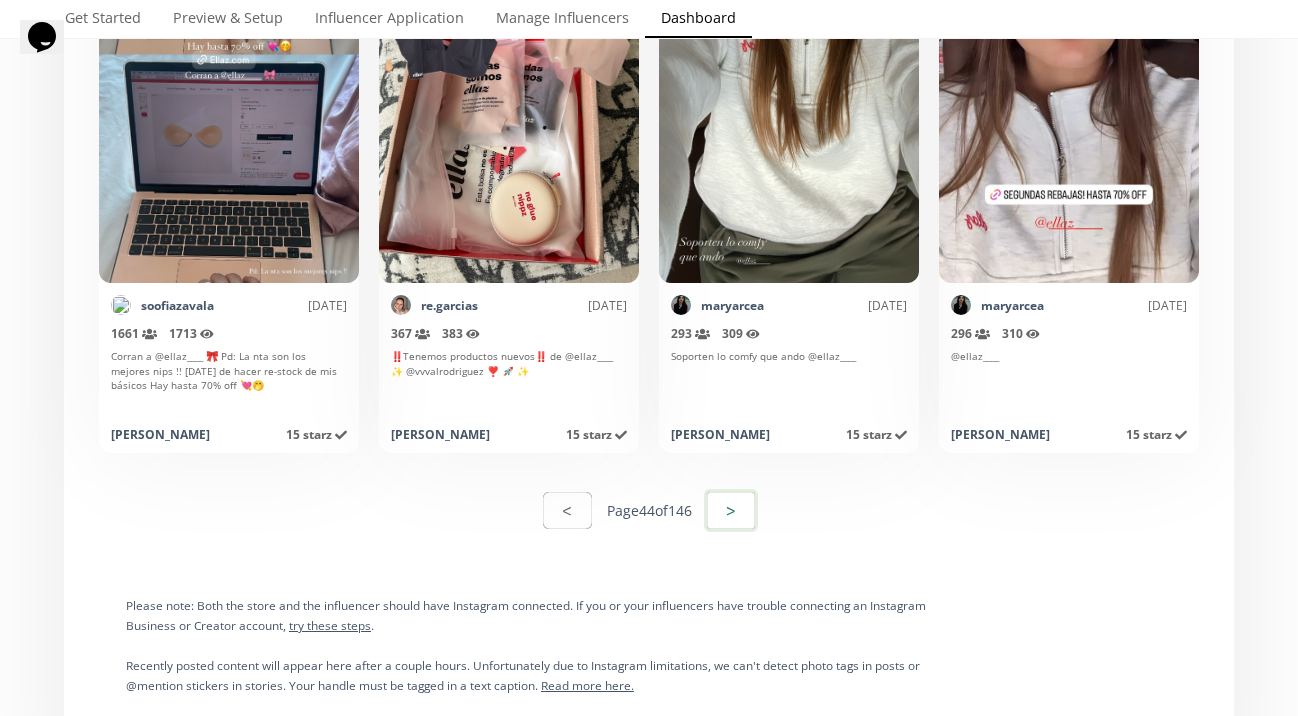 click on ">" at bounding box center (731, 510) 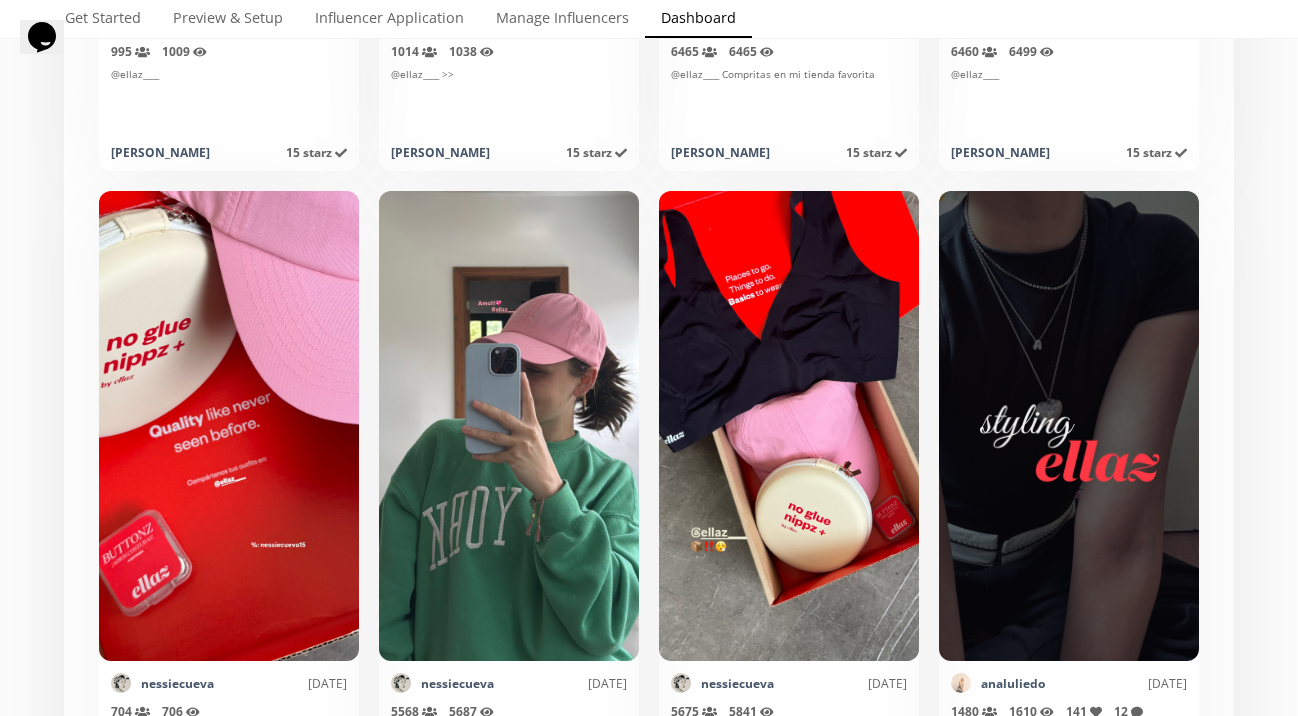 scroll, scrollTop: 7009, scrollLeft: 0, axis: vertical 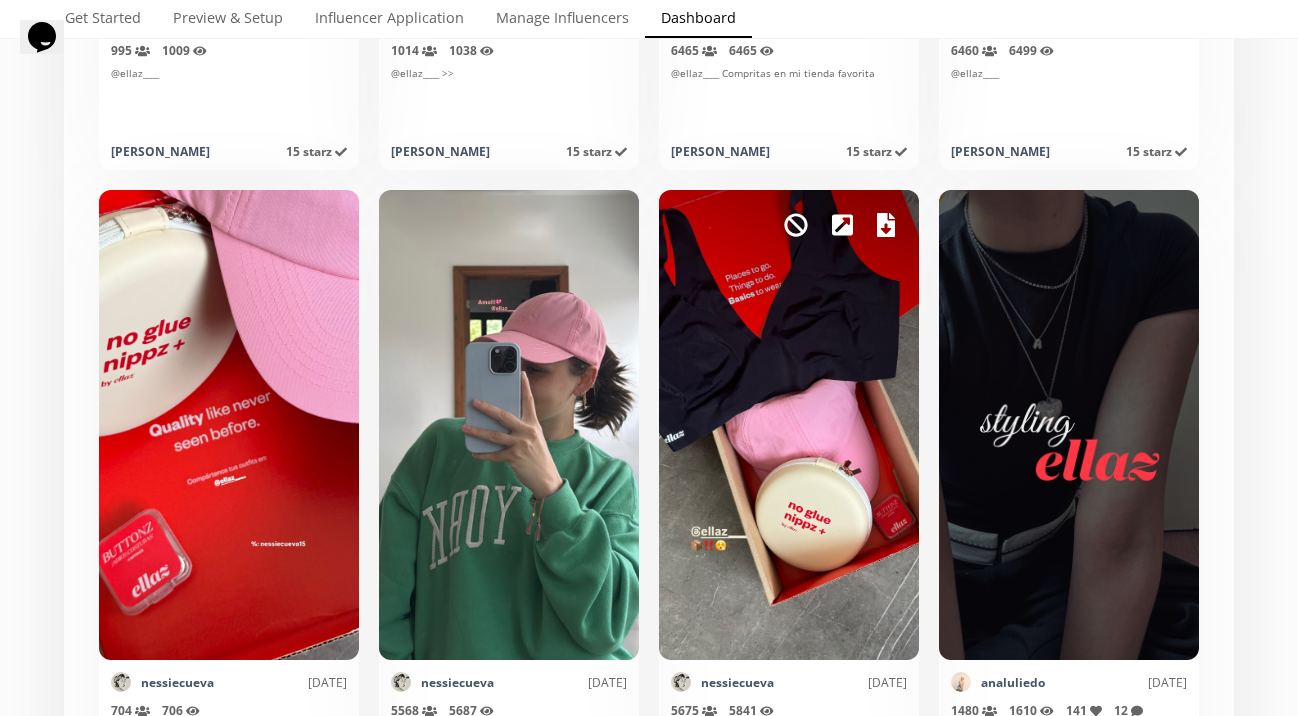 click 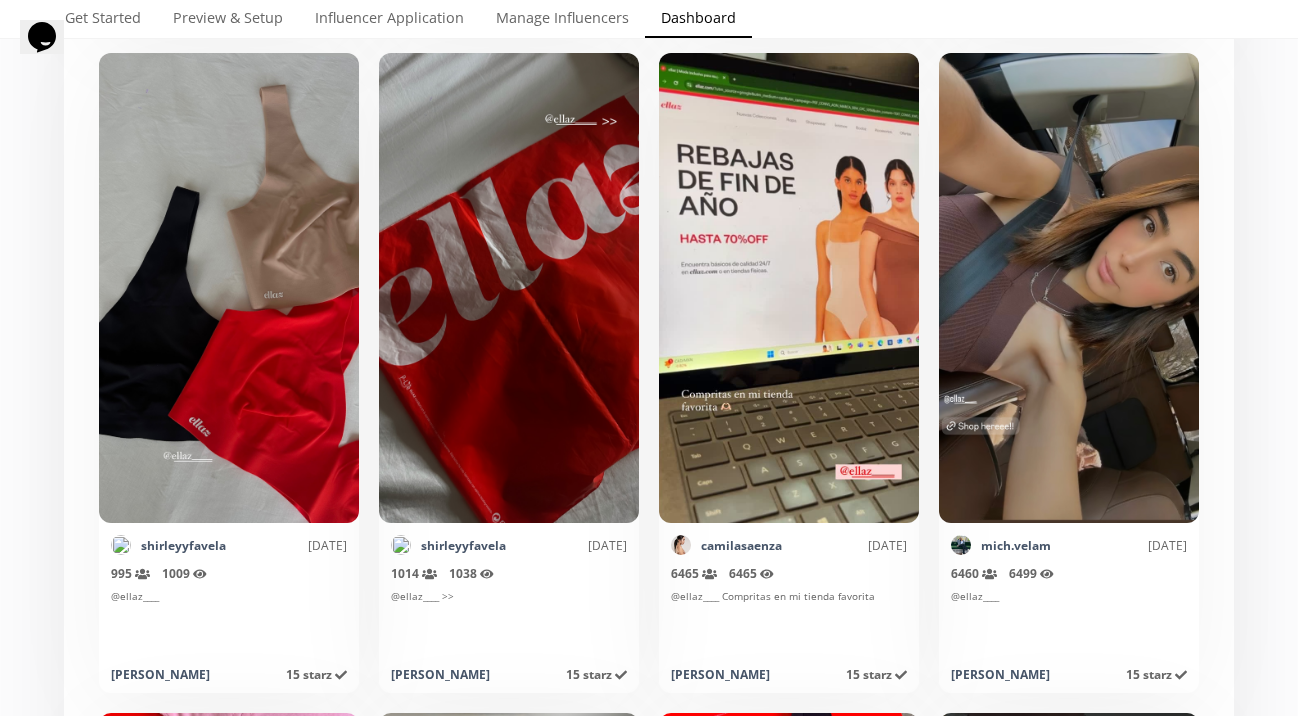 scroll, scrollTop: 6474, scrollLeft: 0, axis: vertical 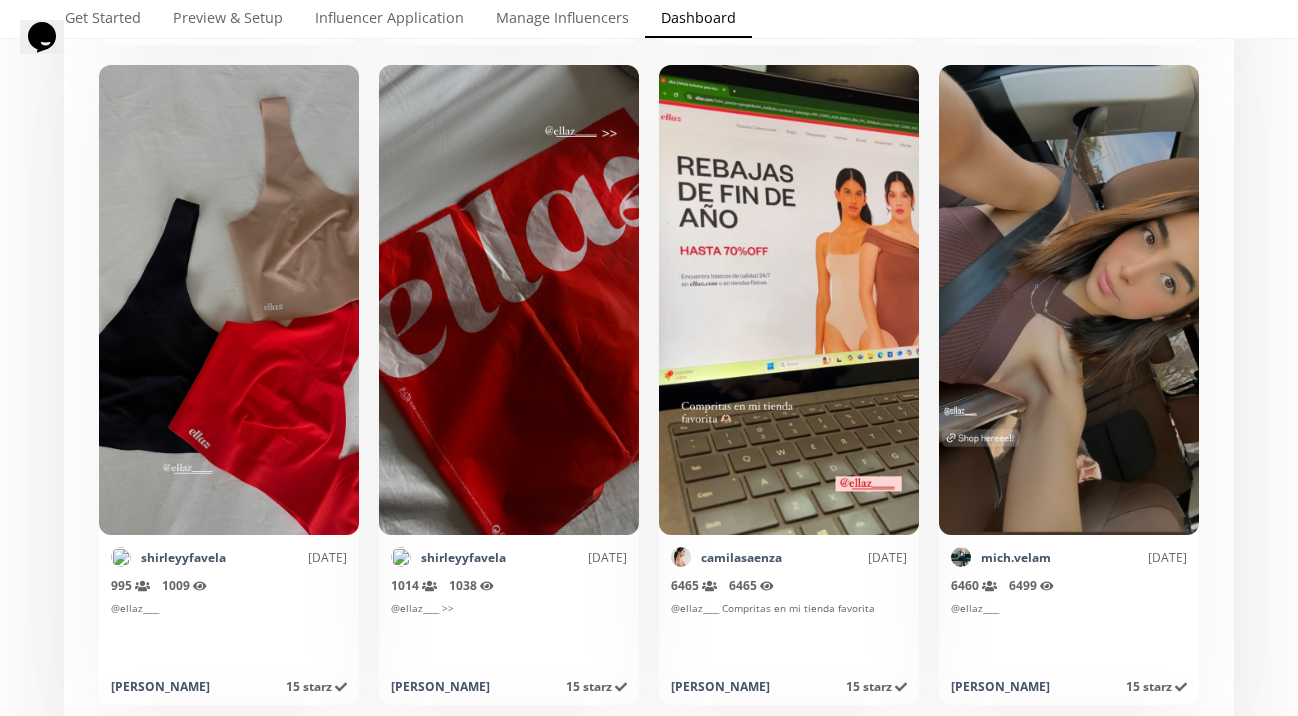 click on "Organic content from influencers tagging your brand on Instagram. < Page  45  of  146 >  Export   page Mark as invalid so that no points awarded. kamilajm [DATE] 396   Reach (unique views) 428   Impressions @ellaz____ @ellazcoffee [PERSON_NAME] 15 starz   Points awarded [DATE] [PERSON_NAME] as invalid so that no points awarded. natalialavie [DATE] 210   Reach (unique views) 217   Impressions @ellaz____ 🥣📘👕 [PERSON_NAME] 15 starz   Points awarded [DATE] [PERSON_NAME] as invalid so that no points awarded. natalialavie [DATE] 1038   Reach (unique views) 1050   Impressions @ellaz____ [PERSON_NAME] 15 starz   Points awarded [DATE] [PERSON_NAME] as invalid so that no points awarded. anaisabelootd [DATE] 267   Reach (unique views) 267   Impressions 👀❤️‍🔥!!!!
+
tomanamorem autor
Helloooo!!!
corran a bajas de
enero
po
más co
[PERSON_NAME]
básicos
ellaz
Rebajas!!!!
@ellaz
2
***
Bellaz
05!!!! [PERSON_NAME] 15 starz   Points awarded [DATE] [PERSON_NAME] as invalid so that no points awarded. sofyperalta [DATE] 1341   1365" at bounding box center [649, -935] 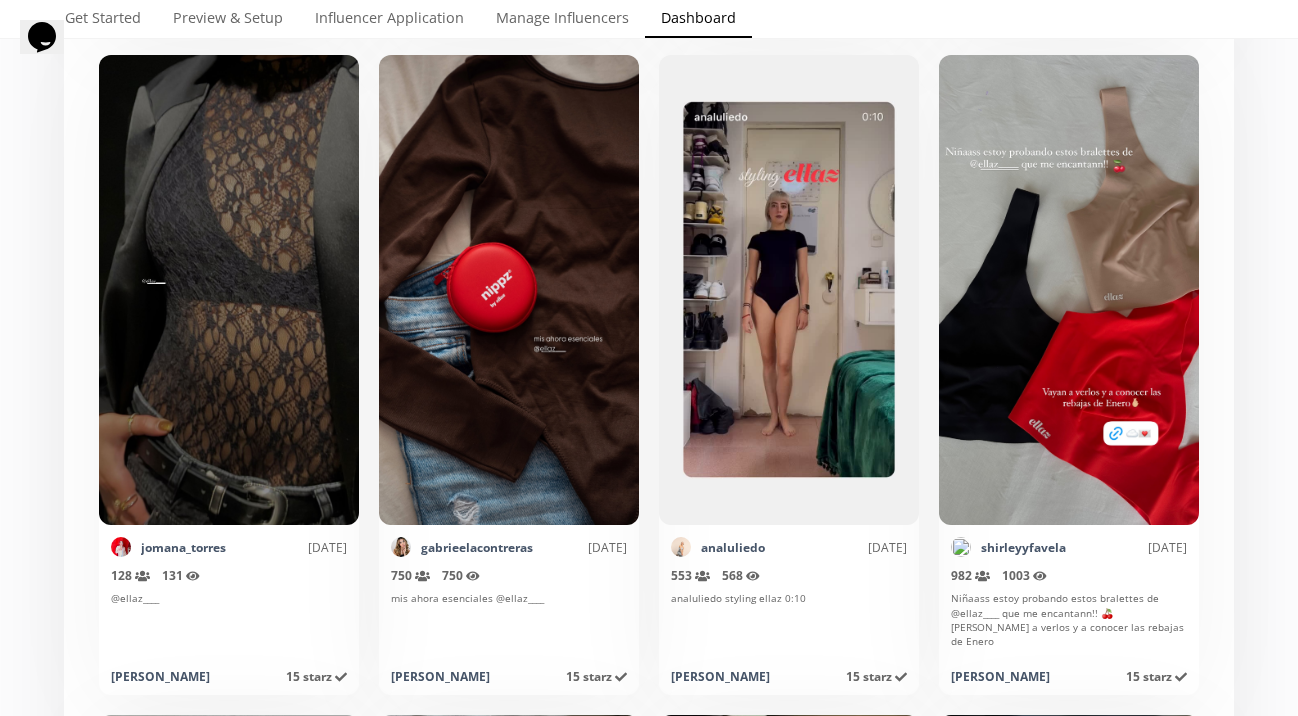 scroll, scrollTop: 5833, scrollLeft: 0, axis: vertical 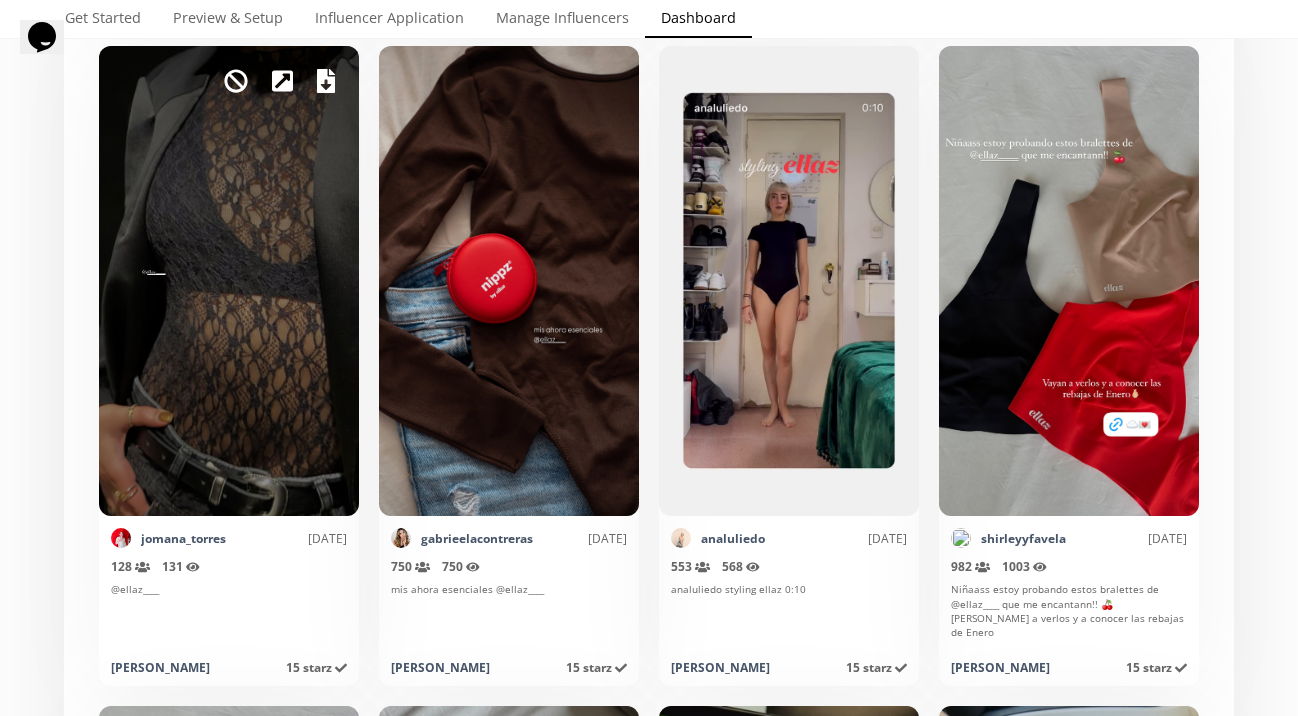 click at bounding box center [326, 81] 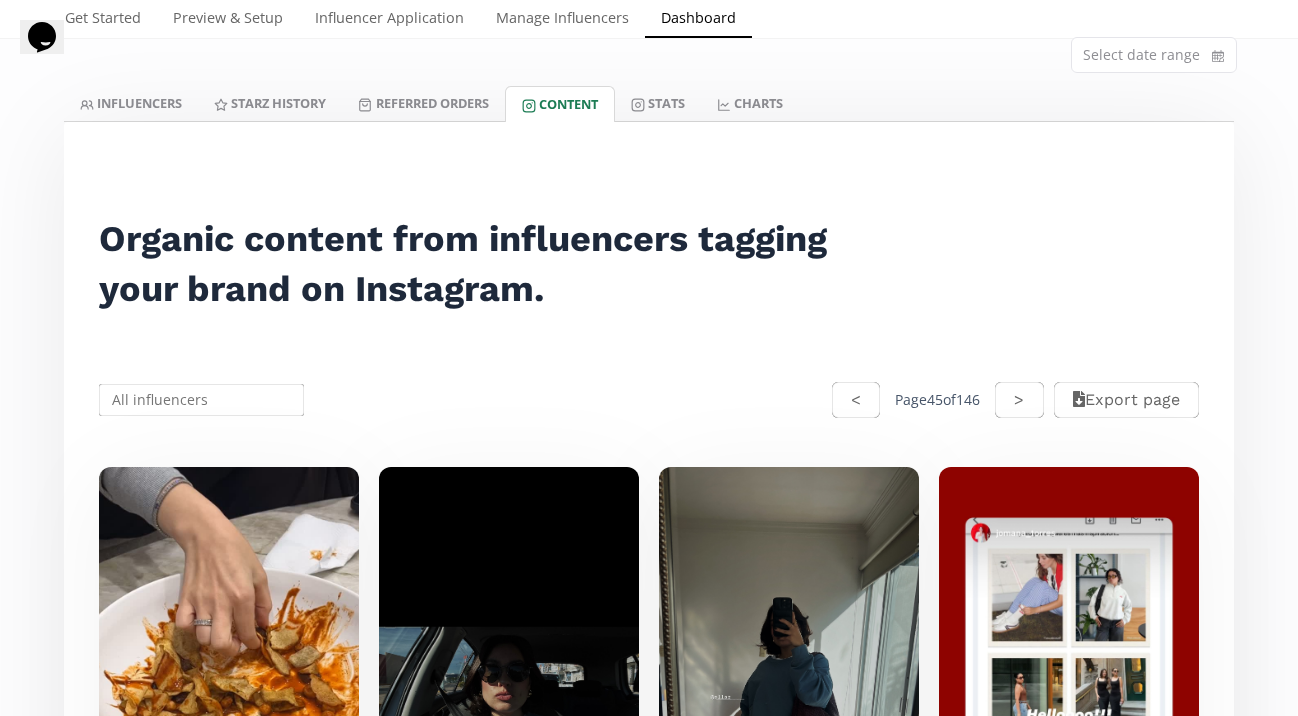 scroll, scrollTop: 0, scrollLeft: 0, axis: both 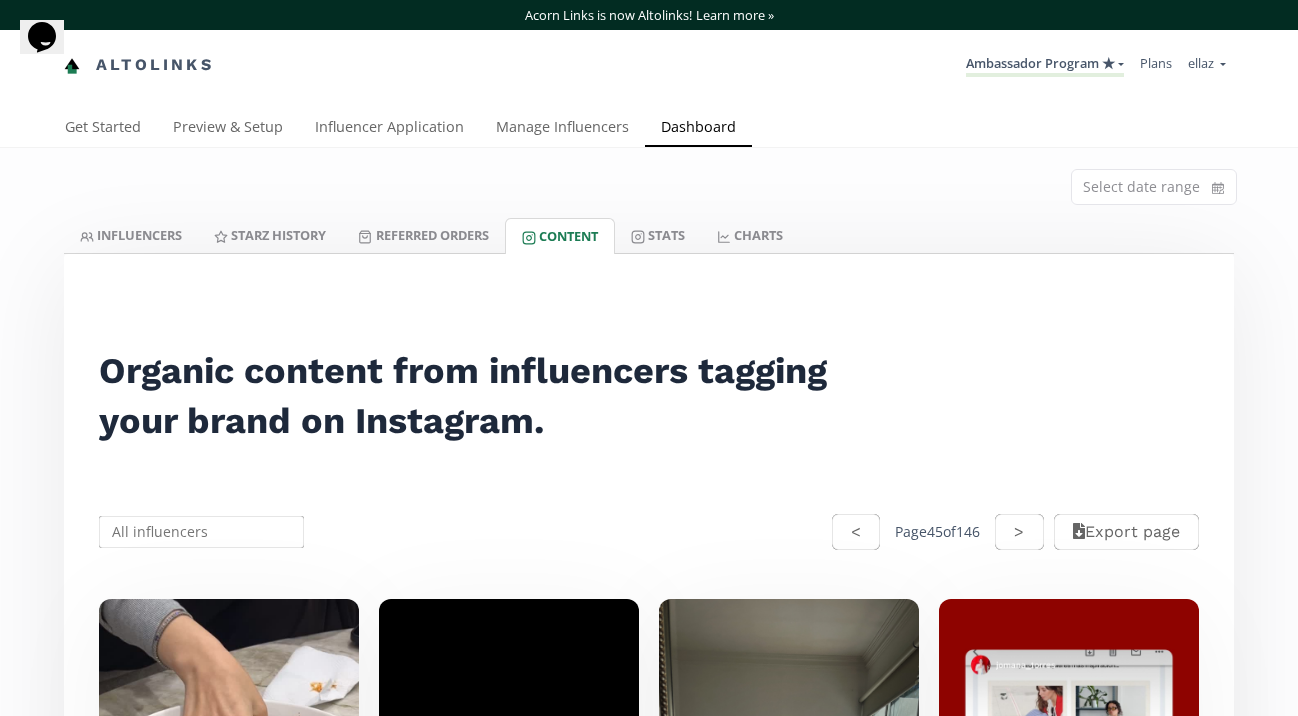 click on ">" at bounding box center [1019, 532] 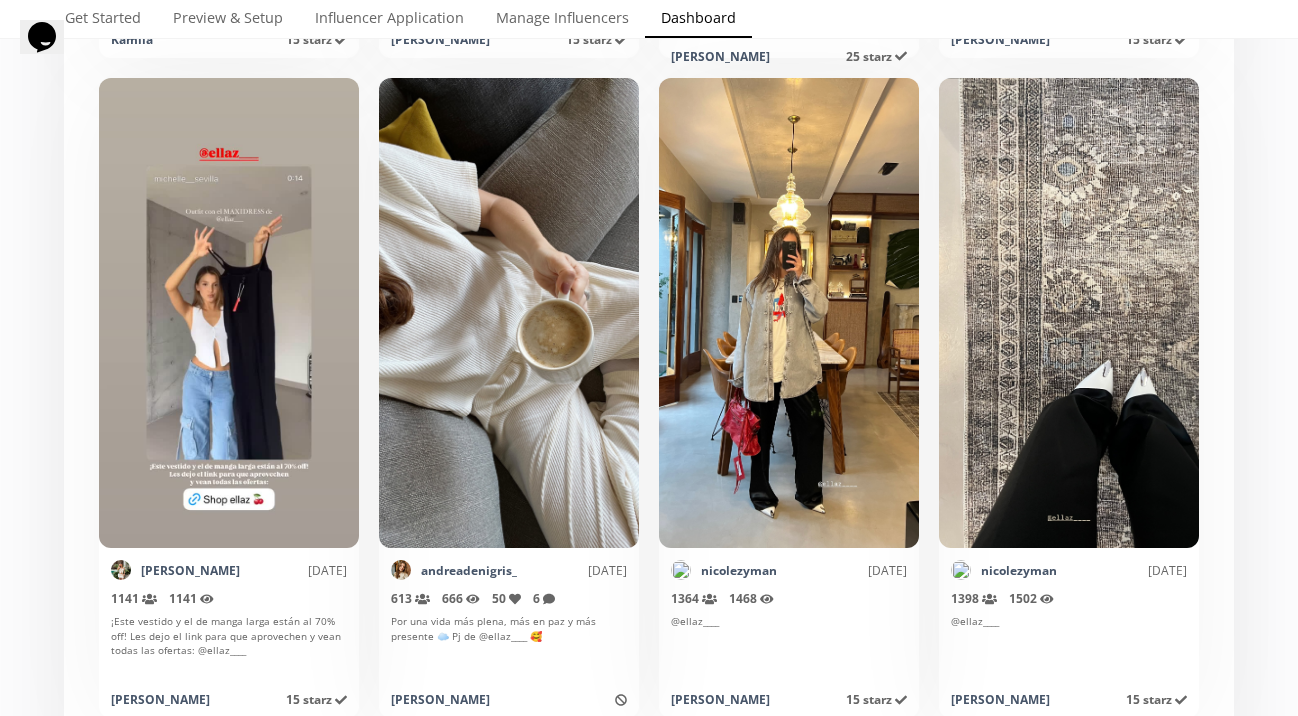 scroll, scrollTop: 9802, scrollLeft: 0, axis: vertical 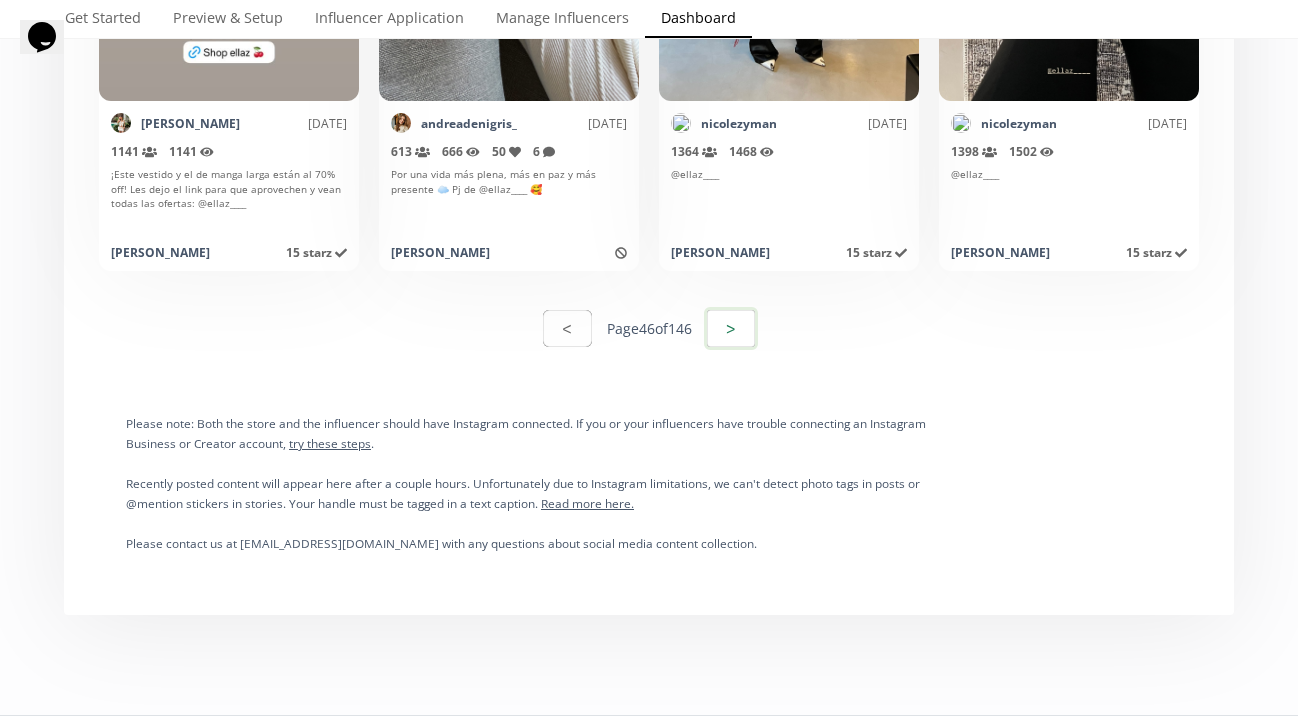 click on ">" at bounding box center (731, 328) 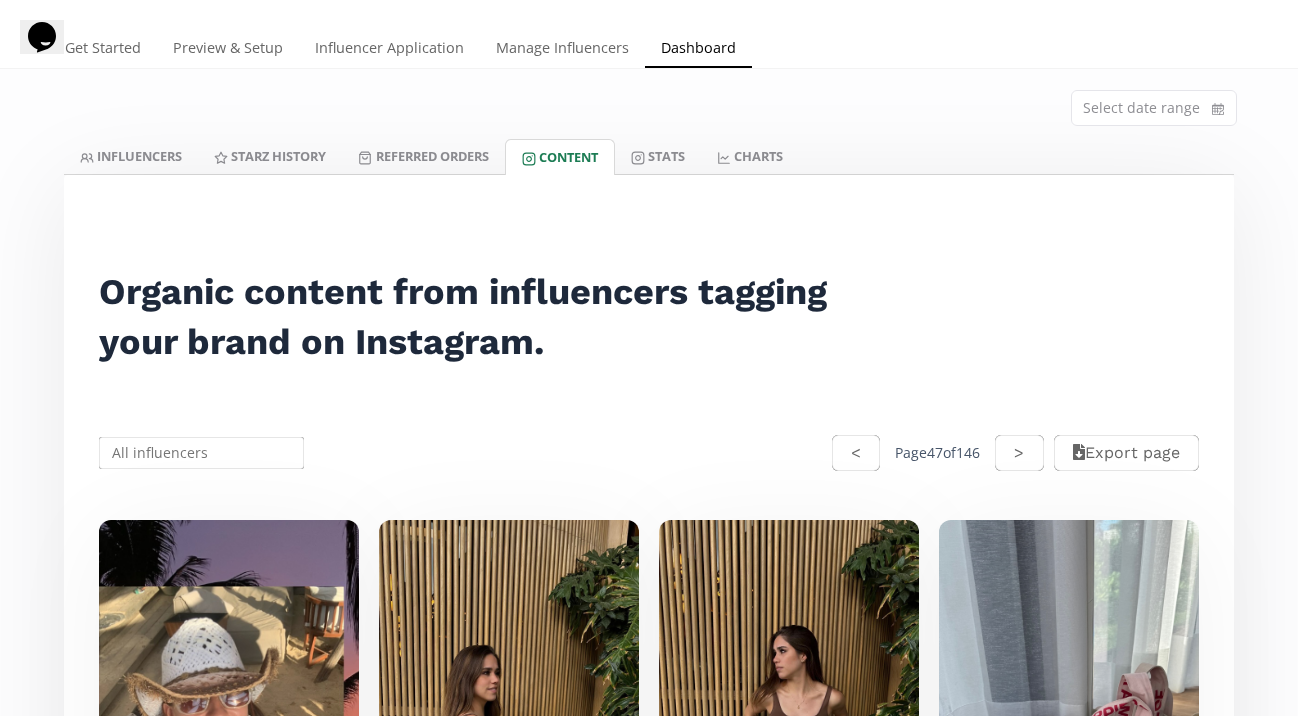 scroll, scrollTop: 0, scrollLeft: 0, axis: both 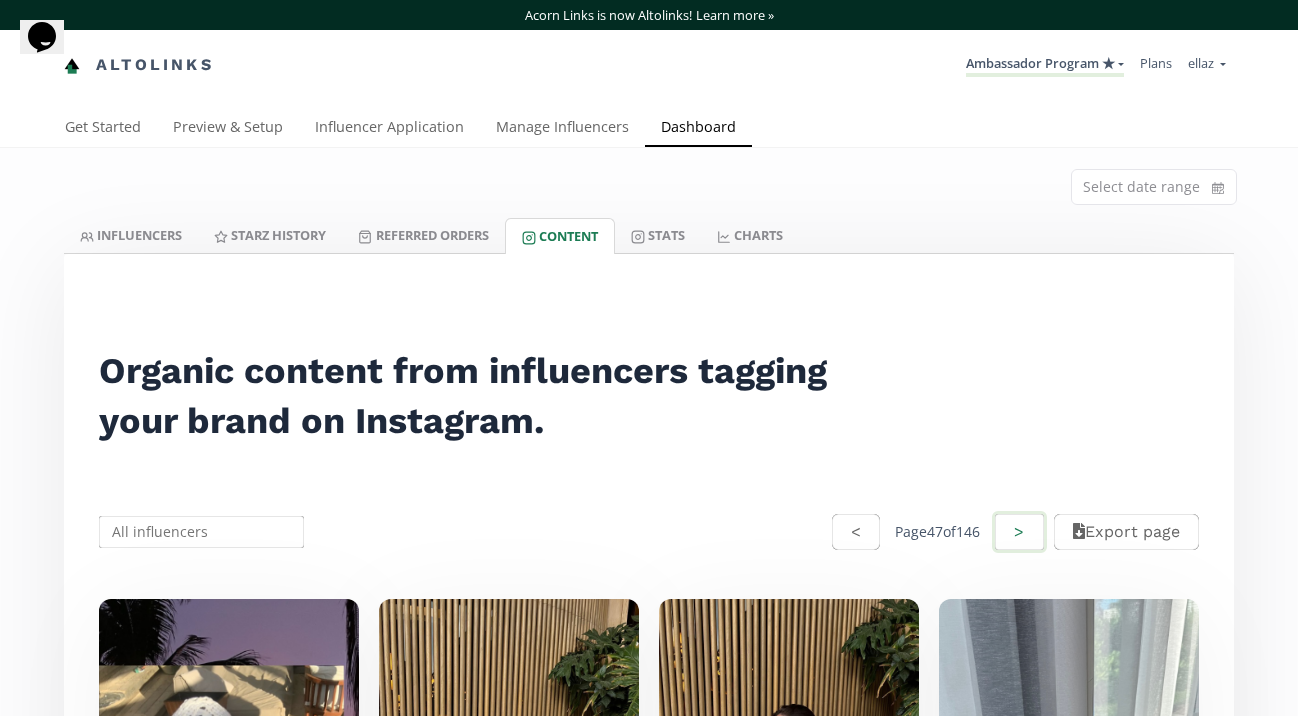 click on ">" at bounding box center [1019, 532] 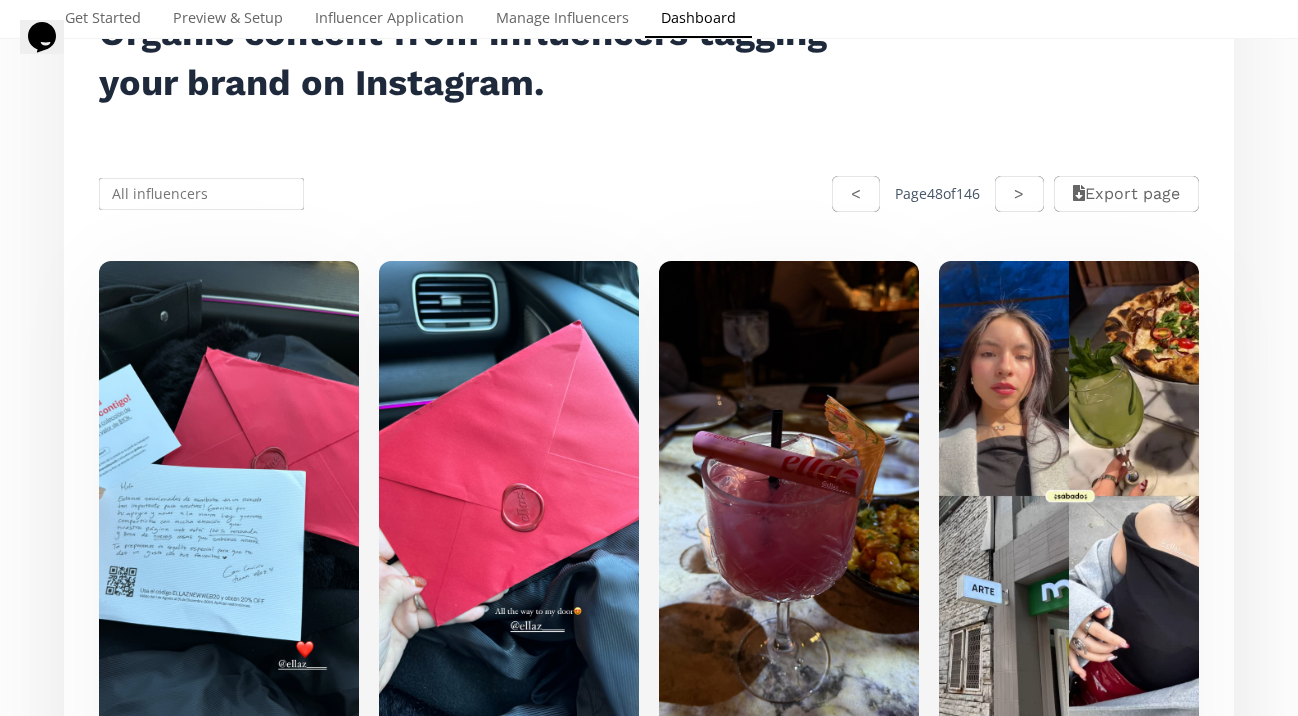 scroll, scrollTop: 436, scrollLeft: 0, axis: vertical 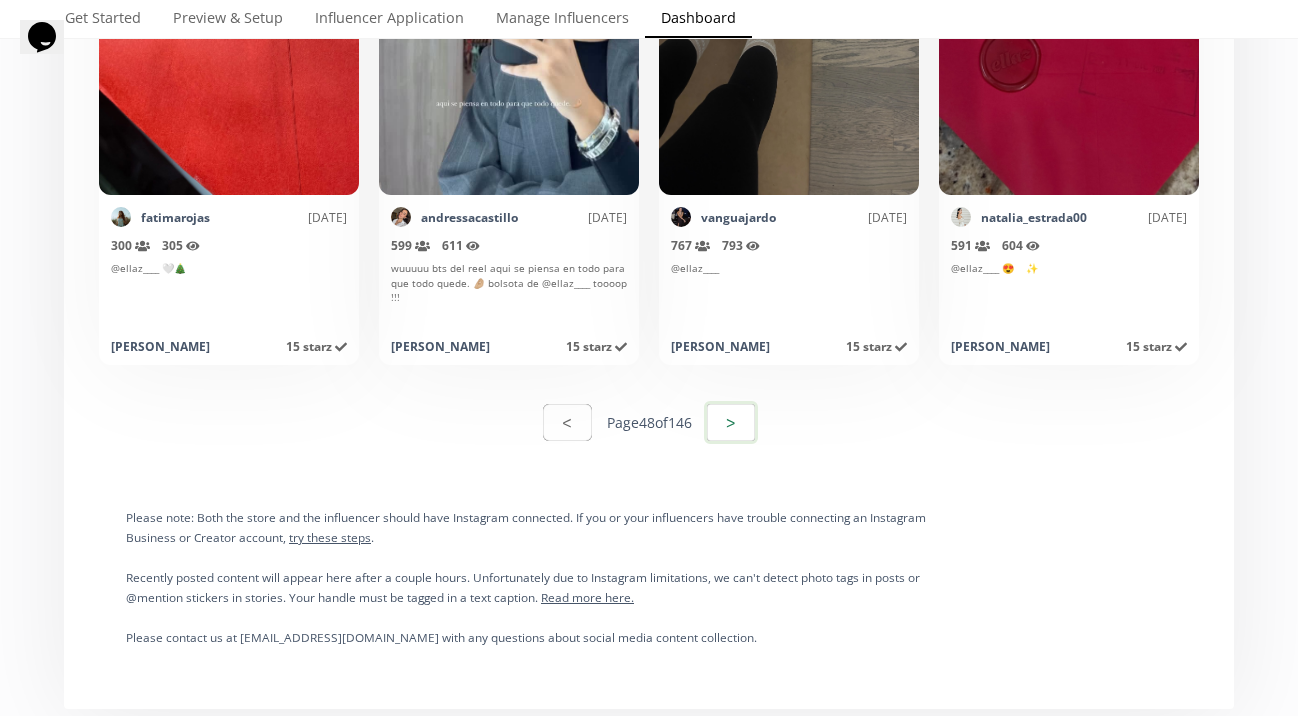 click on ">" at bounding box center (731, 422) 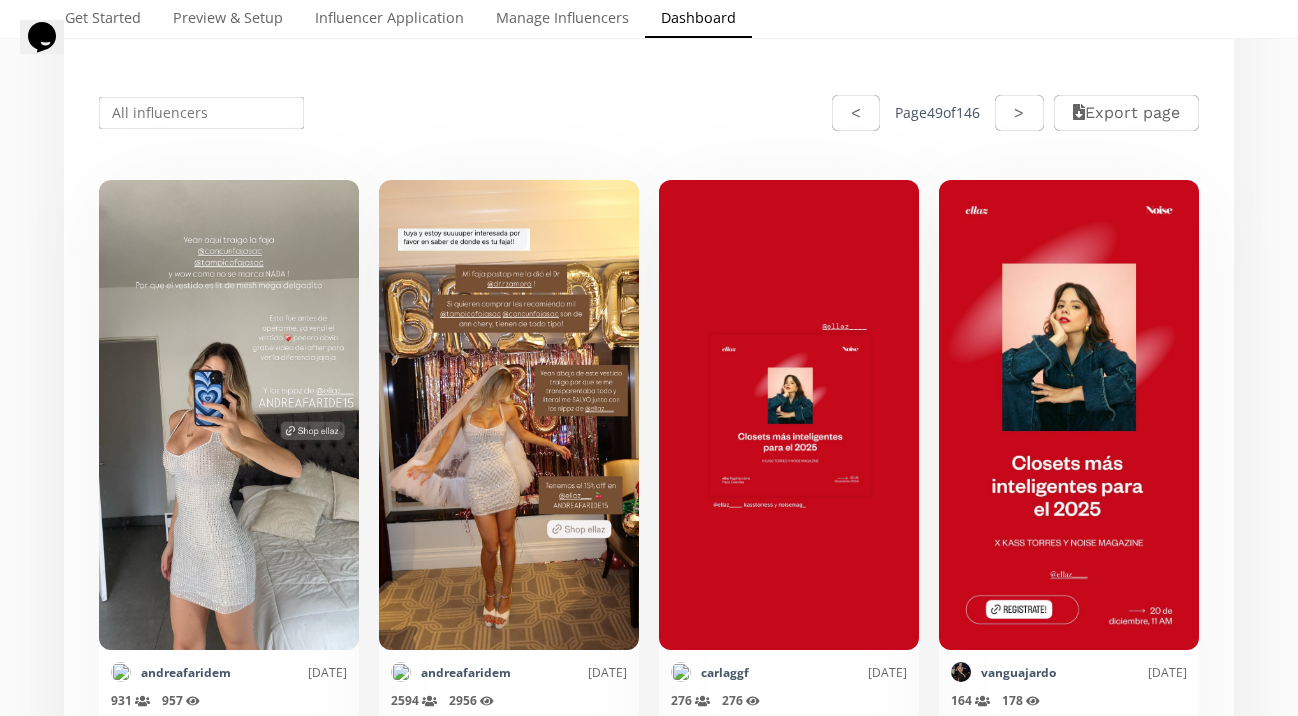 scroll, scrollTop: 387, scrollLeft: 0, axis: vertical 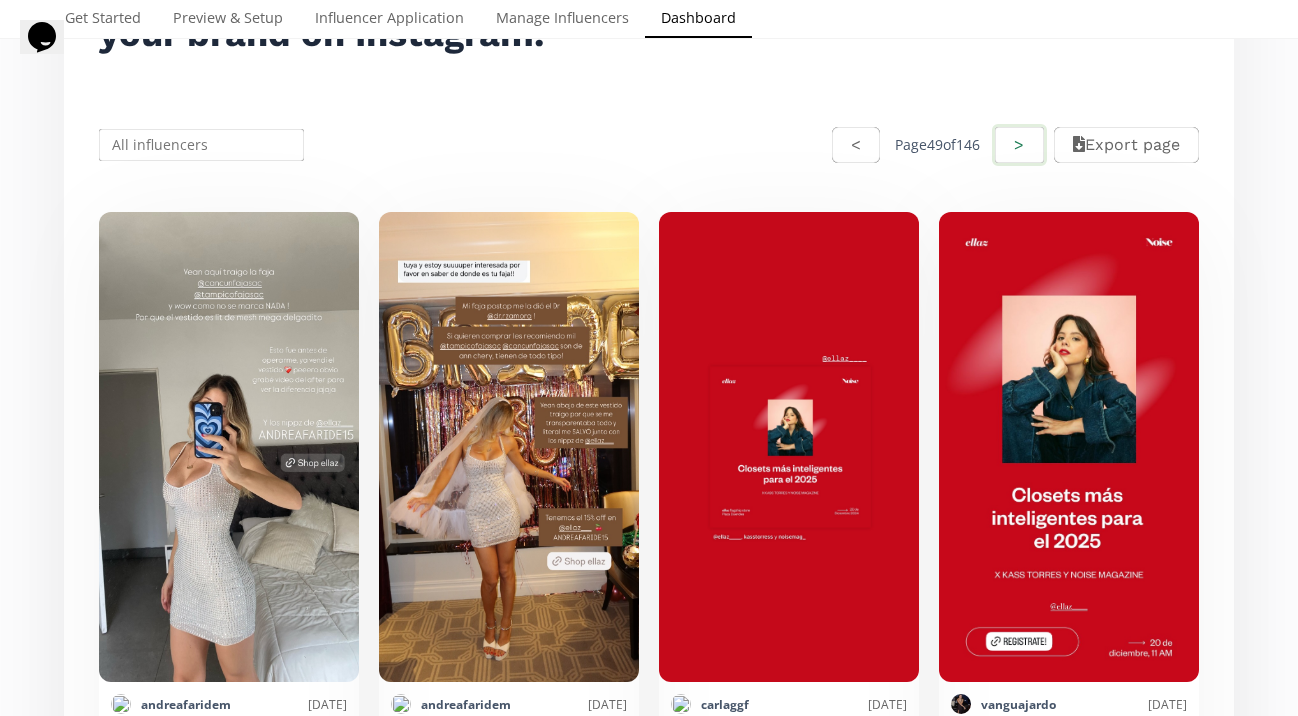 click on ">" at bounding box center (1019, 145) 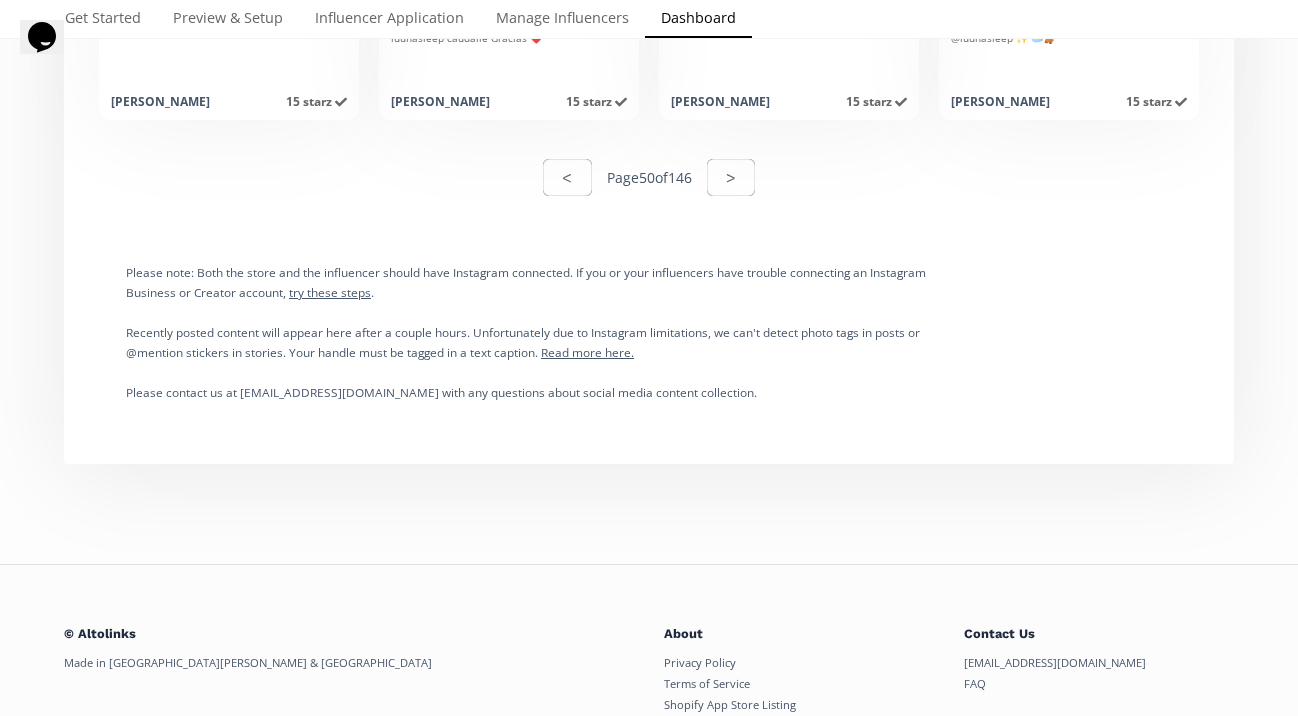 scroll, scrollTop: 10228, scrollLeft: 0, axis: vertical 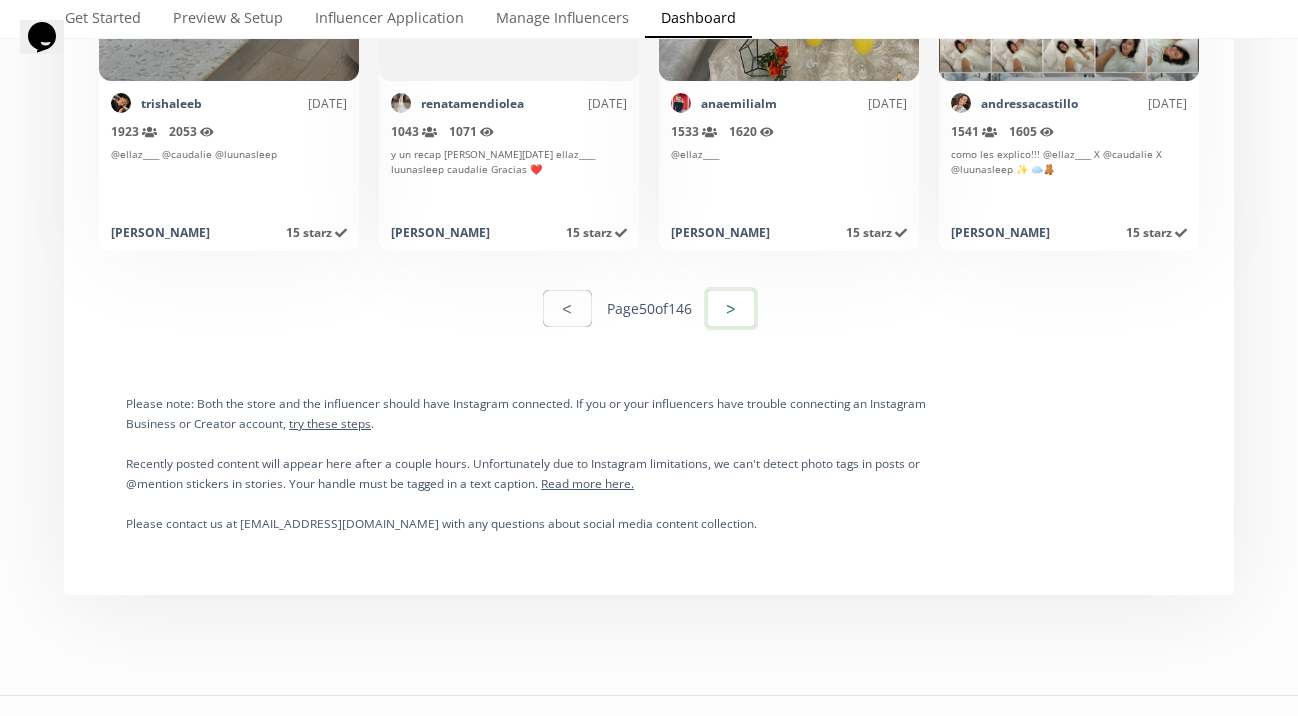 click on ">" at bounding box center [731, 308] 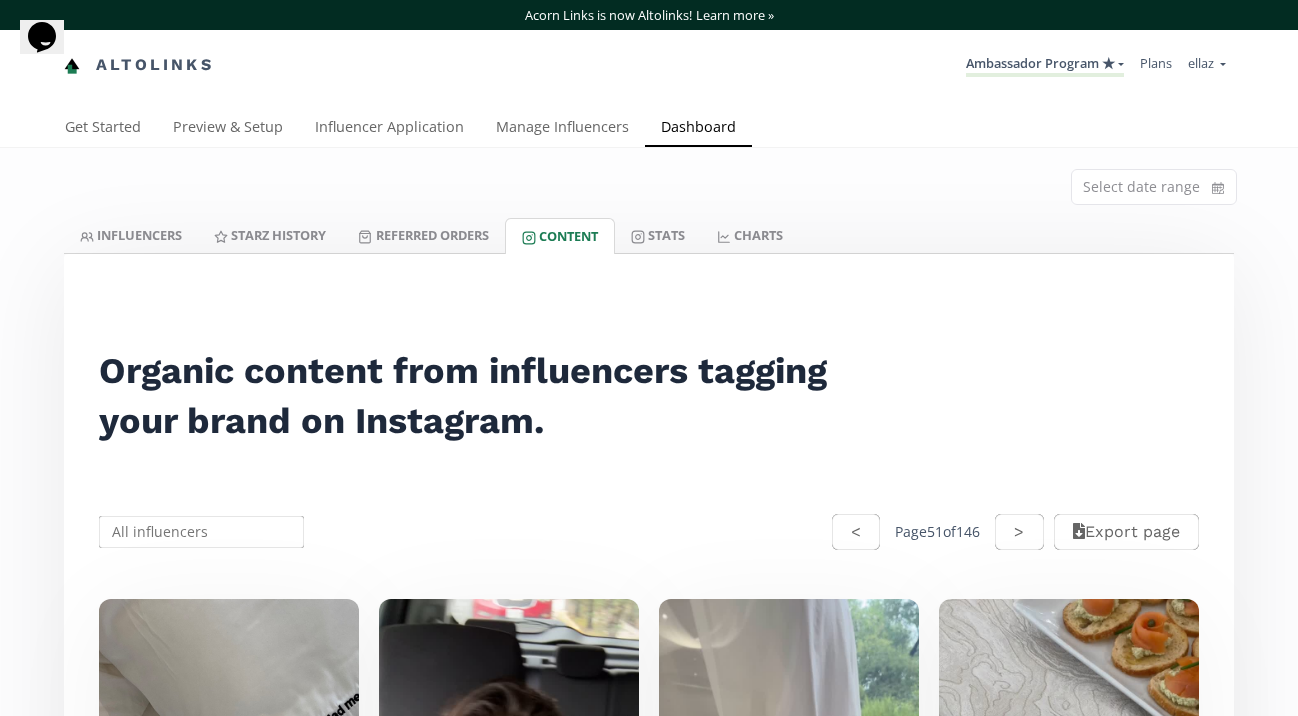 scroll, scrollTop: 3, scrollLeft: 0, axis: vertical 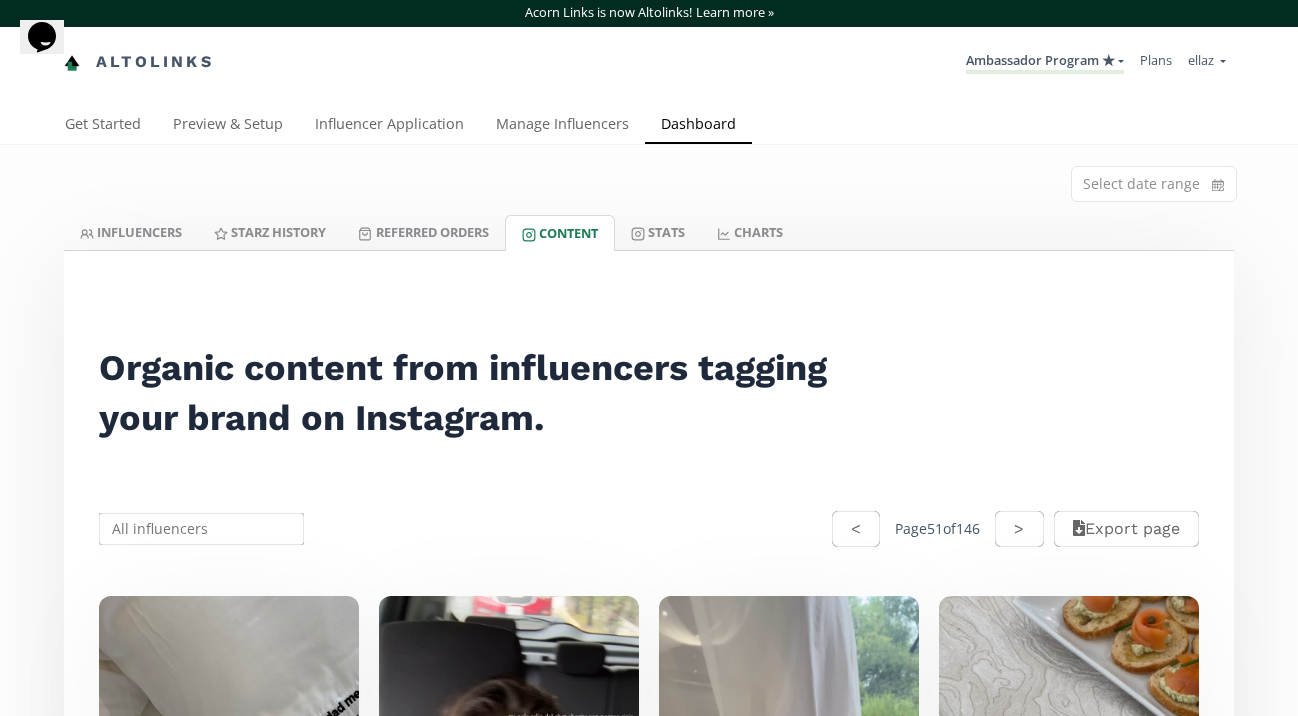 click on ">" at bounding box center (1019, 529) 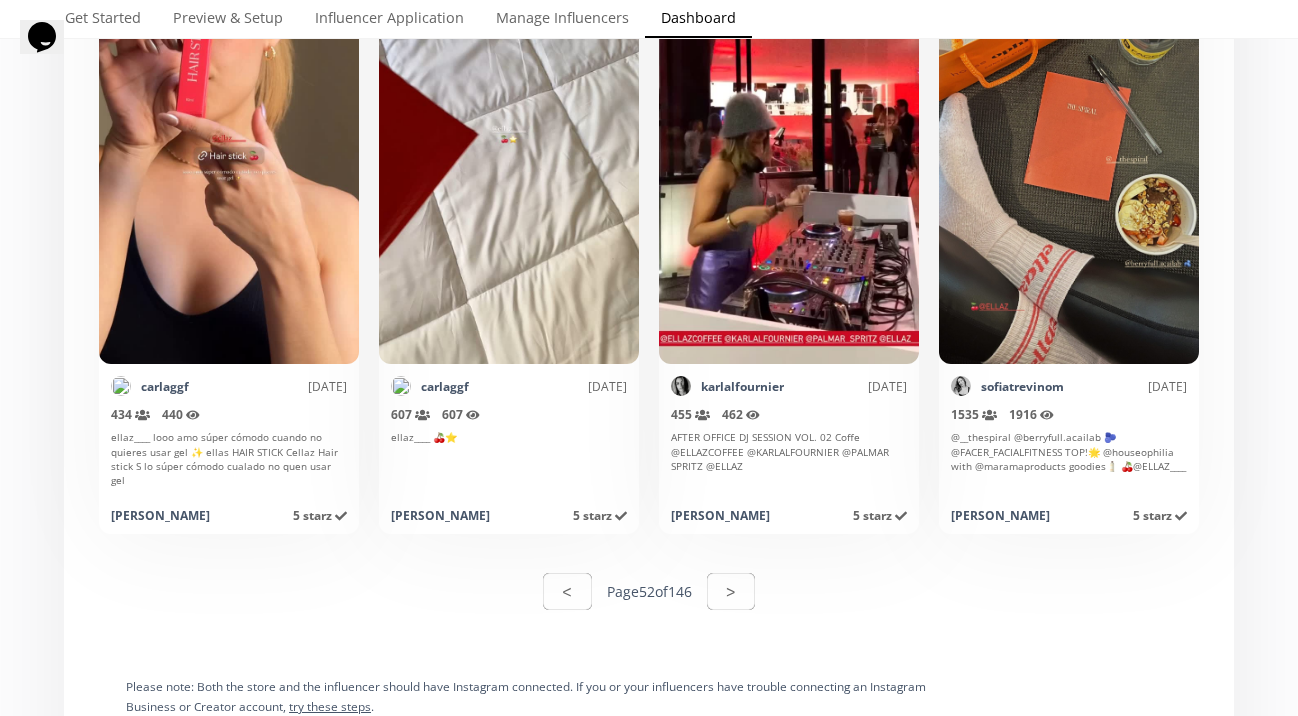 scroll, scrollTop: 9947, scrollLeft: 0, axis: vertical 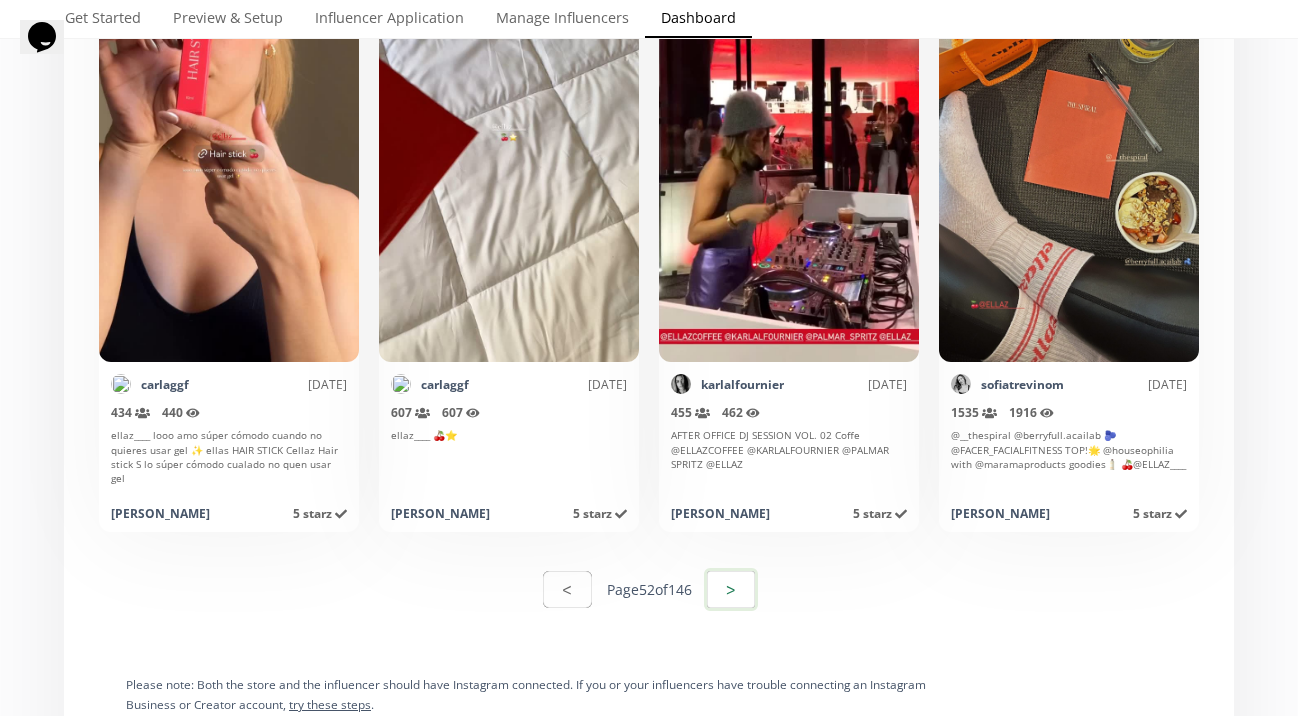 click on ">" at bounding box center (731, 589) 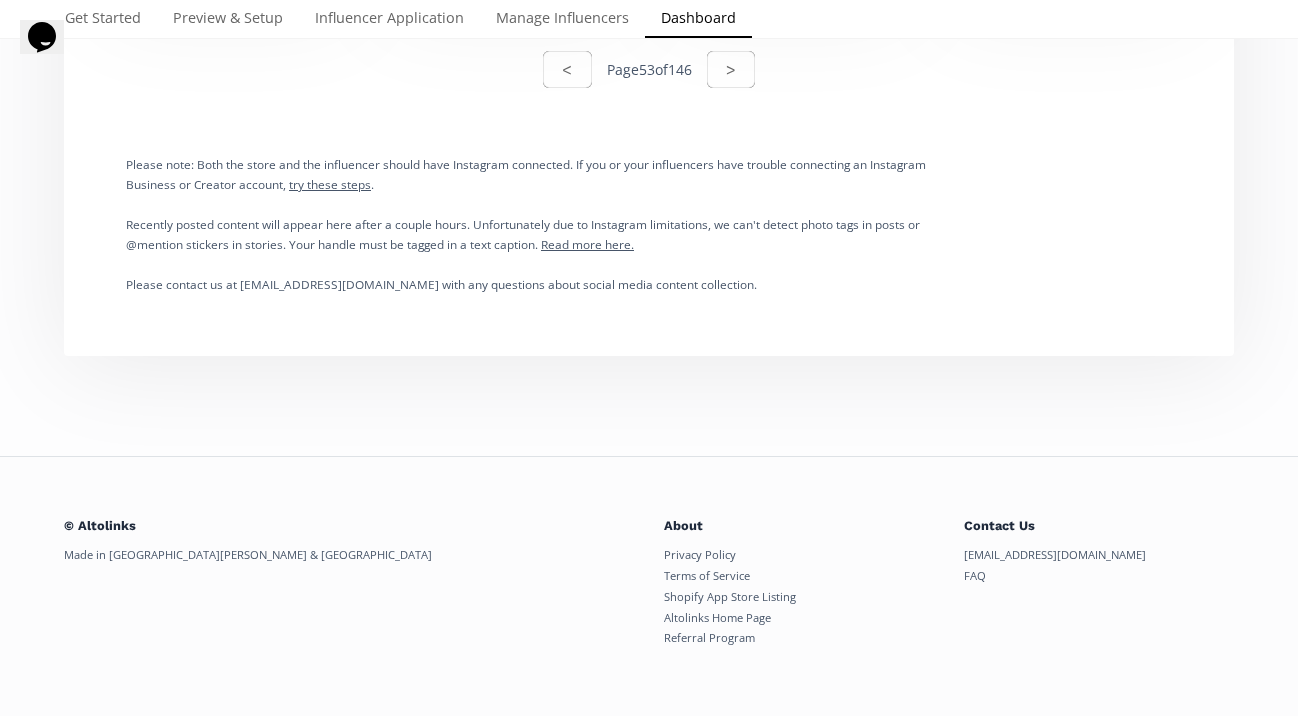 scroll, scrollTop: 10483, scrollLeft: 0, axis: vertical 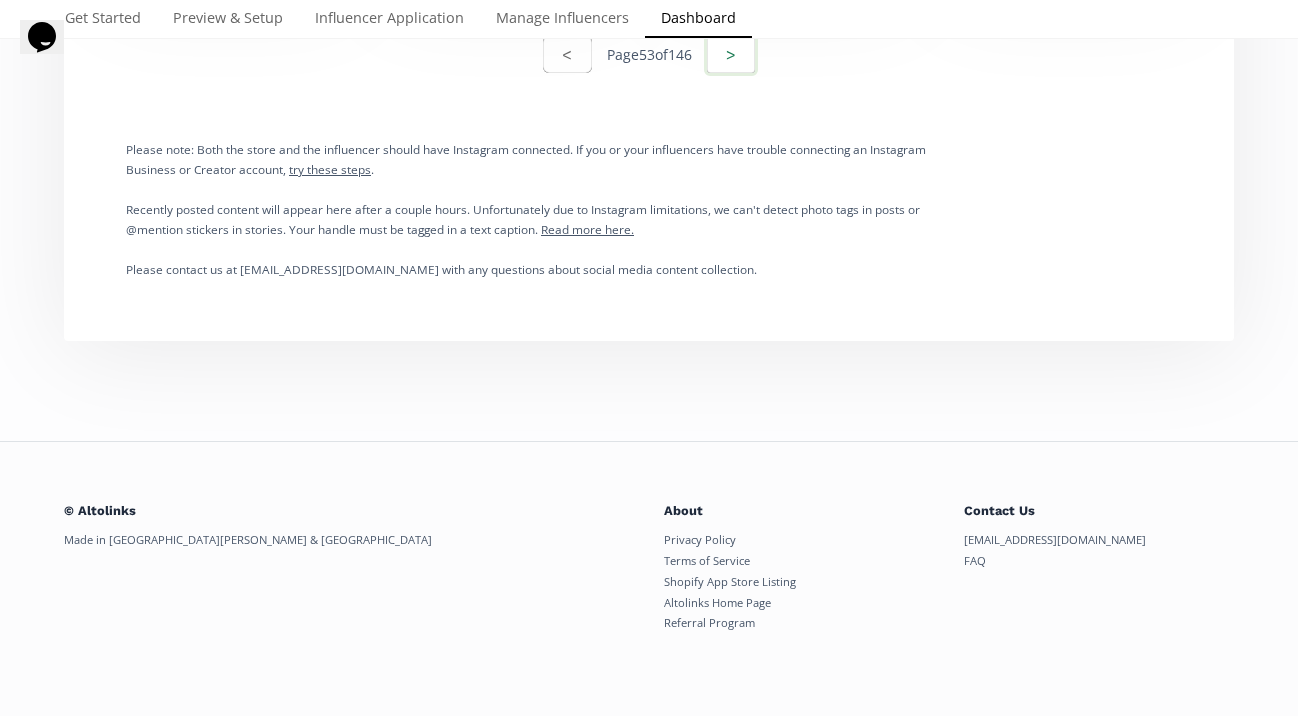click on ">" at bounding box center [731, 54] 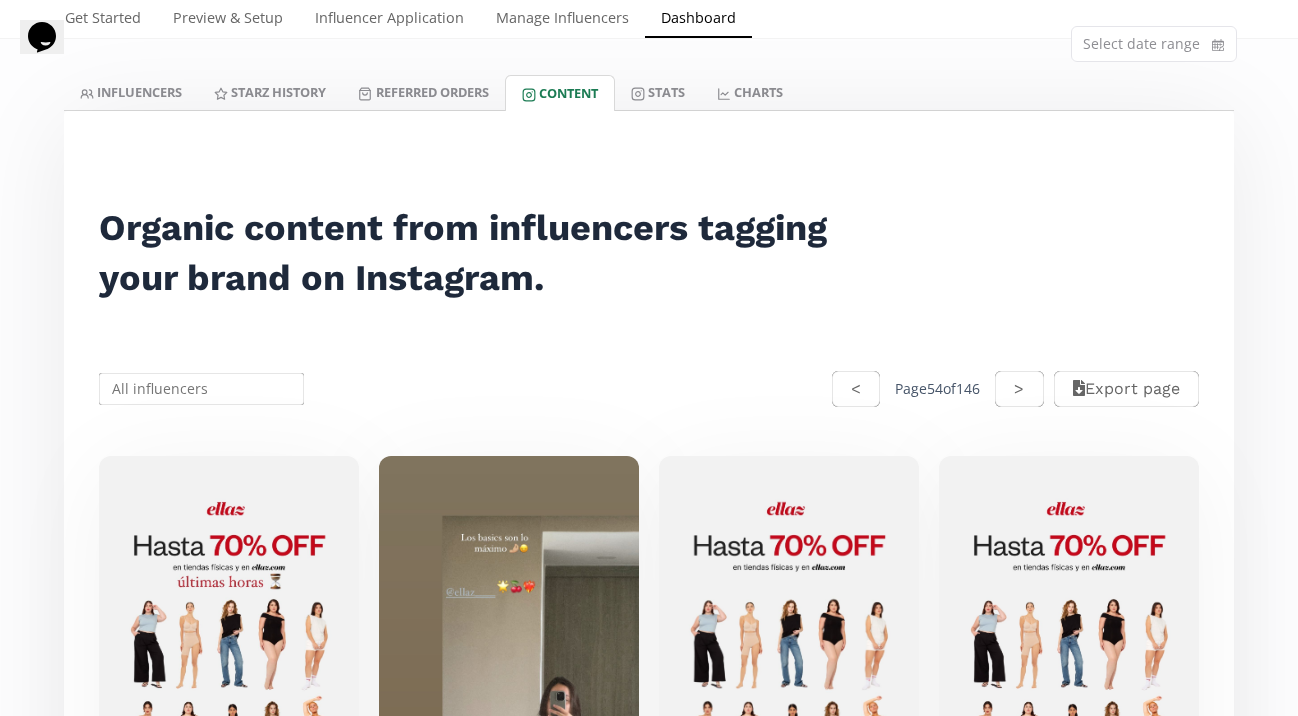 scroll, scrollTop: 0, scrollLeft: 0, axis: both 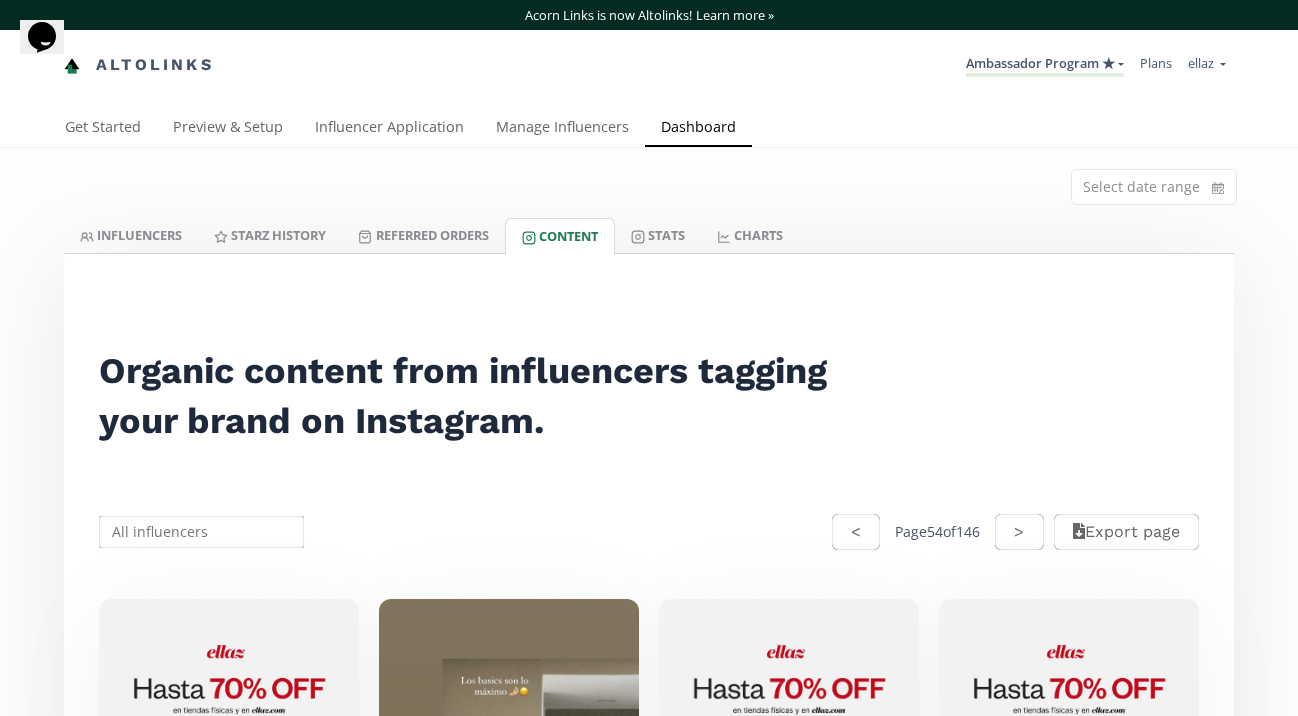 click on "< Page  54  of  146 >" at bounding box center [938, 532] 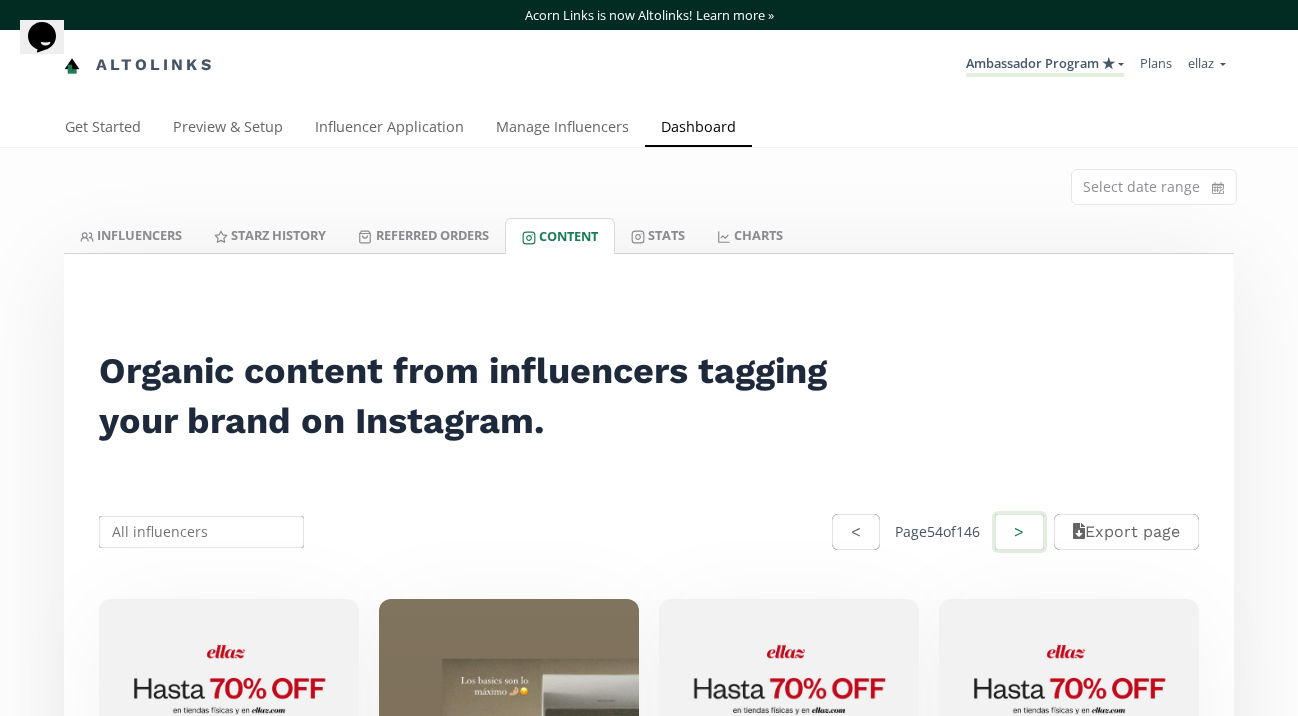 click on ">" at bounding box center (1019, 532) 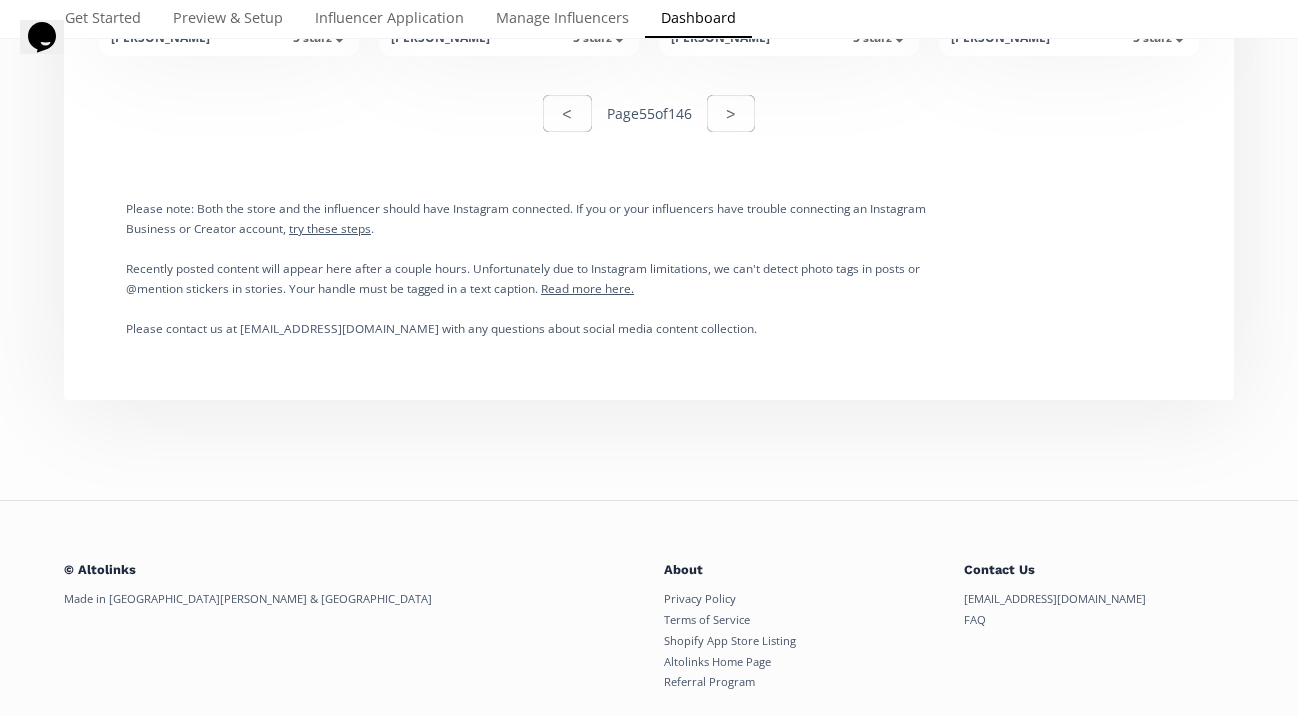 scroll, scrollTop: 10424, scrollLeft: 0, axis: vertical 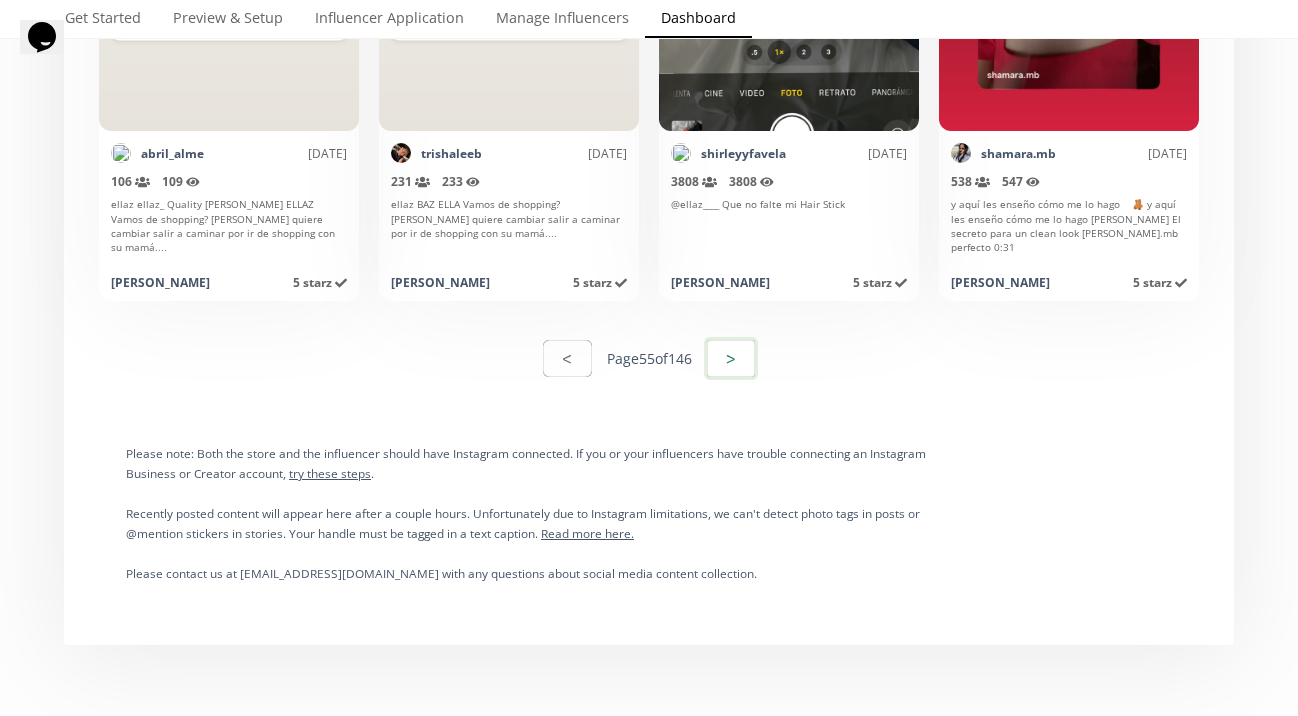 click on ">" at bounding box center [731, 358] 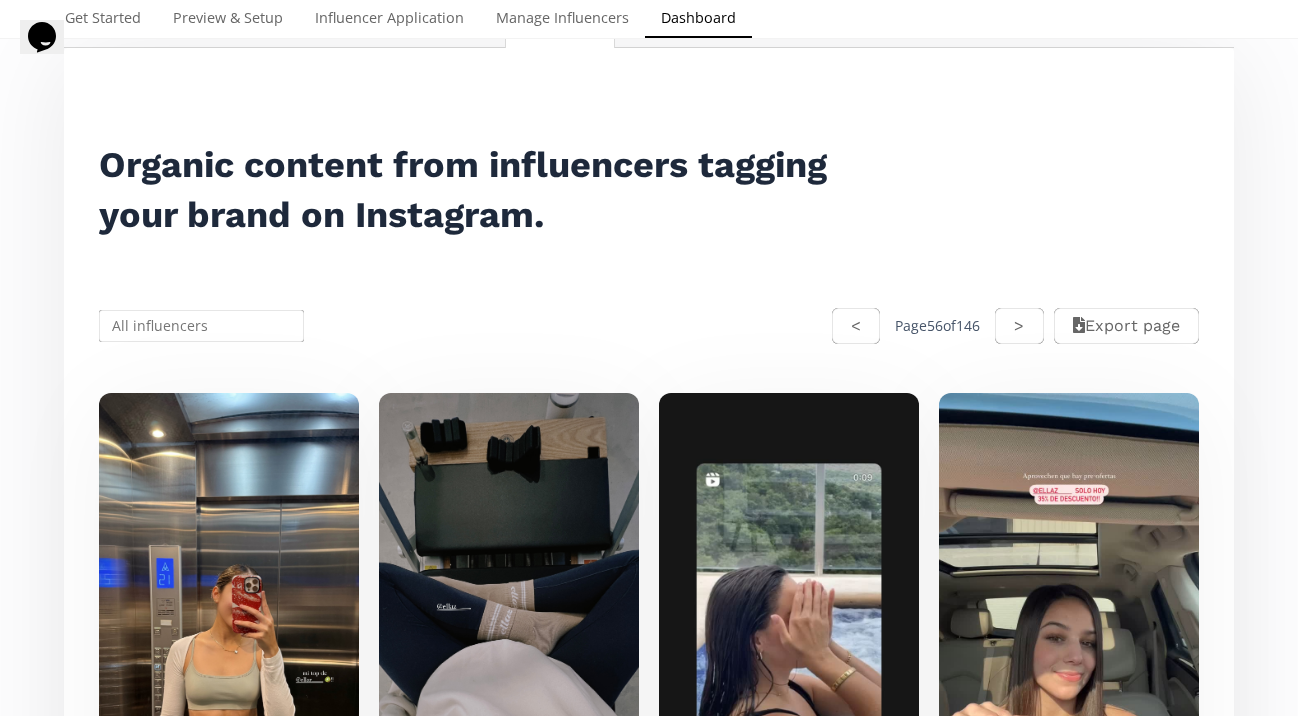 scroll, scrollTop: 0, scrollLeft: 0, axis: both 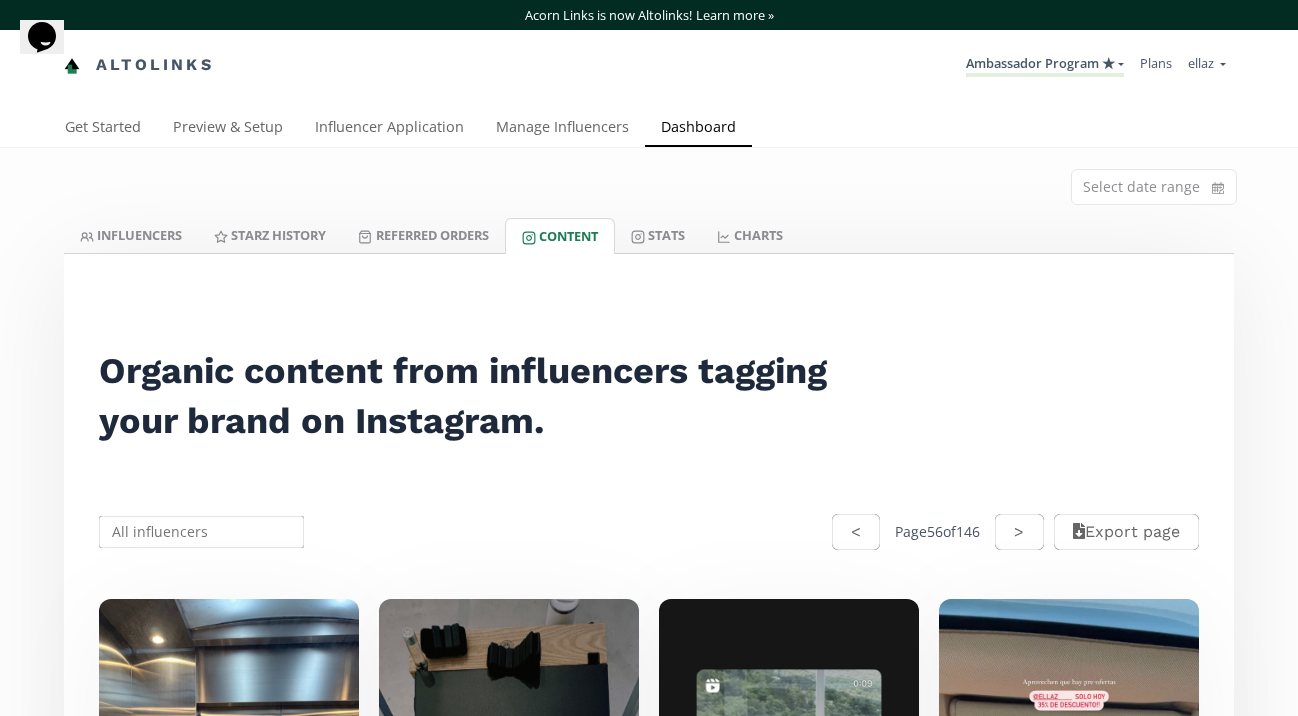 click on ">" at bounding box center (1019, 532) 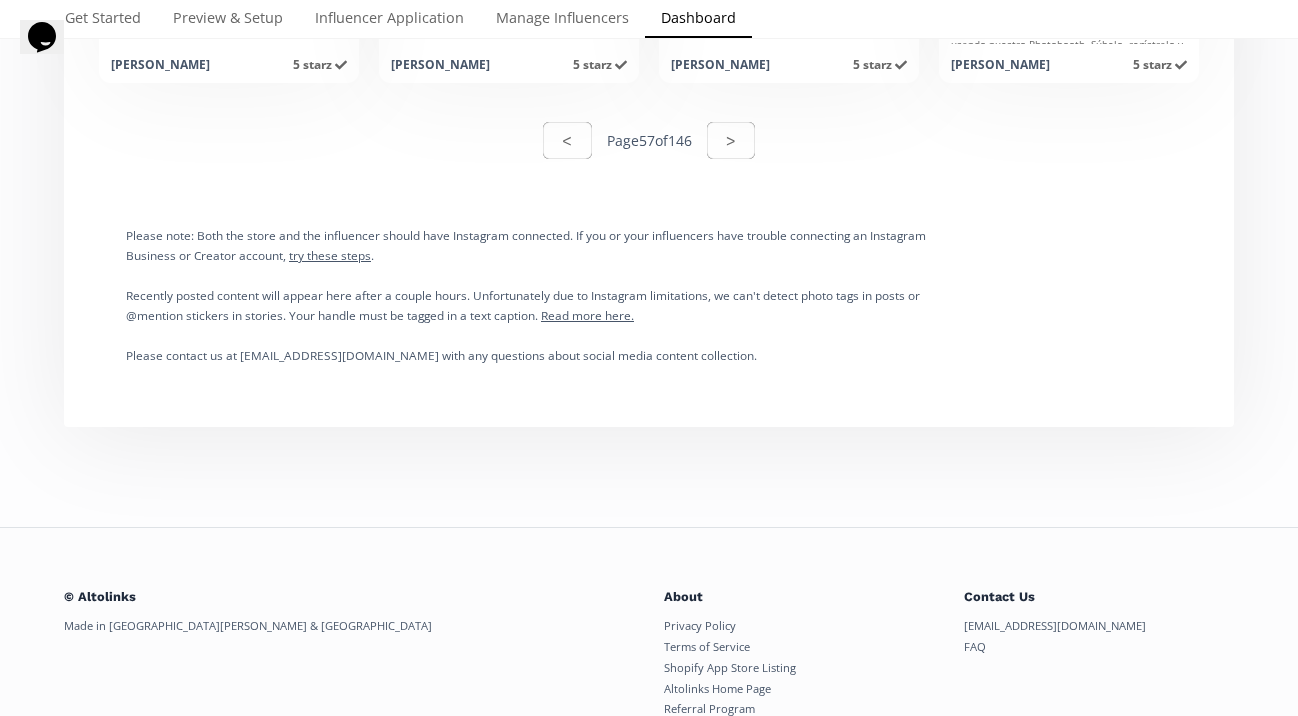 scroll, scrollTop: 10483, scrollLeft: 0, axis: vertical 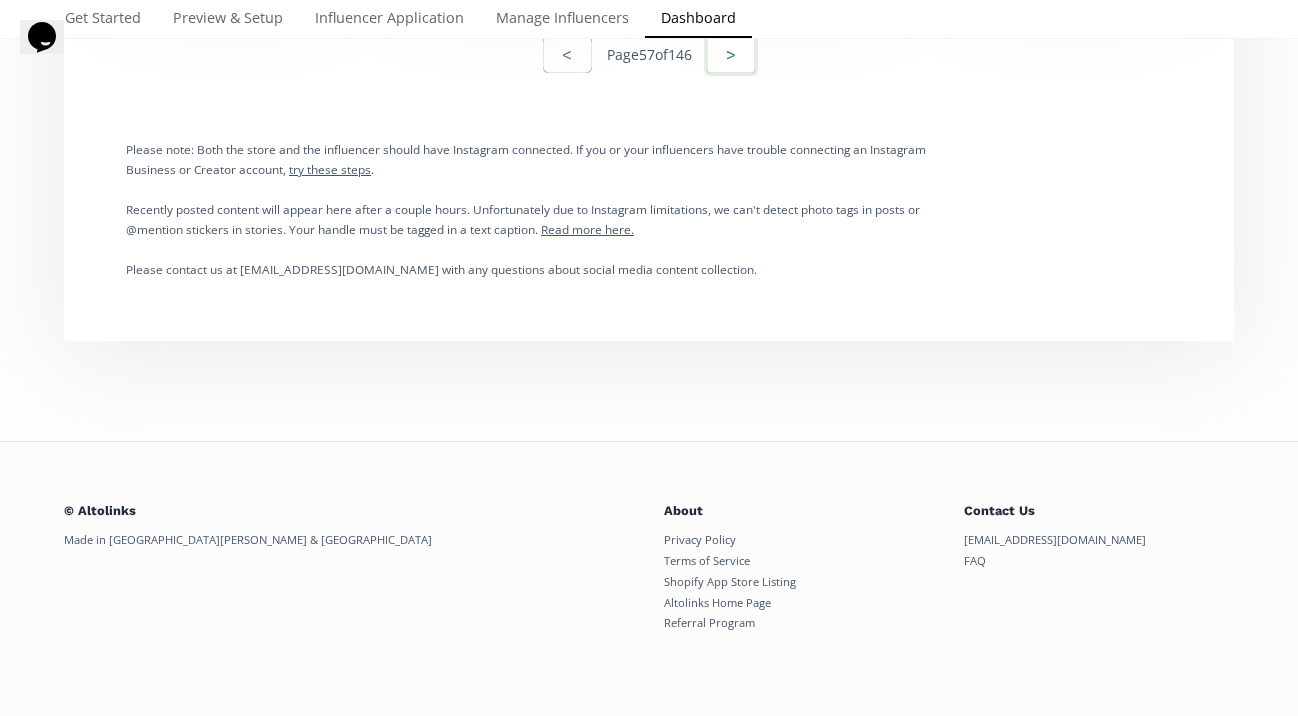 click on ">" at bounding box center [731, 54] 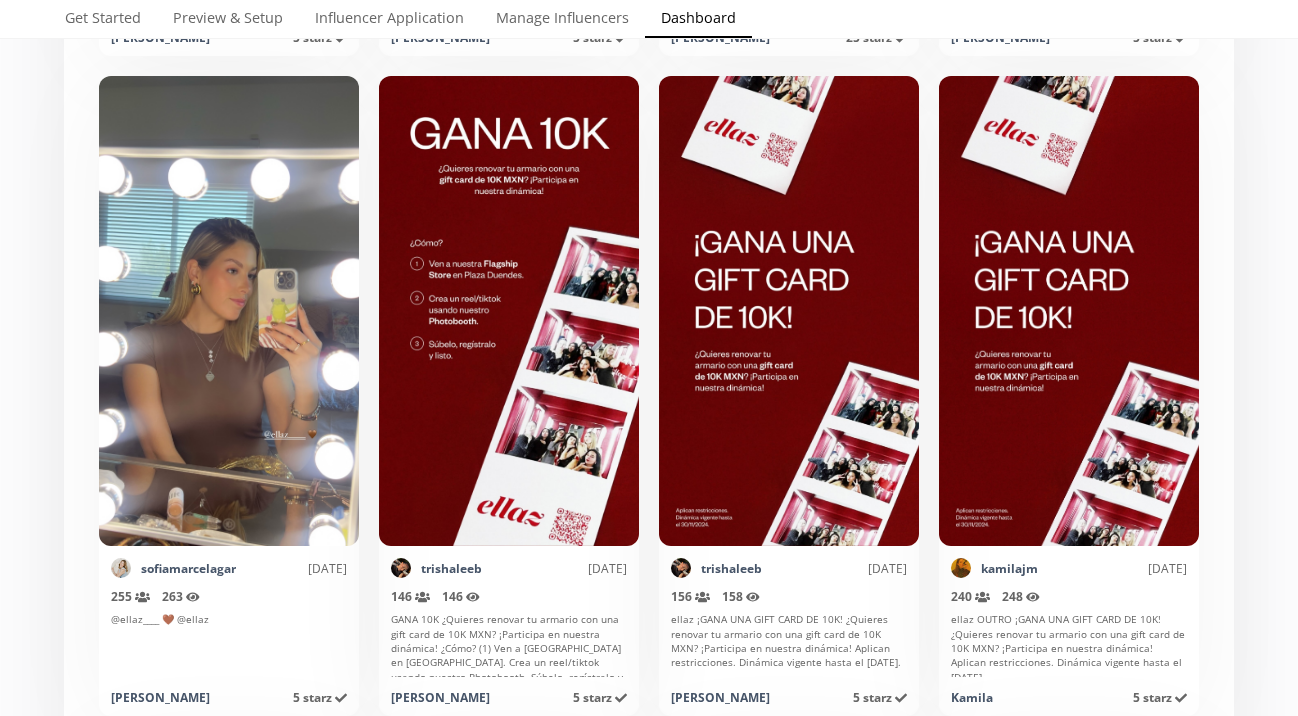 scroll, scrollTop: 0, scrollLeft: 0, axis: both 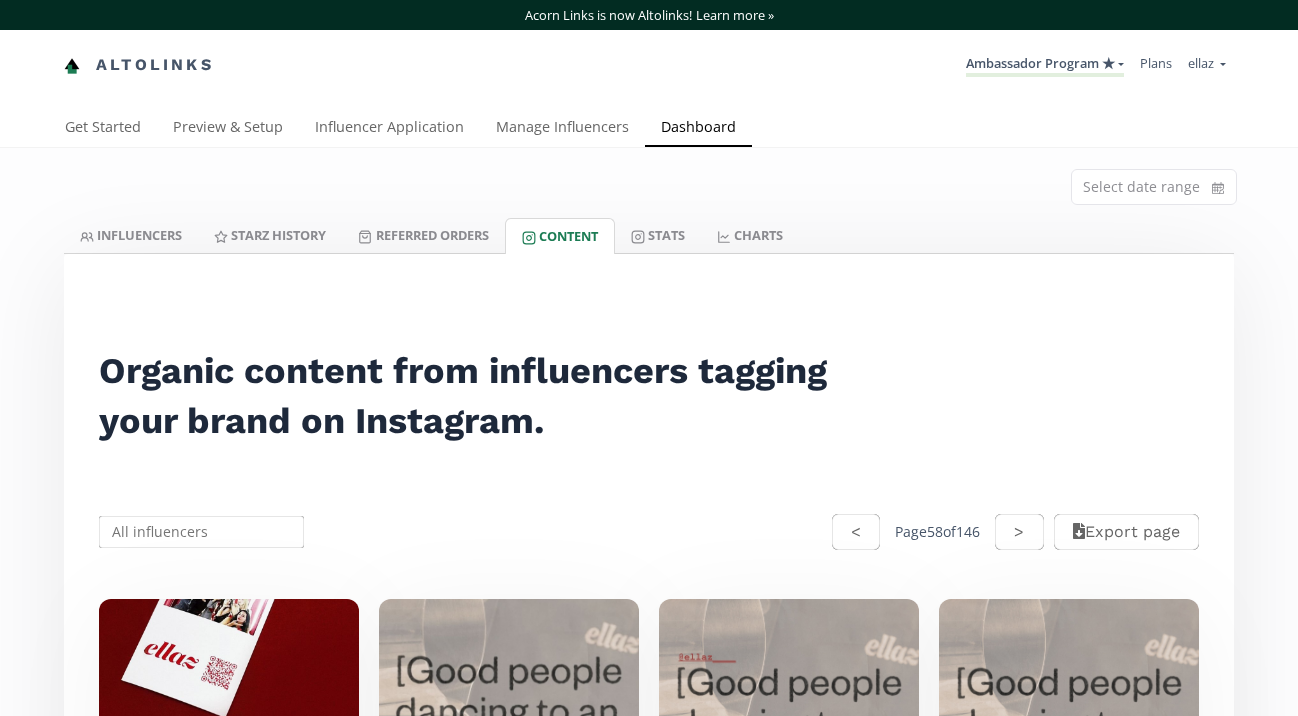 click on ">" at bounding box center [1019, 532] 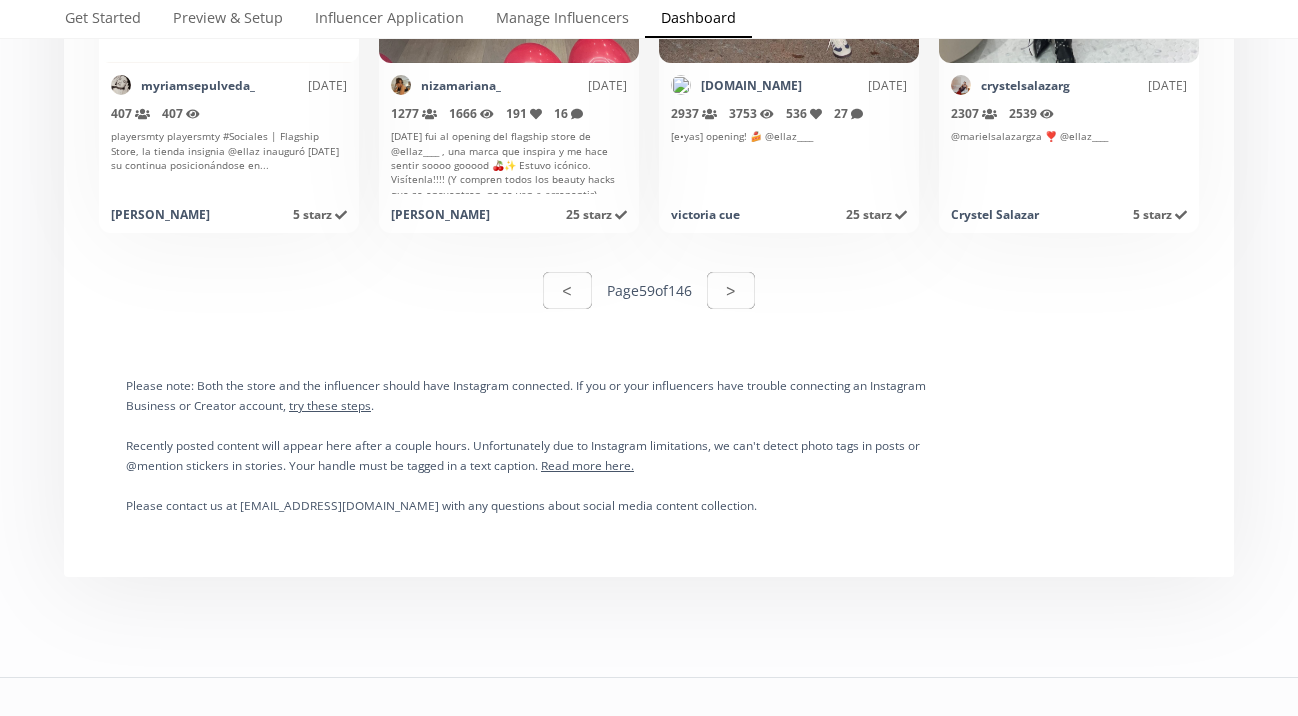 scroll, scrollTop: 10483, scrollLeft: 0, axis: vertical 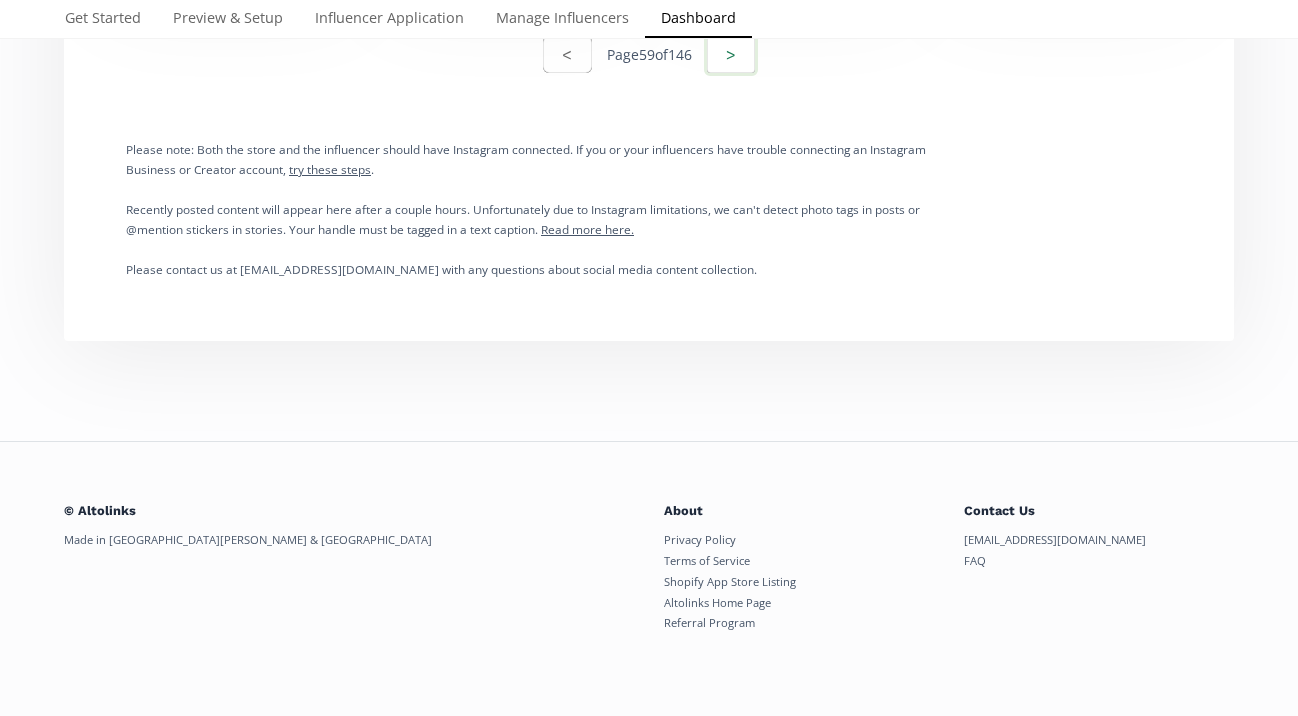 click on ">" at bounding box center (731, 54) 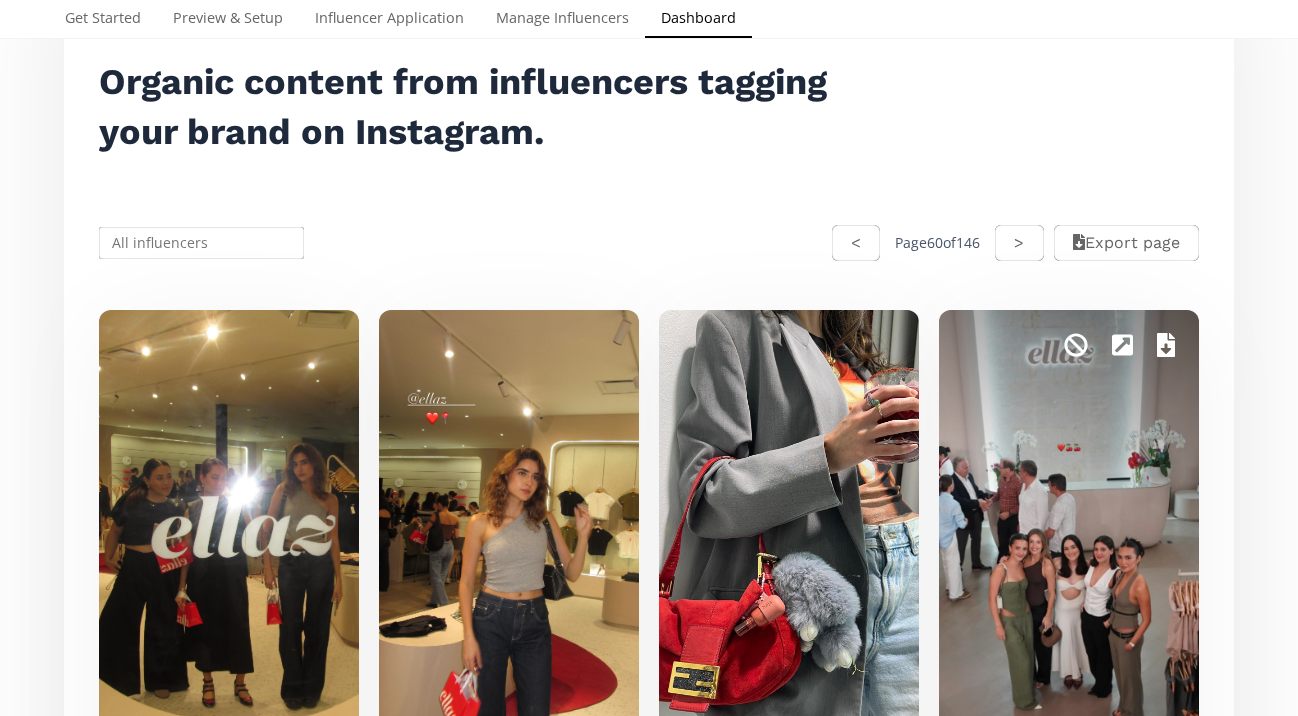 scroll, scrollTop: 295, scrollLeft: 0, axis: vertical 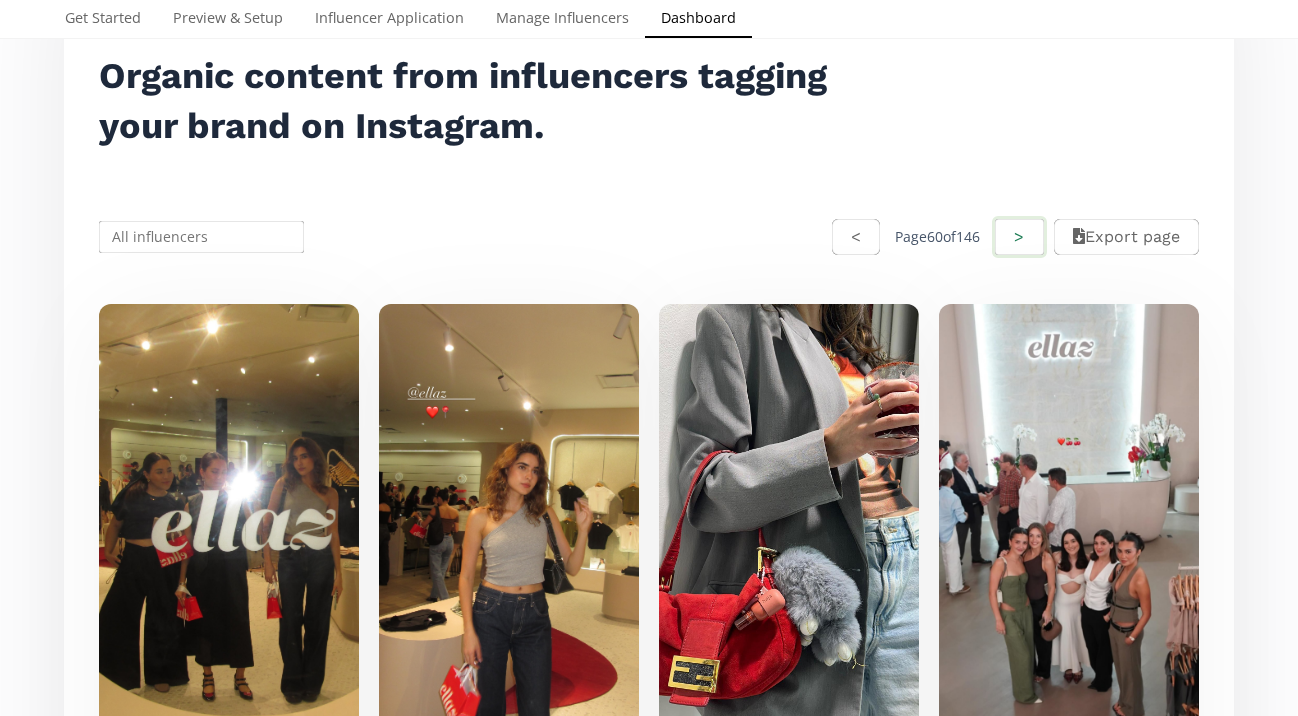 click on ">" at bounding box center (1019, 237) 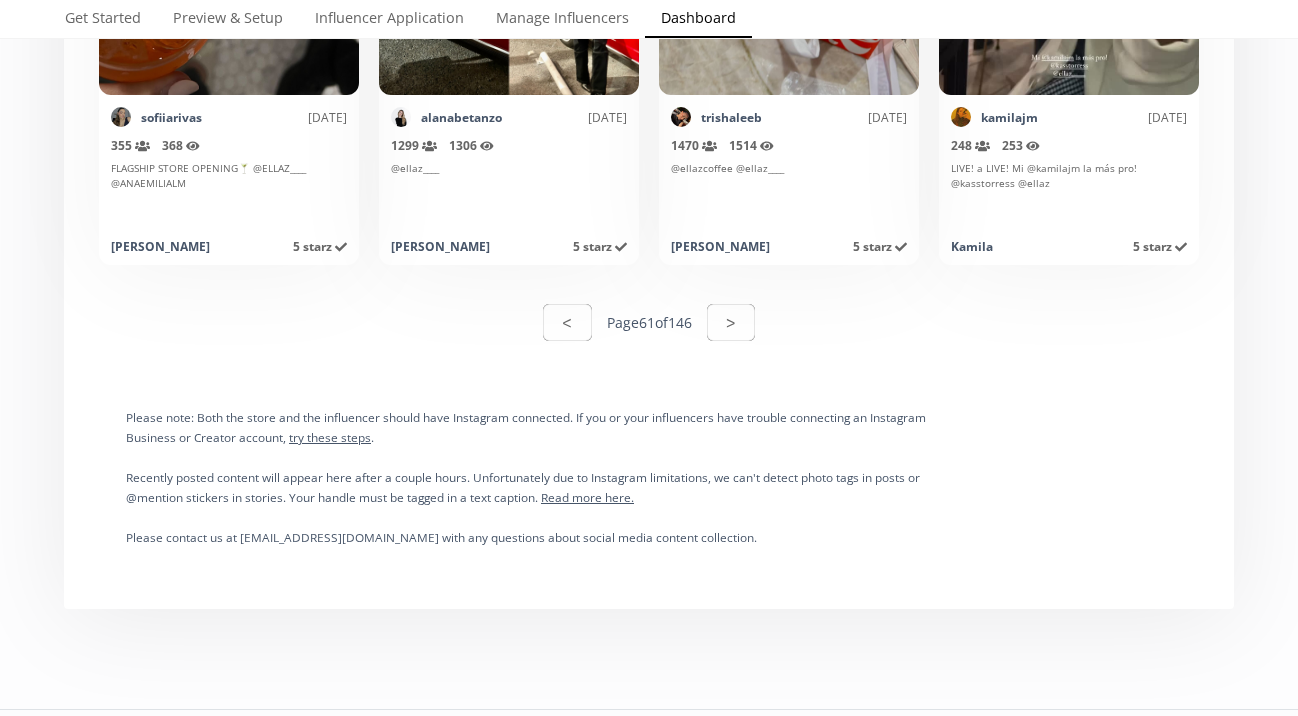 scroll, scrollTop: 10218, scrollLeft: 0, axis: vertical 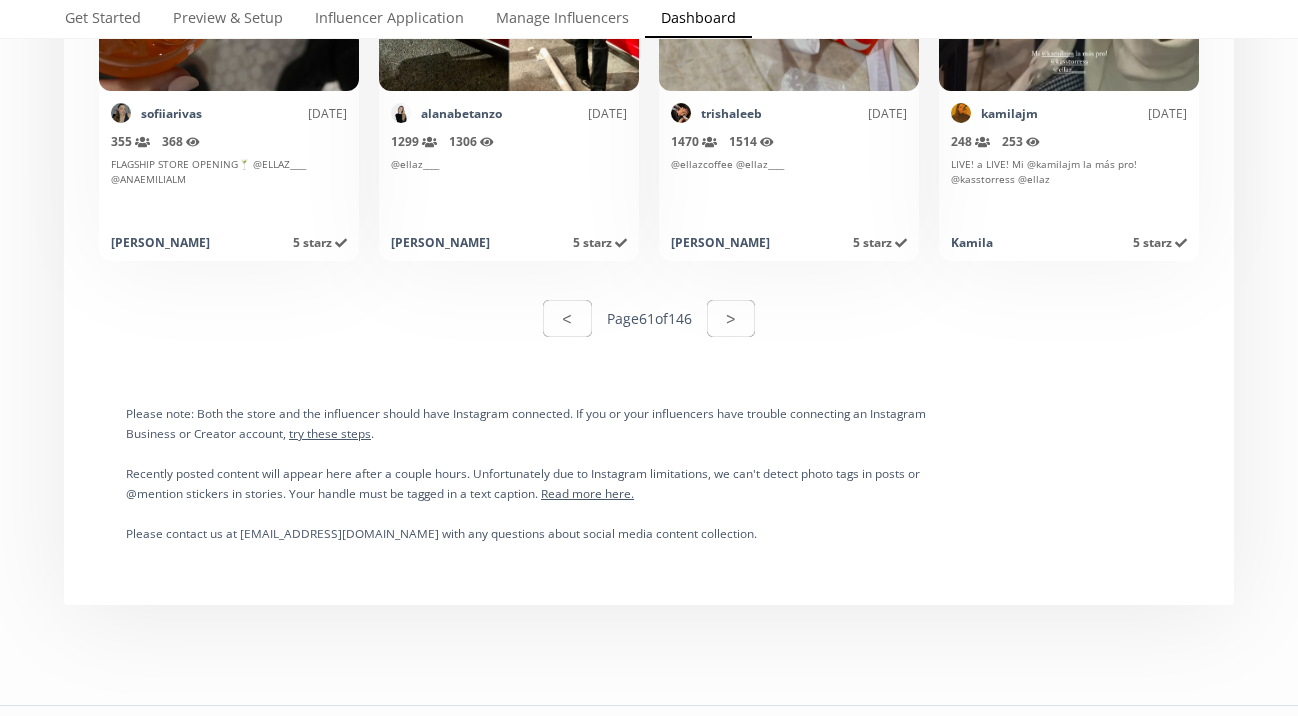 click on "< Page  61  of  146 >" at bounding box center (649, 318) 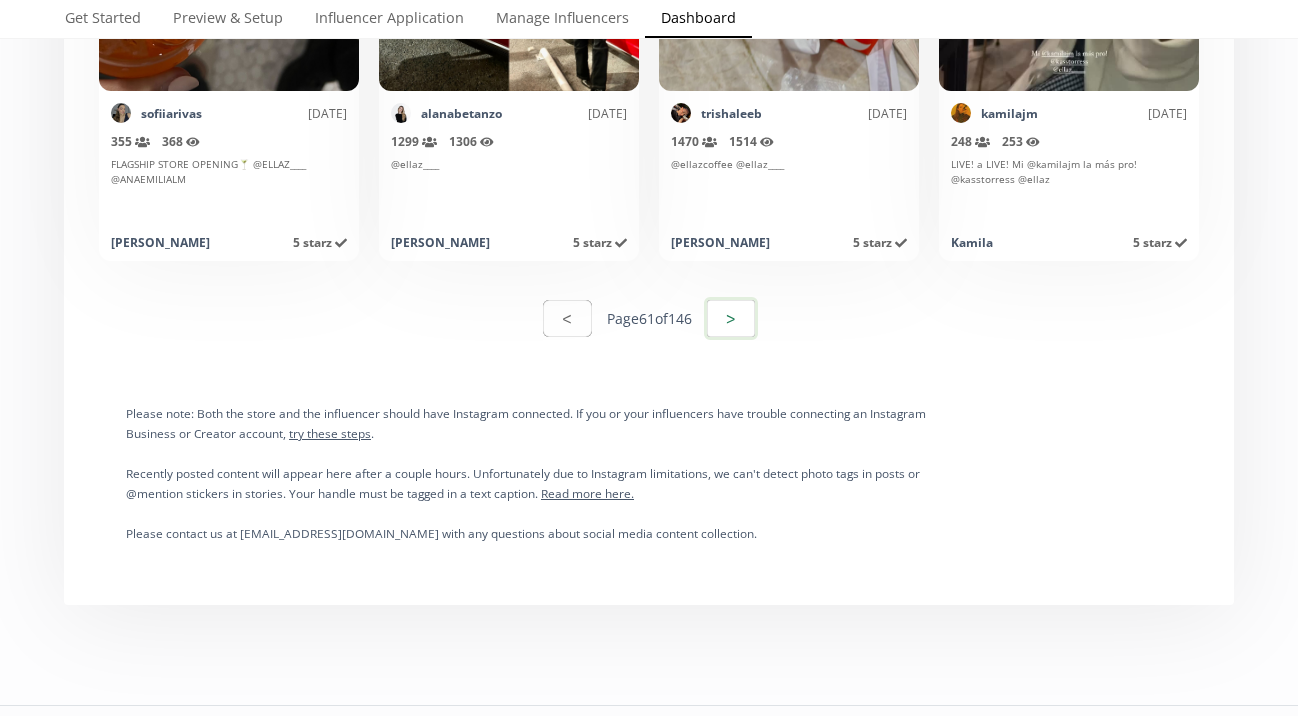 click on ">" at bounding box center (731, 318) 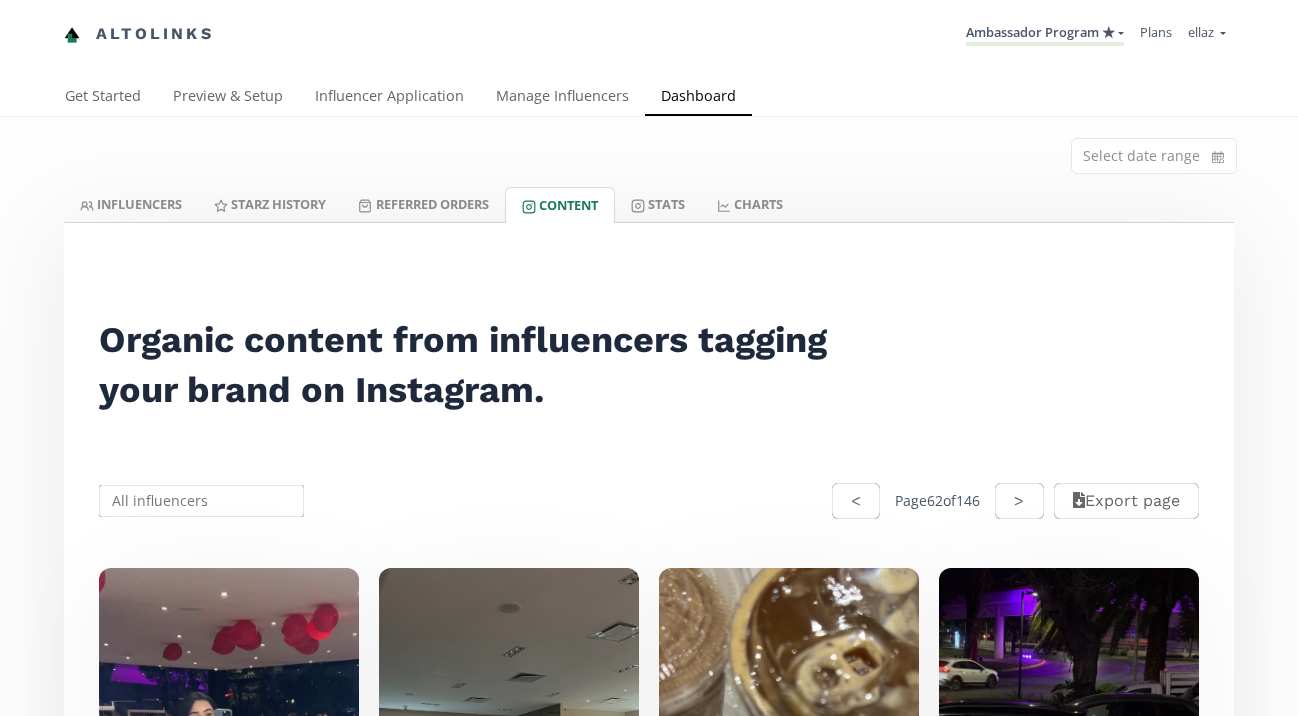 scroll, scrollTop: 0, scrollLeft: 0, axis: both 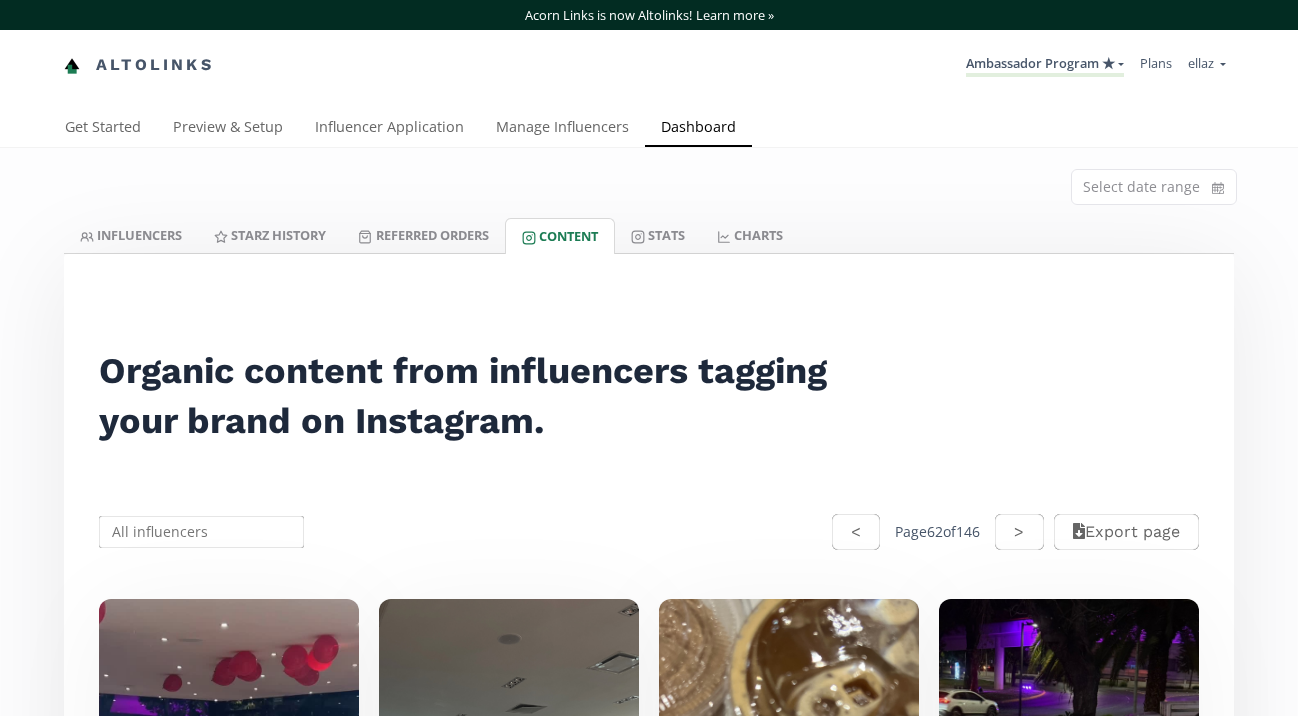 click on ">" at bounding box center [1019, 532] 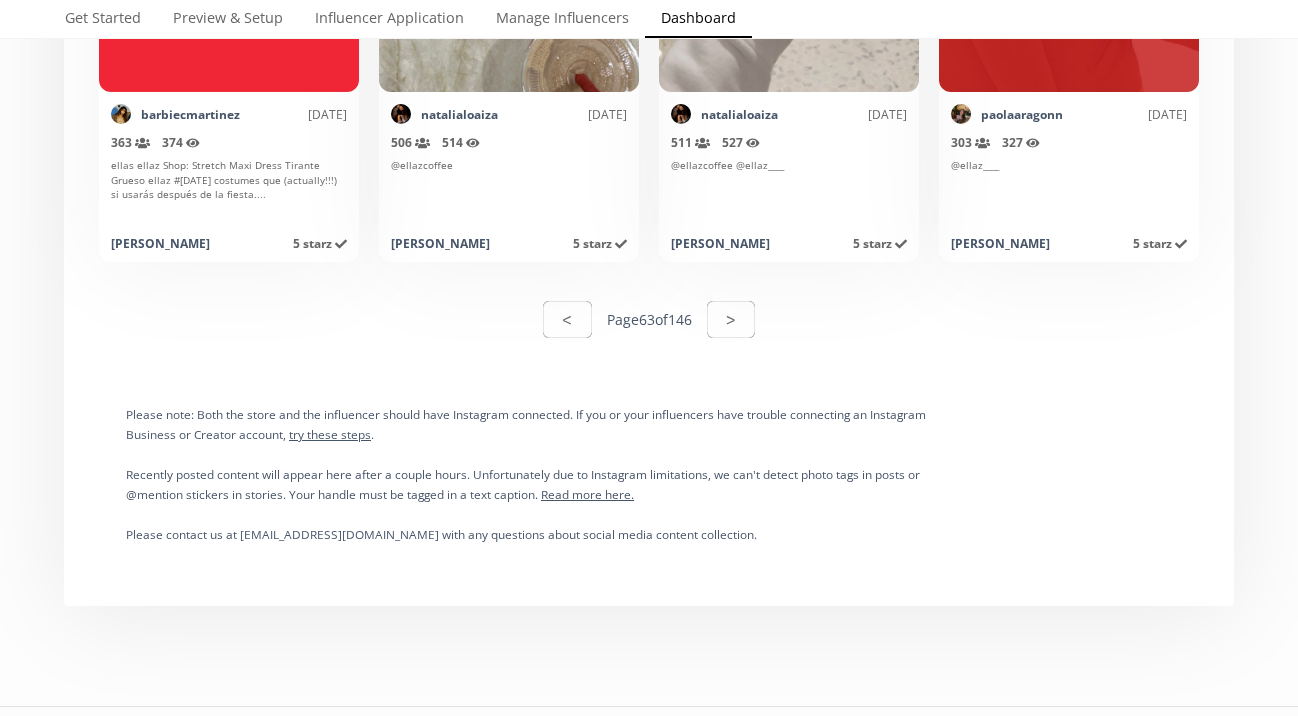 scroll, scrollTop: 10167, scrollLeft: 0, axis: vertical 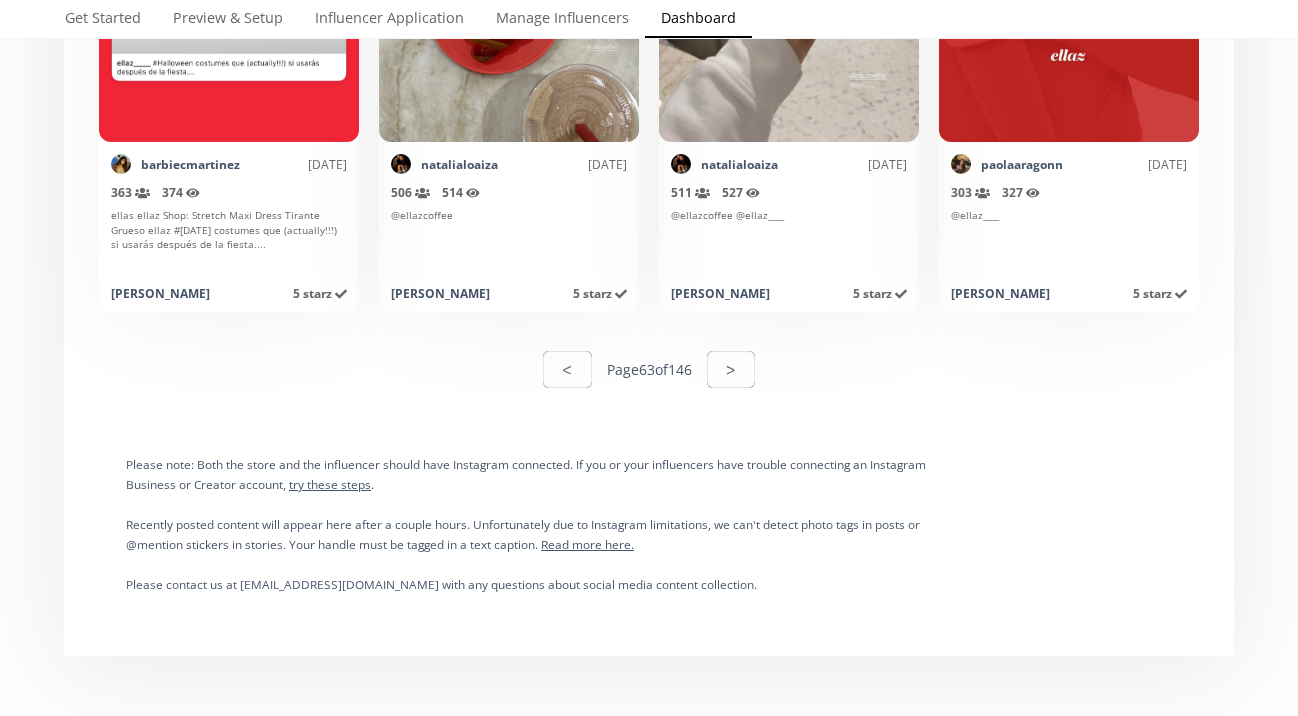 click on "< Page  63  of  146 >" at bounding box center (649, 369) 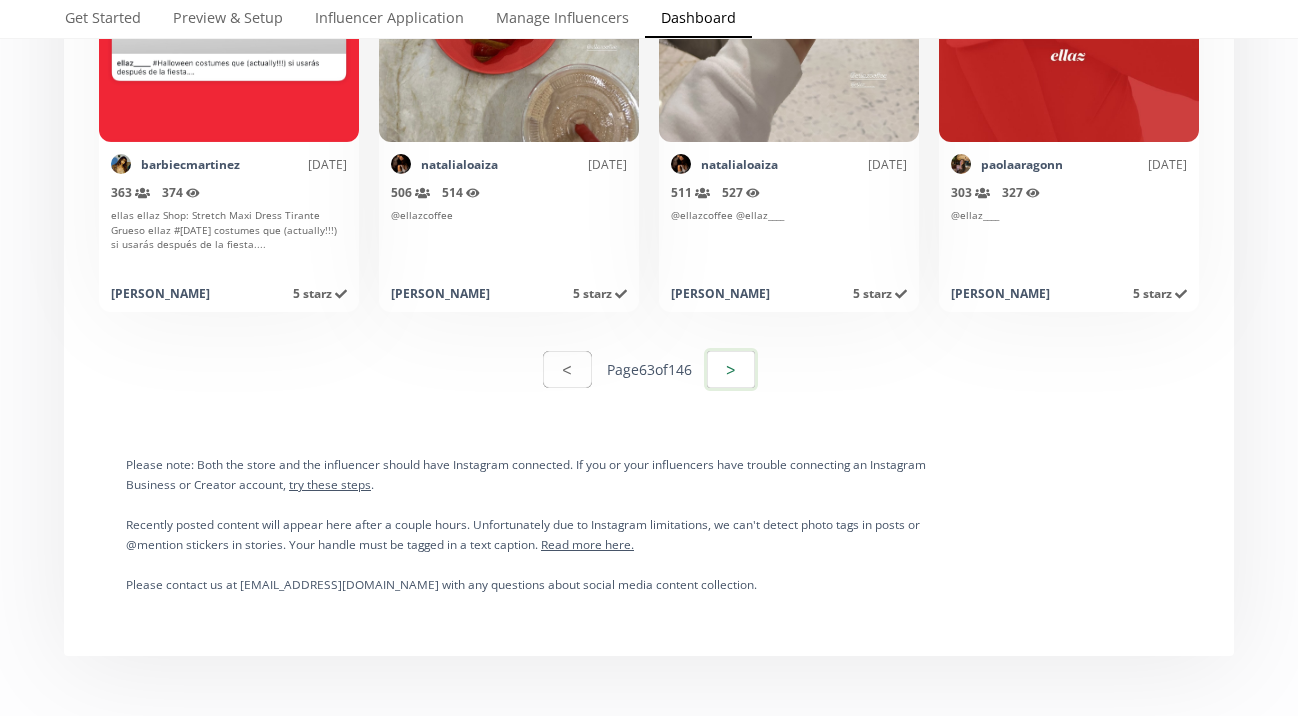 click on ">" at bounding box center (731, 369) 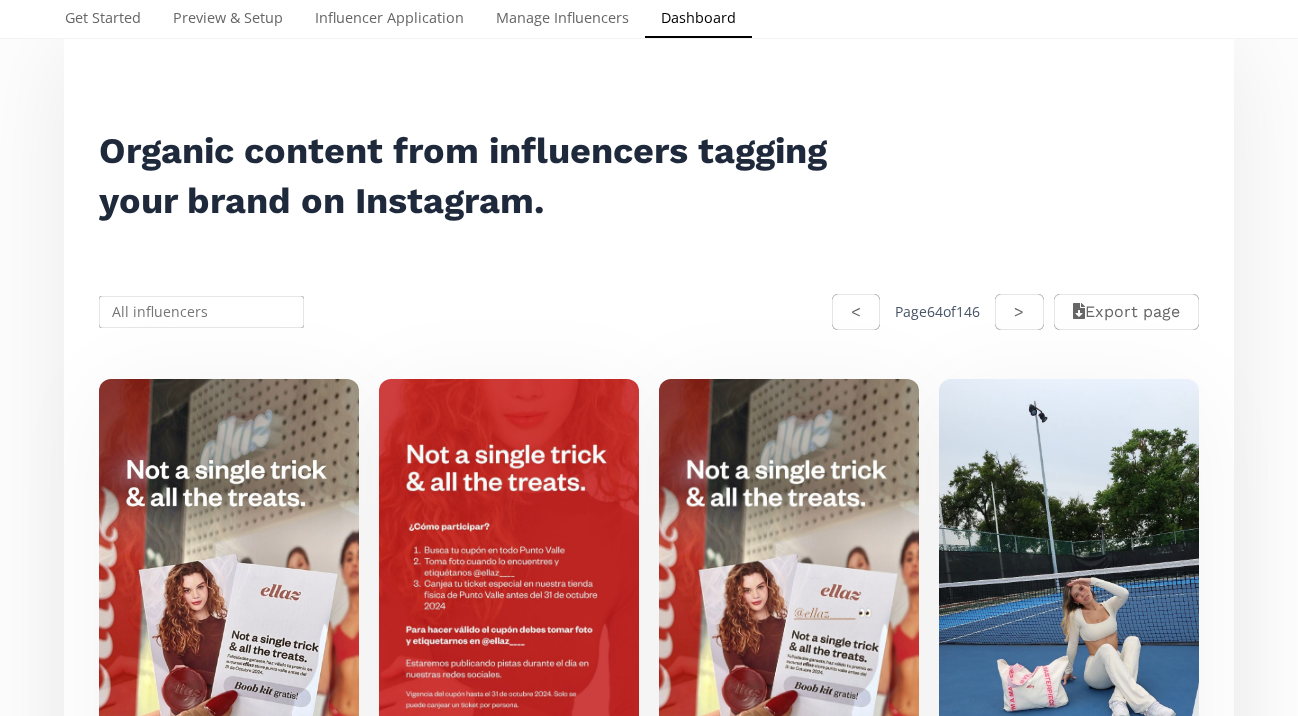 scroll, scrollTop: 0, scrollLeft: 0, axis: both 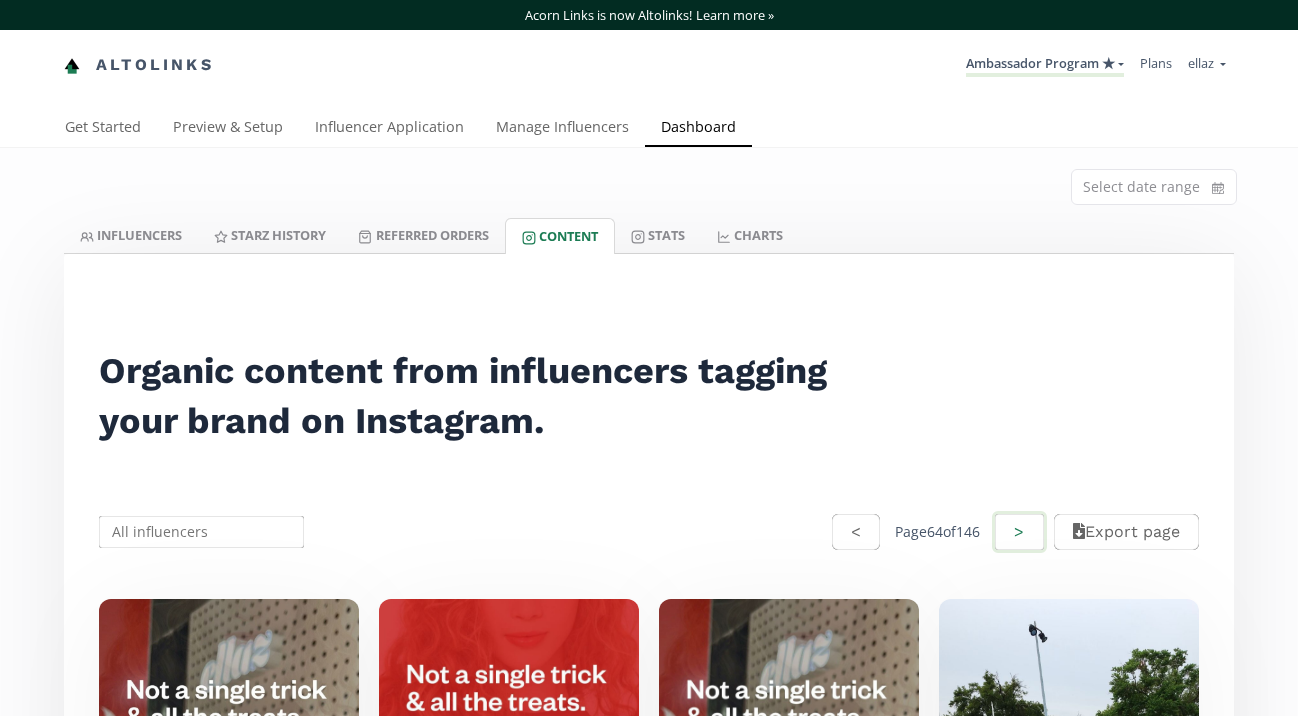 click on ">" at bounding box center [1019, 532] 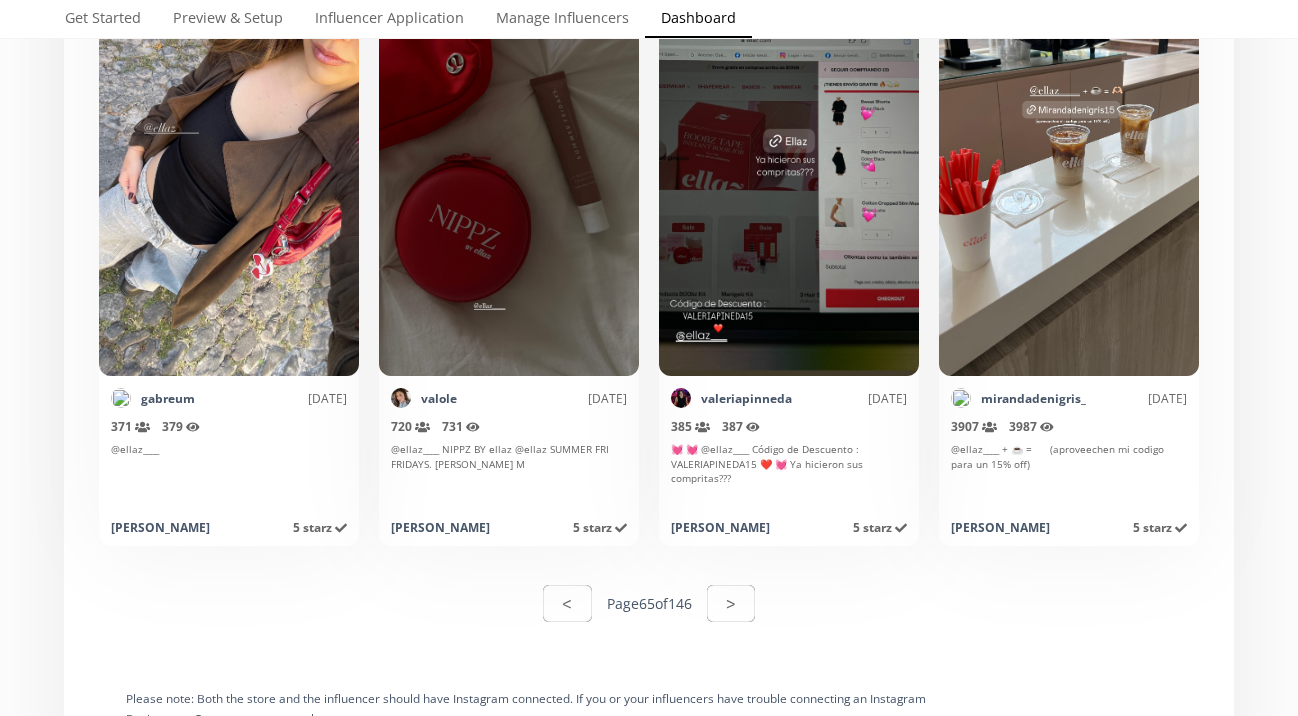 scroll, scrollTop: 9941, scrollLeft: 0, axis: vertical 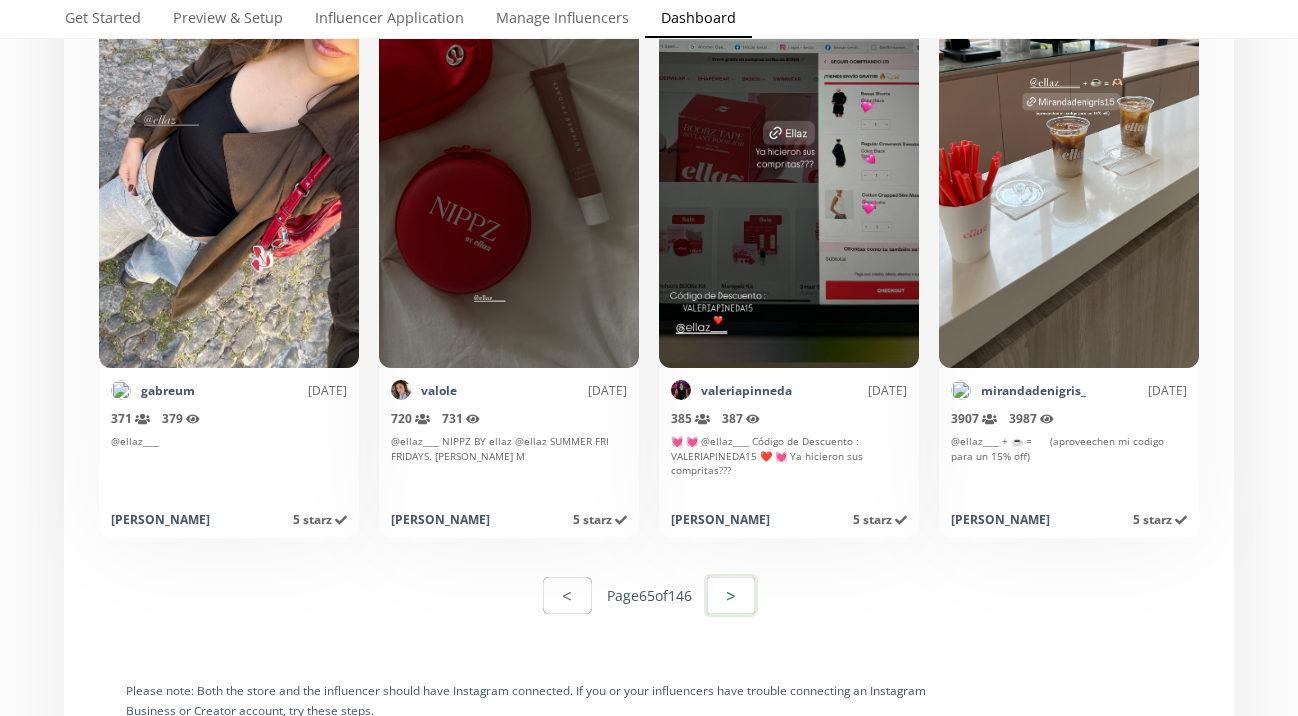 click on ">" at bounding box center [731, 595] 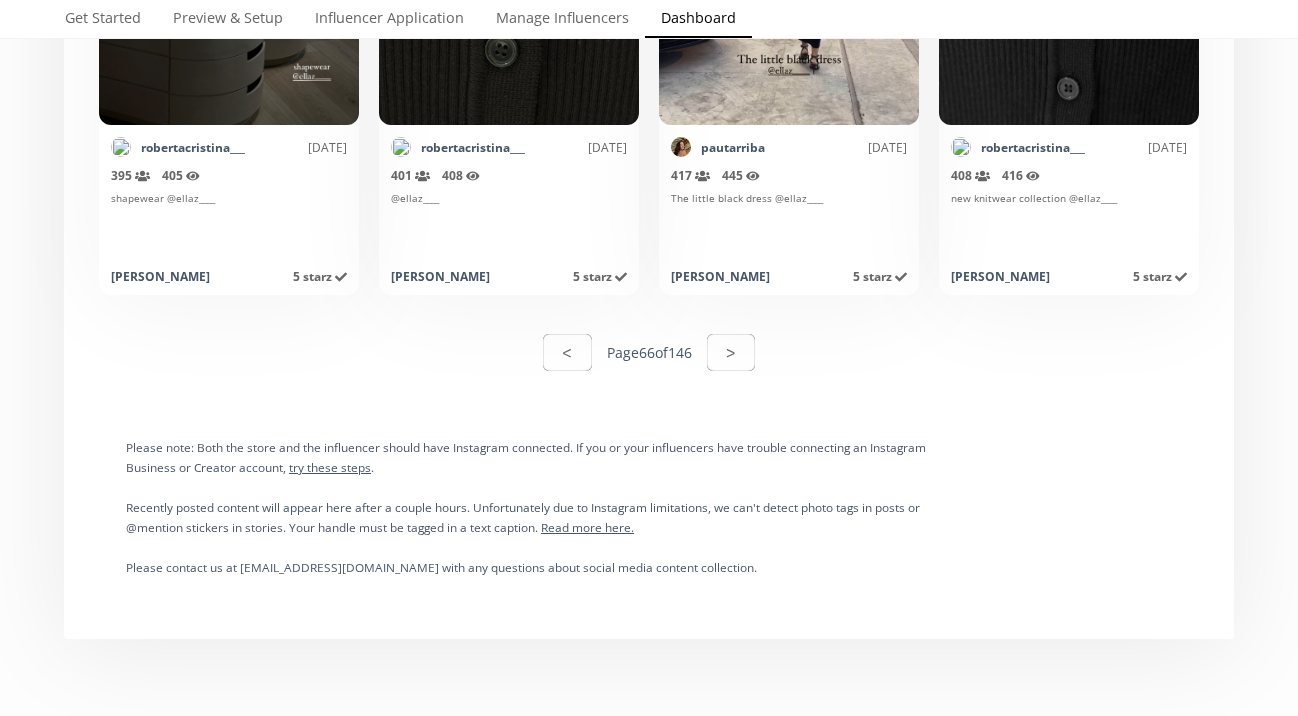 scroll, scrollTop: 10178, scrollLeft: 0, axis: vertical 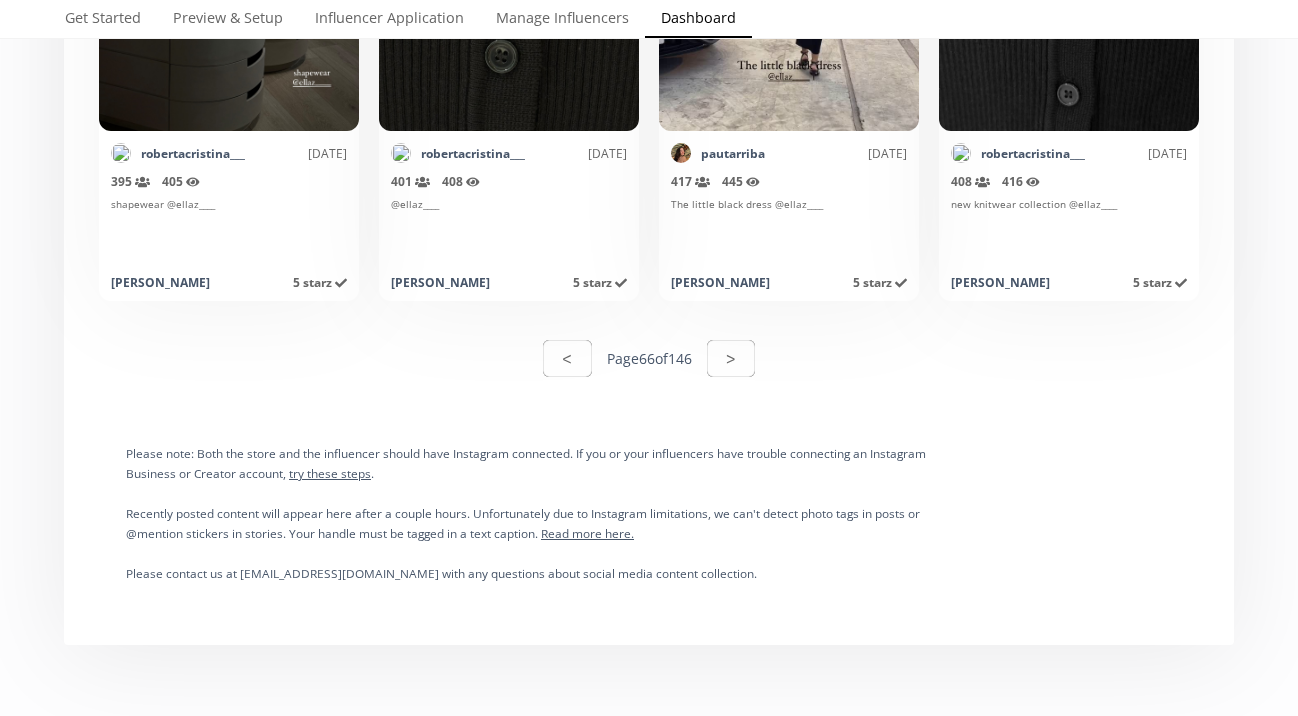 click on "Please note: Both the store and the influencer should have Instagram connected. If you or your influencers have trouble connecting an Instagram Business or Creator account,   try these steps . Recently posted content will appear here after a couple hours. Unfortunately due to Instagram limitations, we can't detect photo tags in posts or @mention stickers in stories. Your handle must be tagged in a text caption.   Read more here. Please contact us at [EMAIL_ADDRESS][DOMAIN_NAME] with any questions about social media content collection." at bounding box center [526, 513] 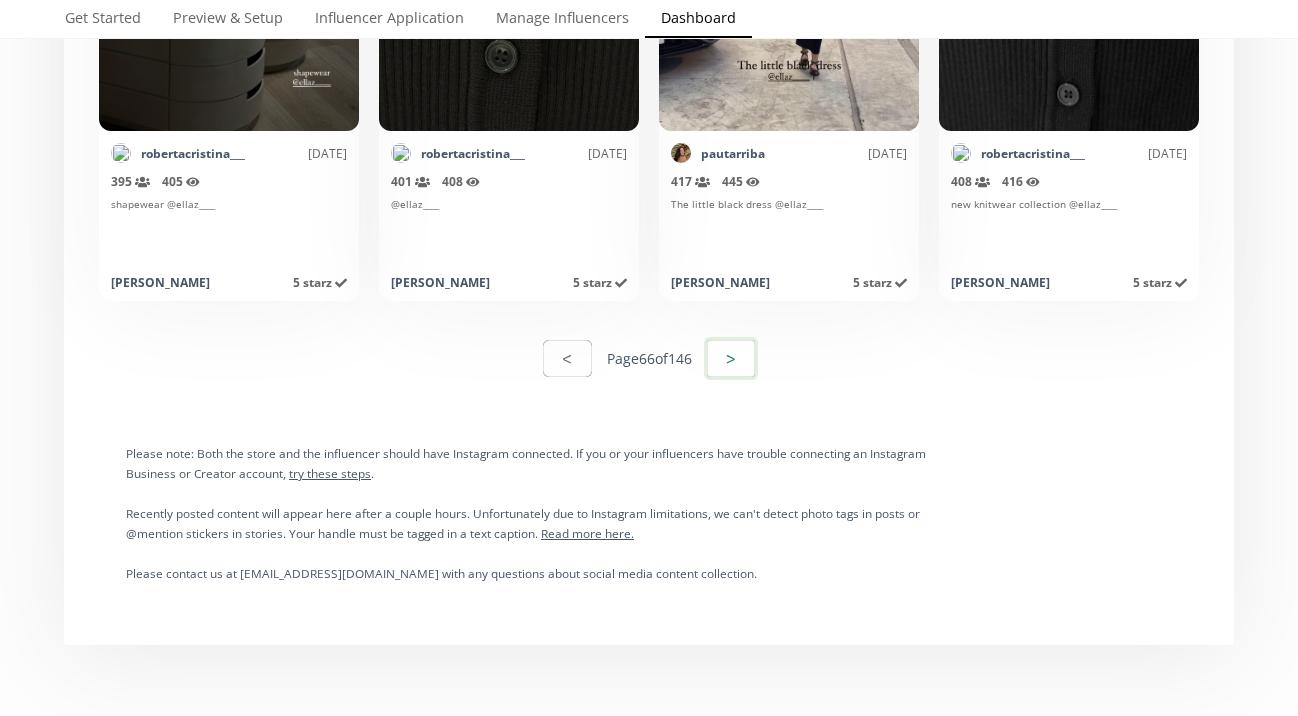 click on ">" at bounding box center [731, 358] 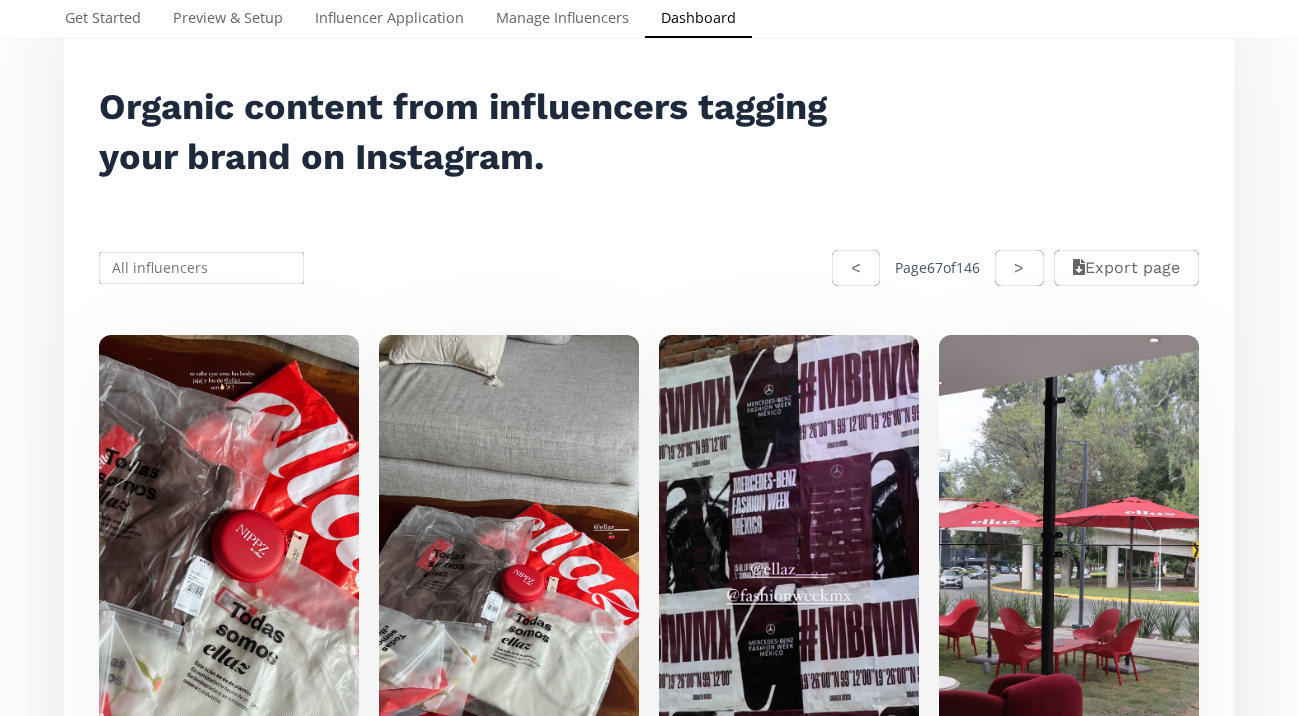 scroll, scrollTop: 265, scrollLeft: 0, axis: vertical 